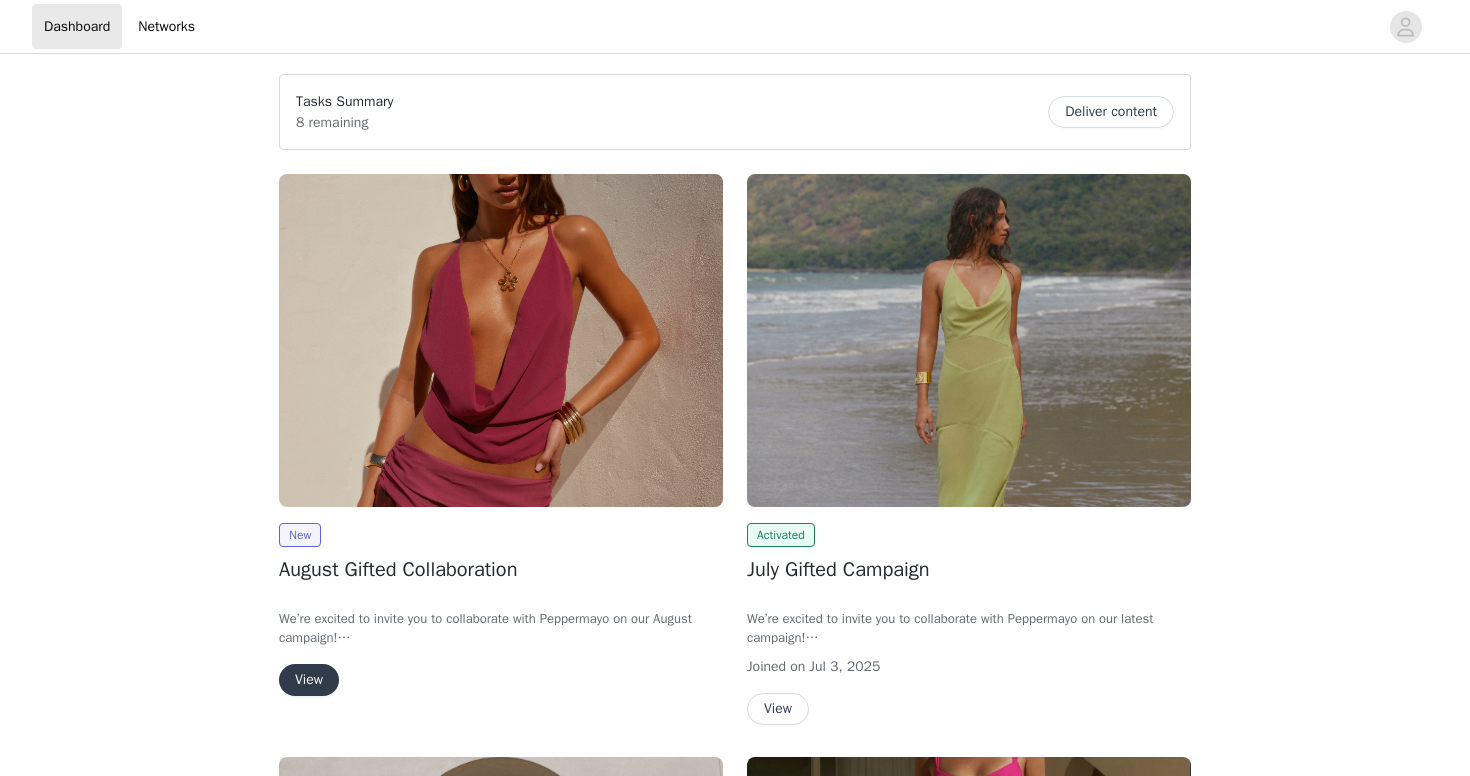 scroll, scrollTop: 0, scrollLeft: 0, axis: both 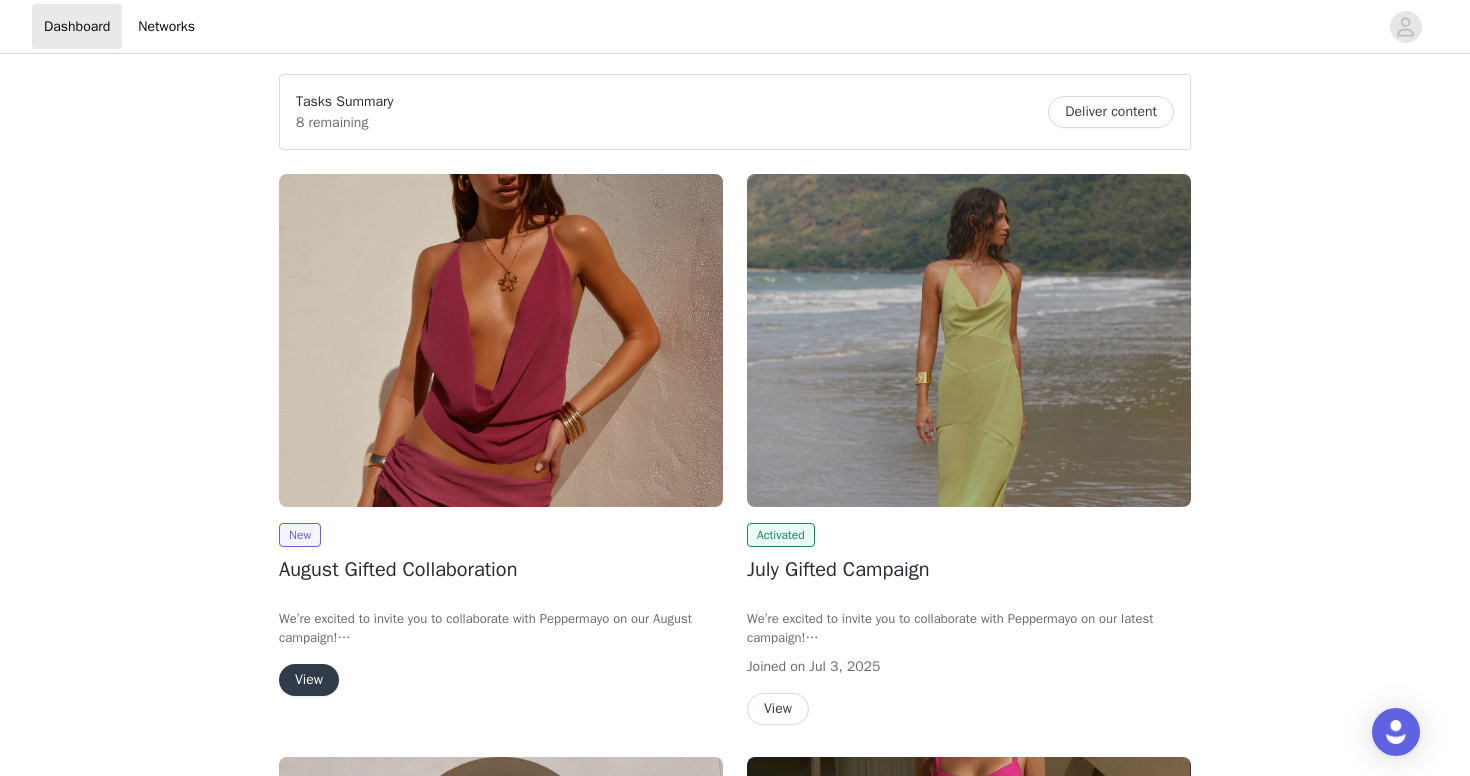 click on "View" at bounding box center (309, 680) 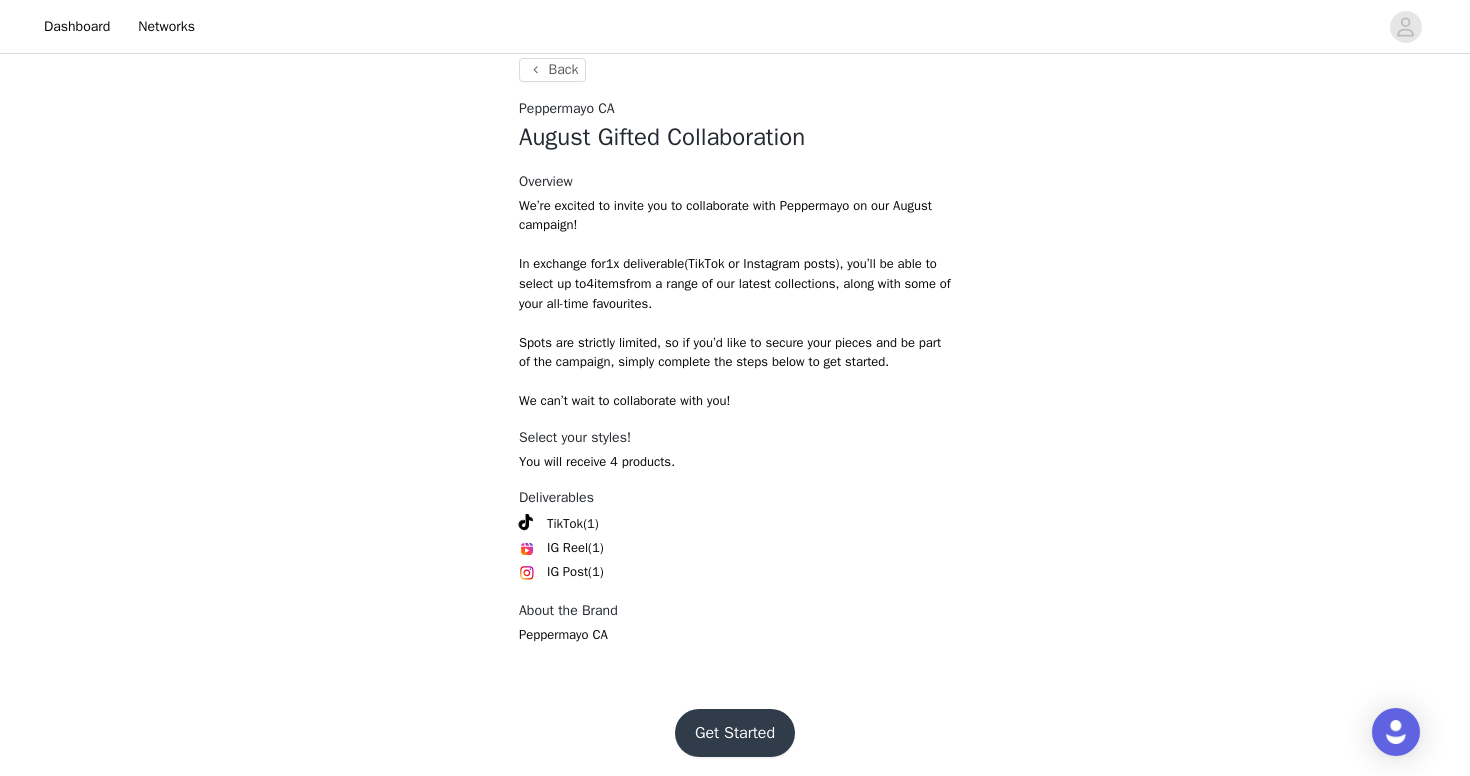 scroll, scrollTop: 734, scrollLeft: 0, axis: vertical 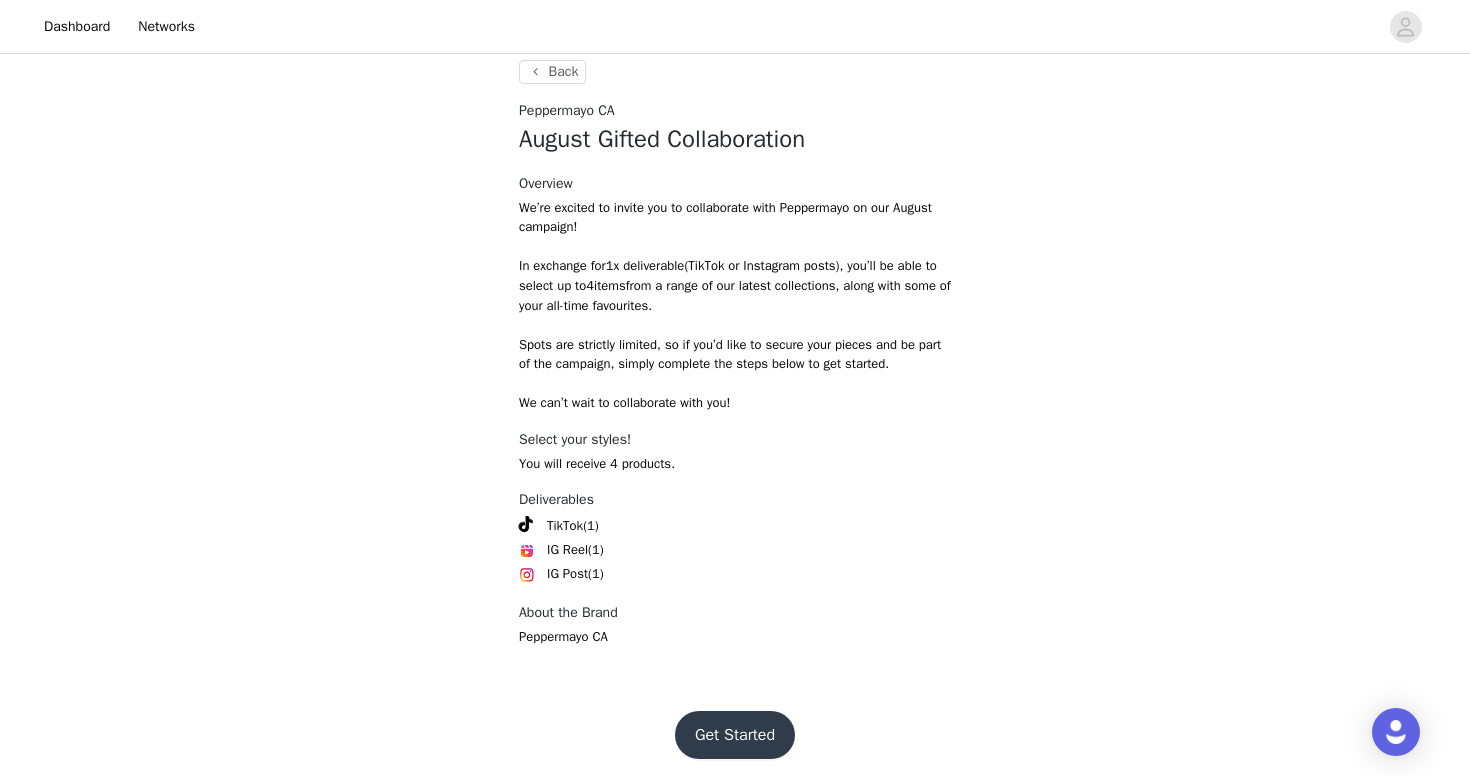 click on "Get Started" at bounding box center (735, 735) 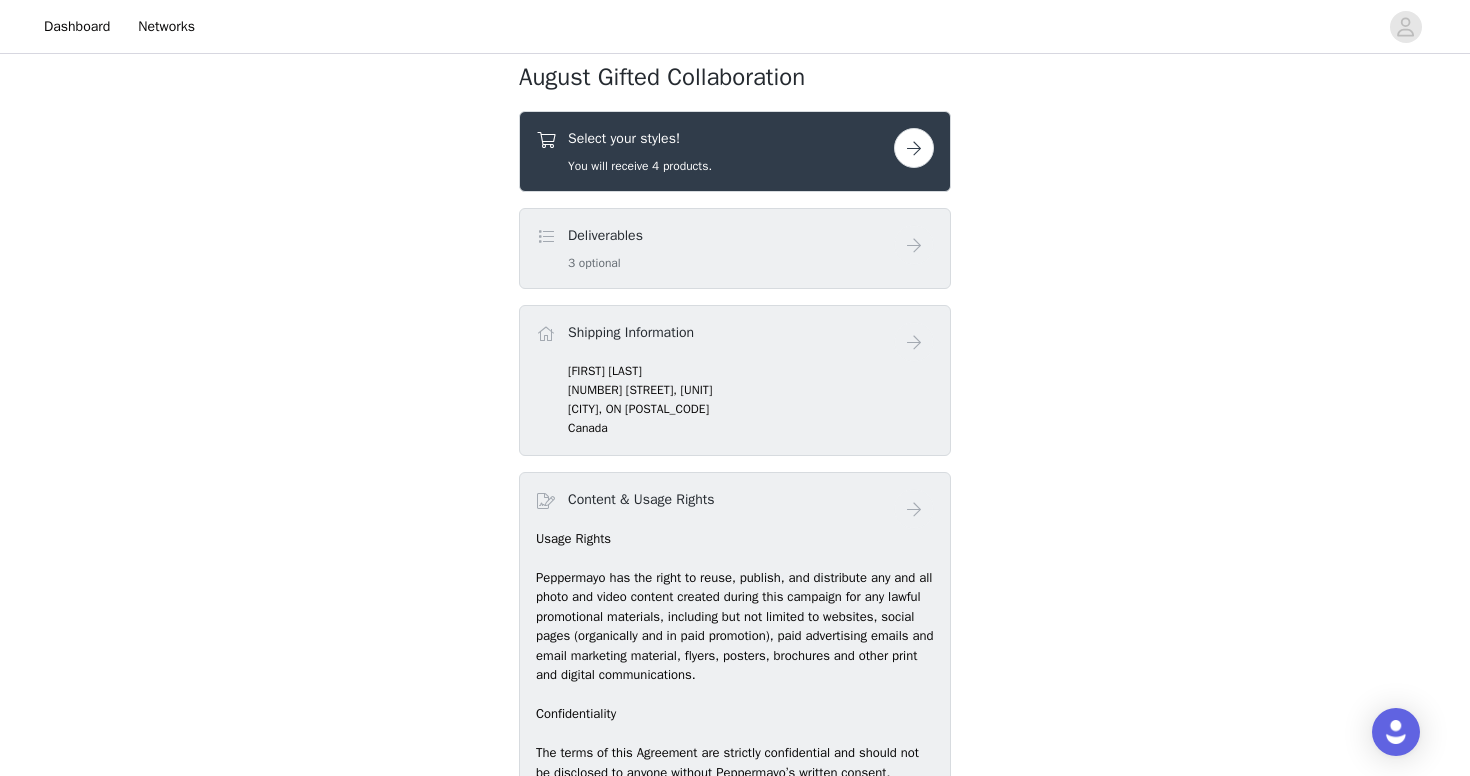 scroll, scrollTop: 731, scrollLeft: 0, axis: vertical 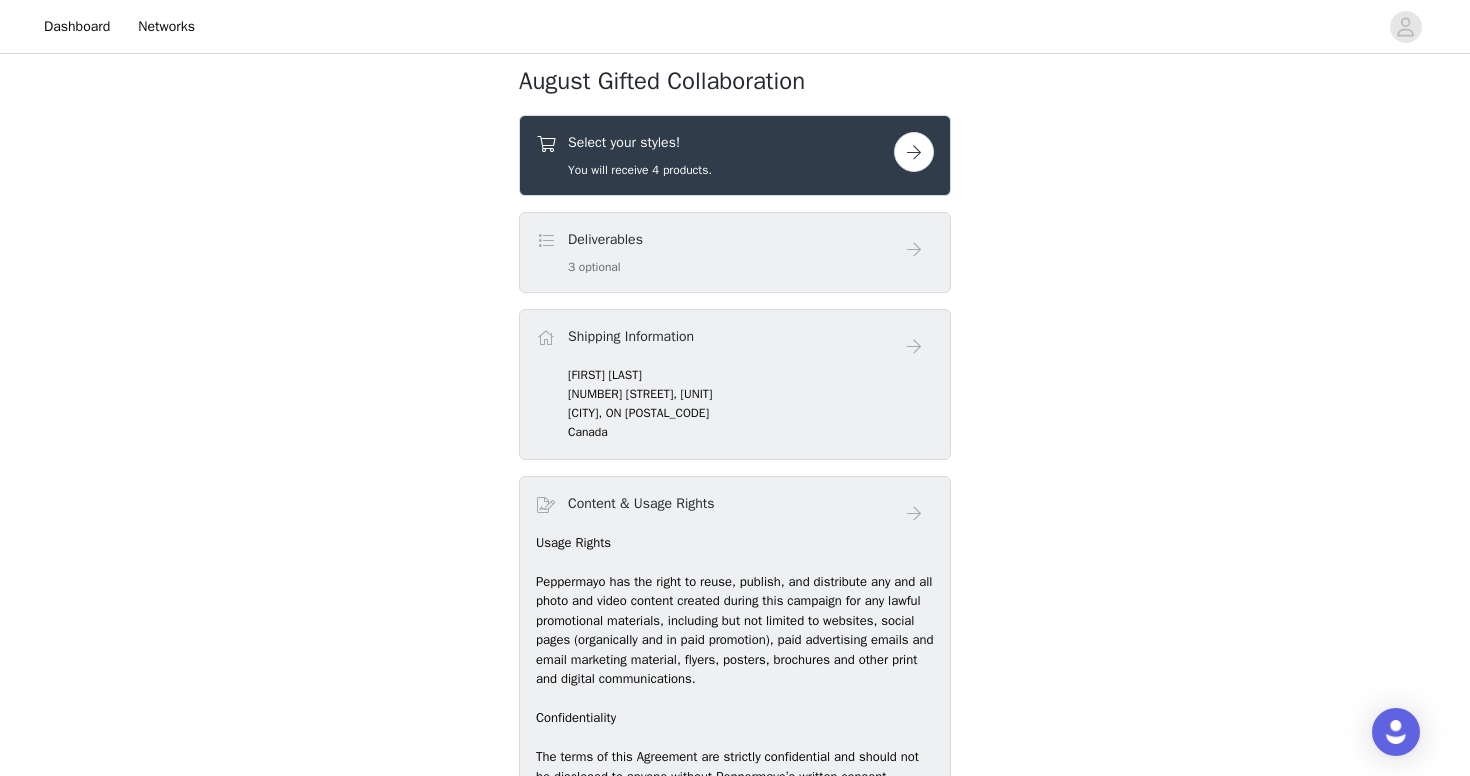 click on "Deliverables   3 optional" at bounding box center [715, 252] 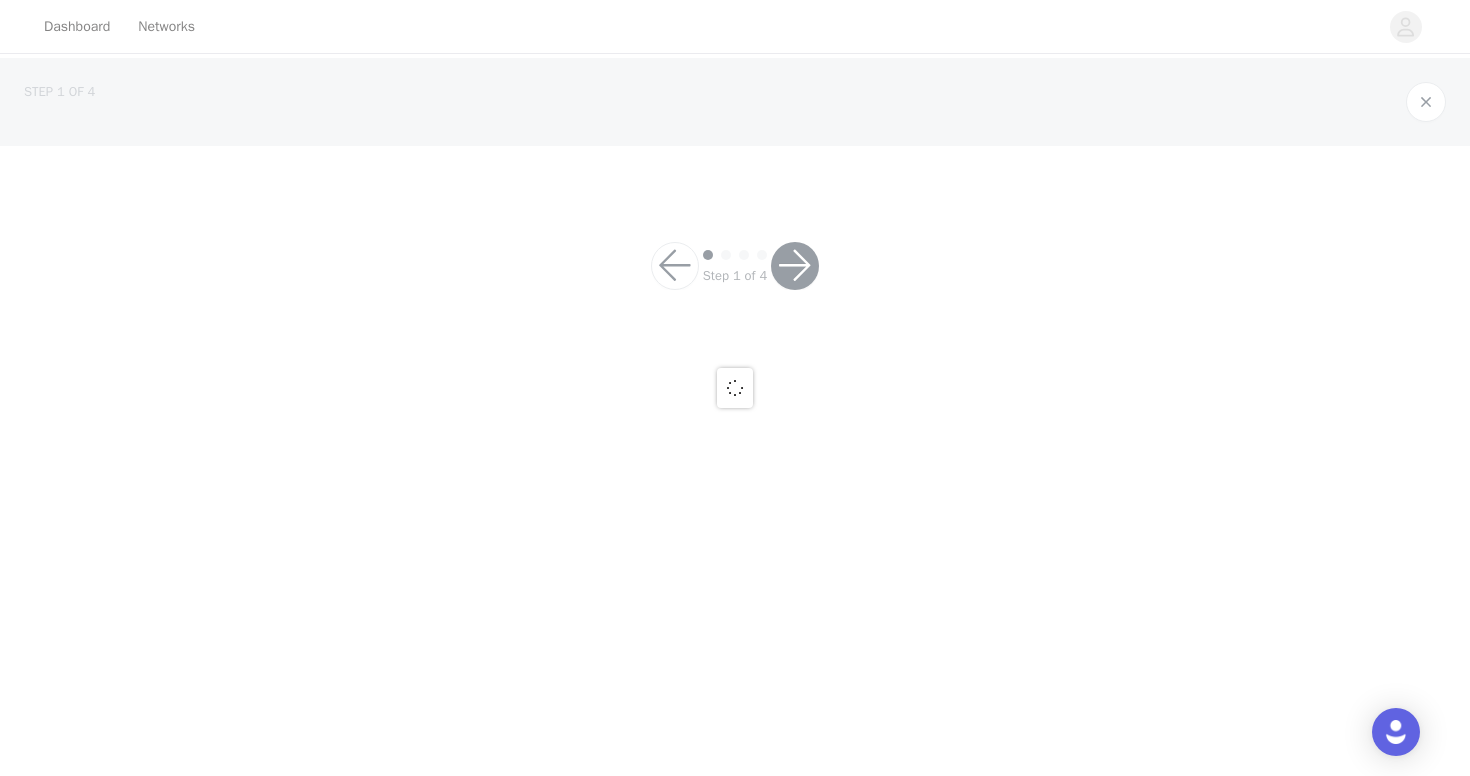 scroll, scrollTop: 0, scrollLeft: 0, axis: both 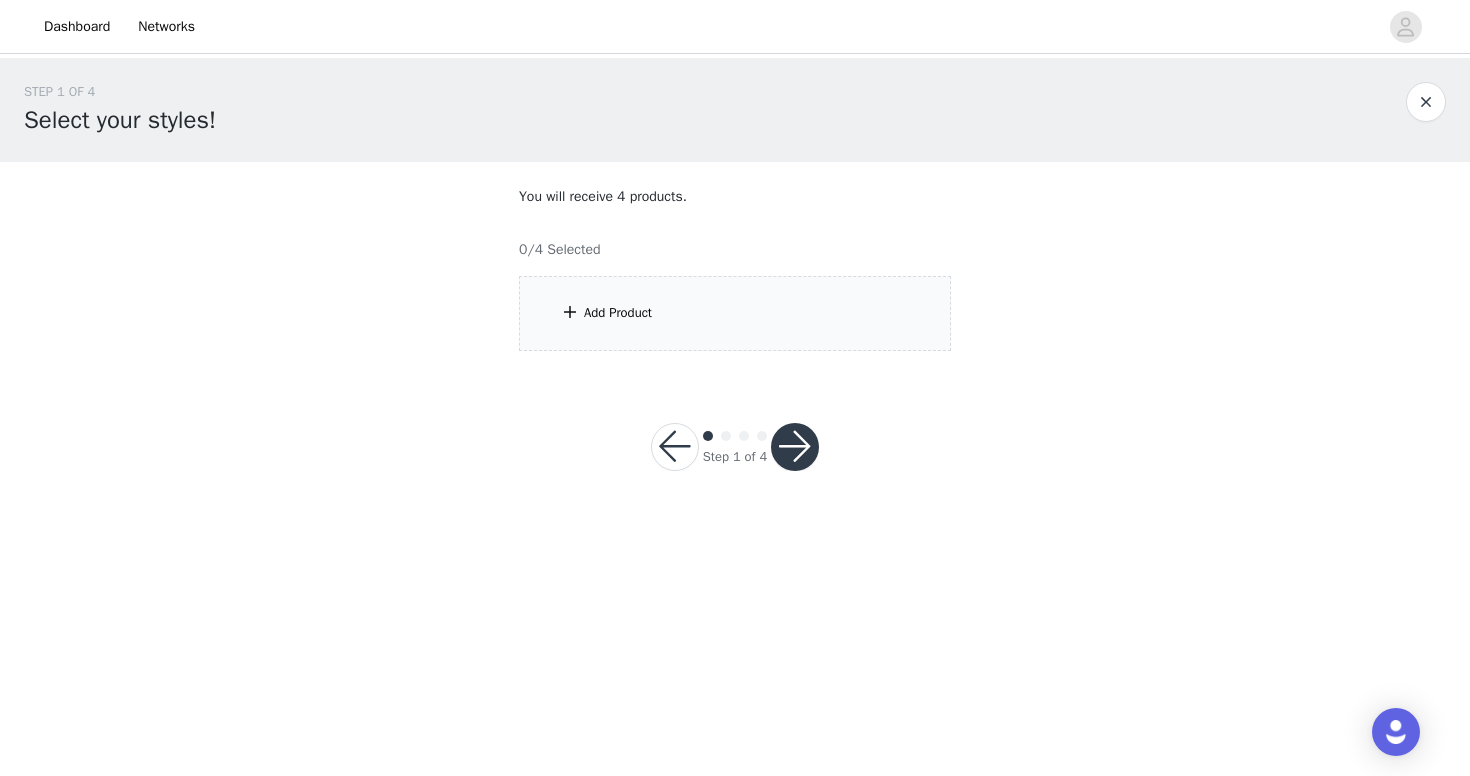 click on "Add Product" at bounding box center [735, 313] 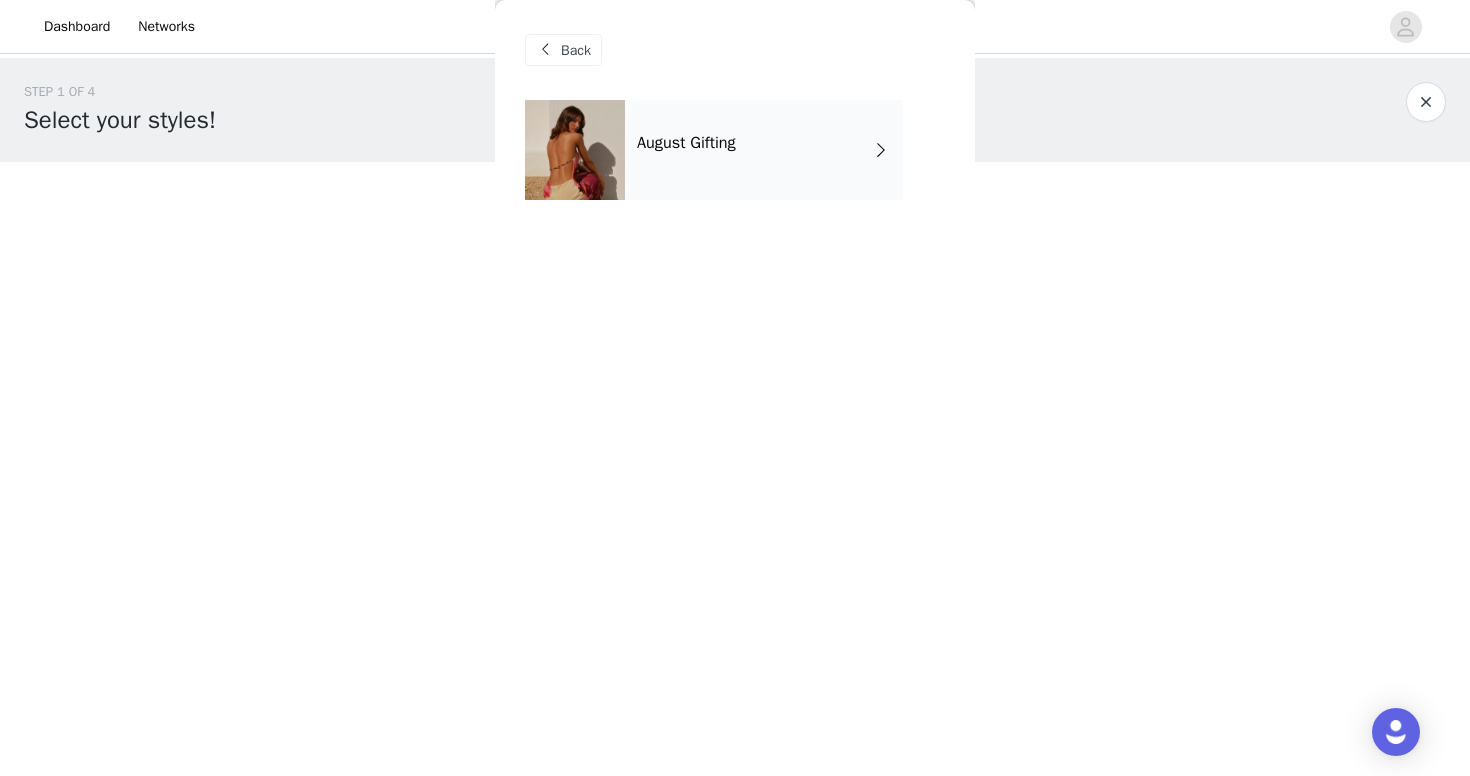 click at bounding box center (575, 150) 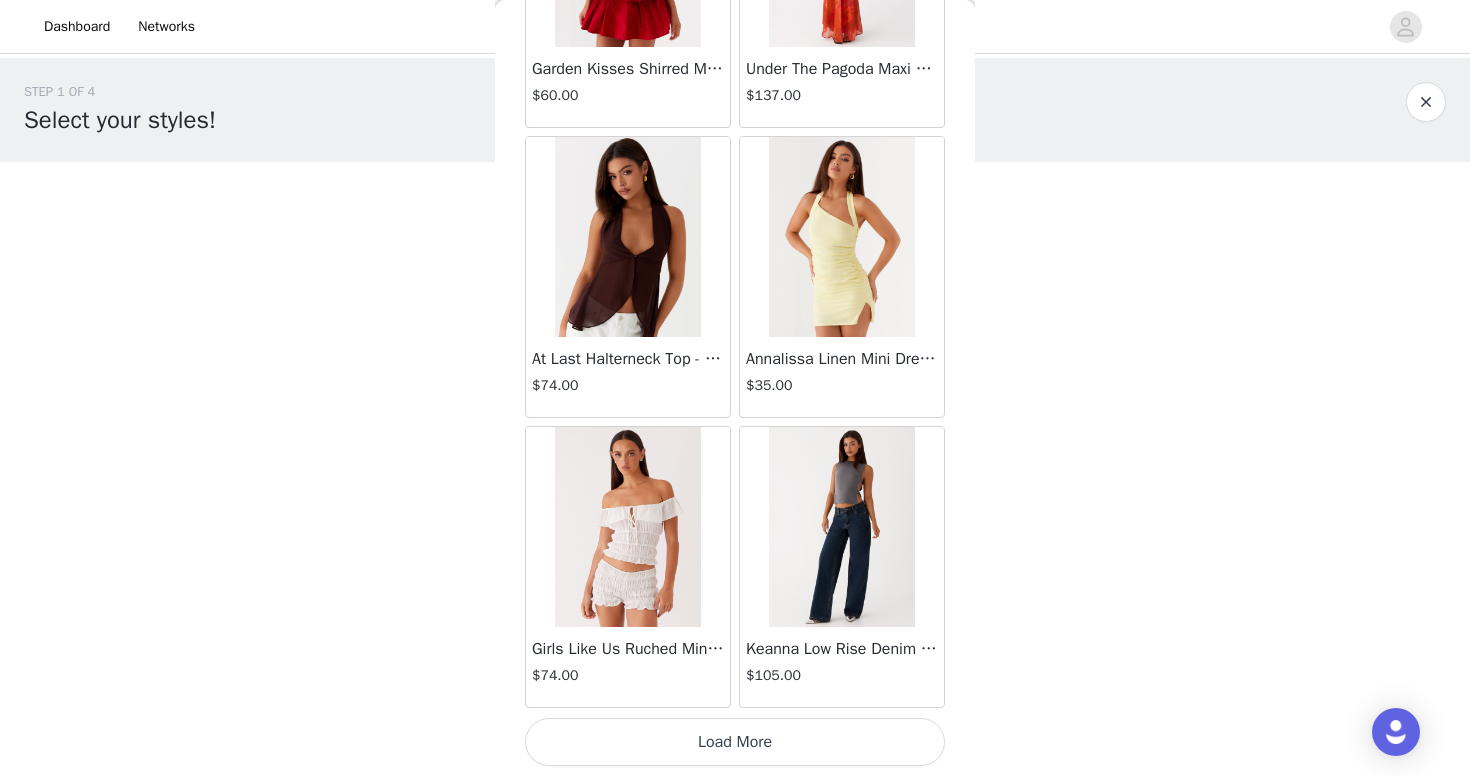 scroll, scrollTop: 2284, scrollLeft: 0, axis: vertical 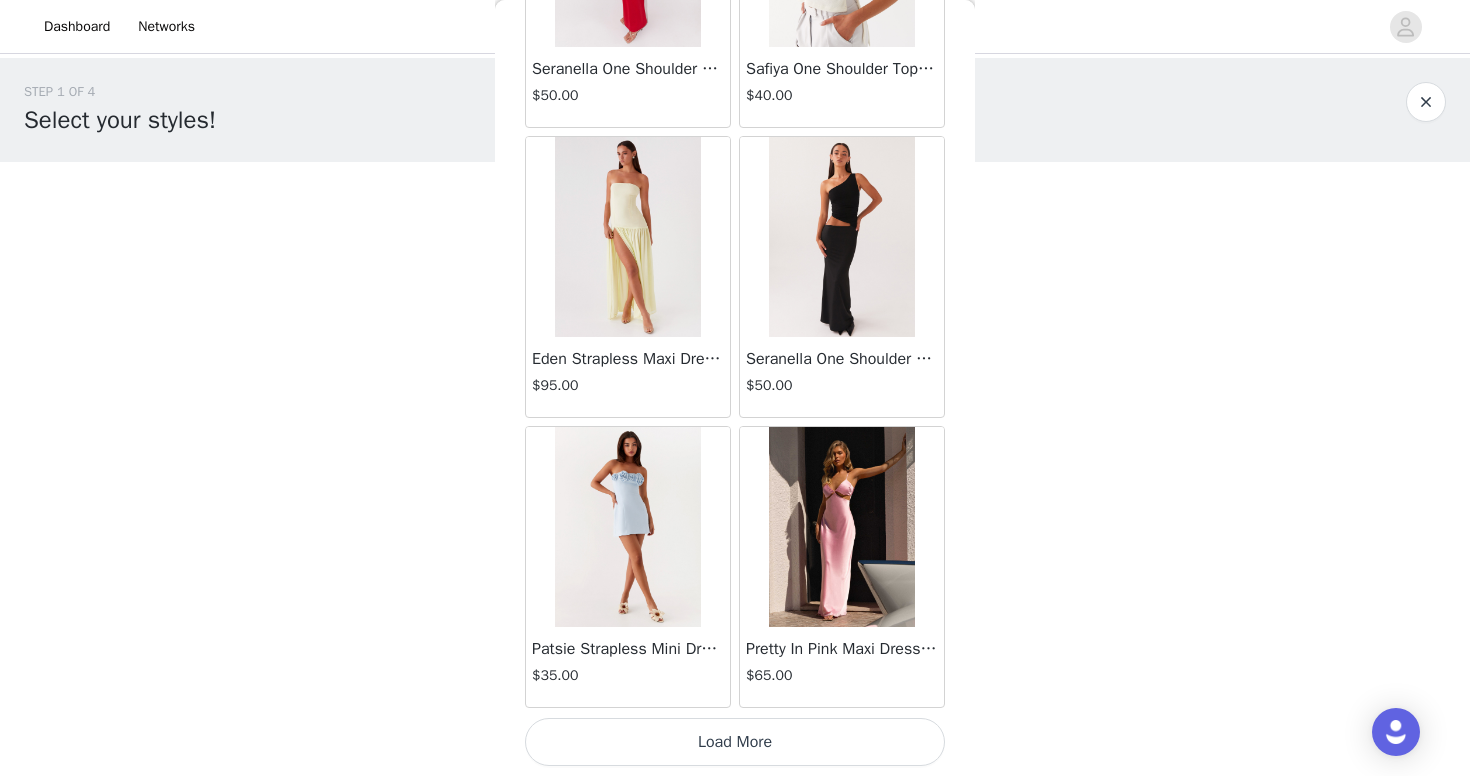 click on "Load More" at bounding box center [735, 742] 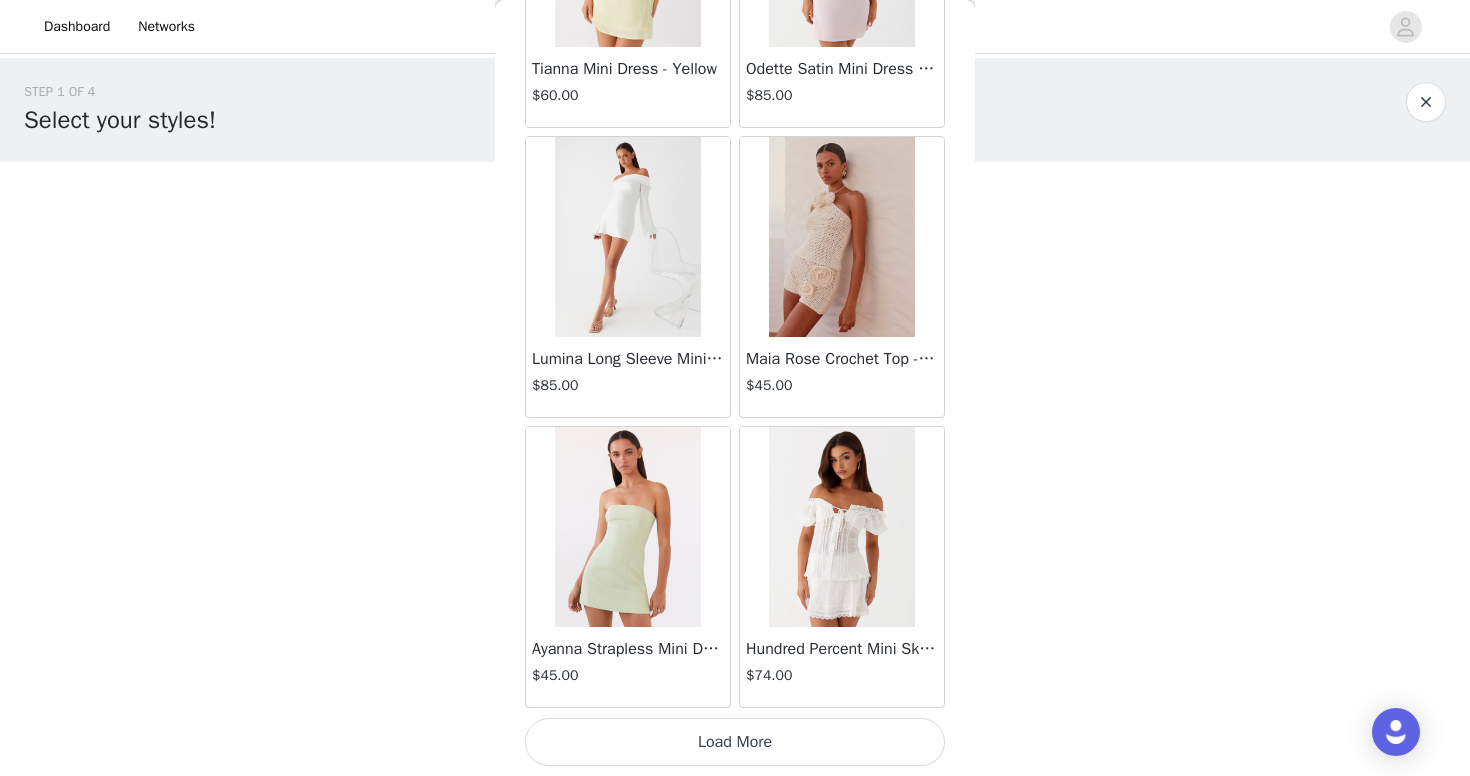 scroll, scrollTop: 8084, scrollLeft: 0, axis: vertical 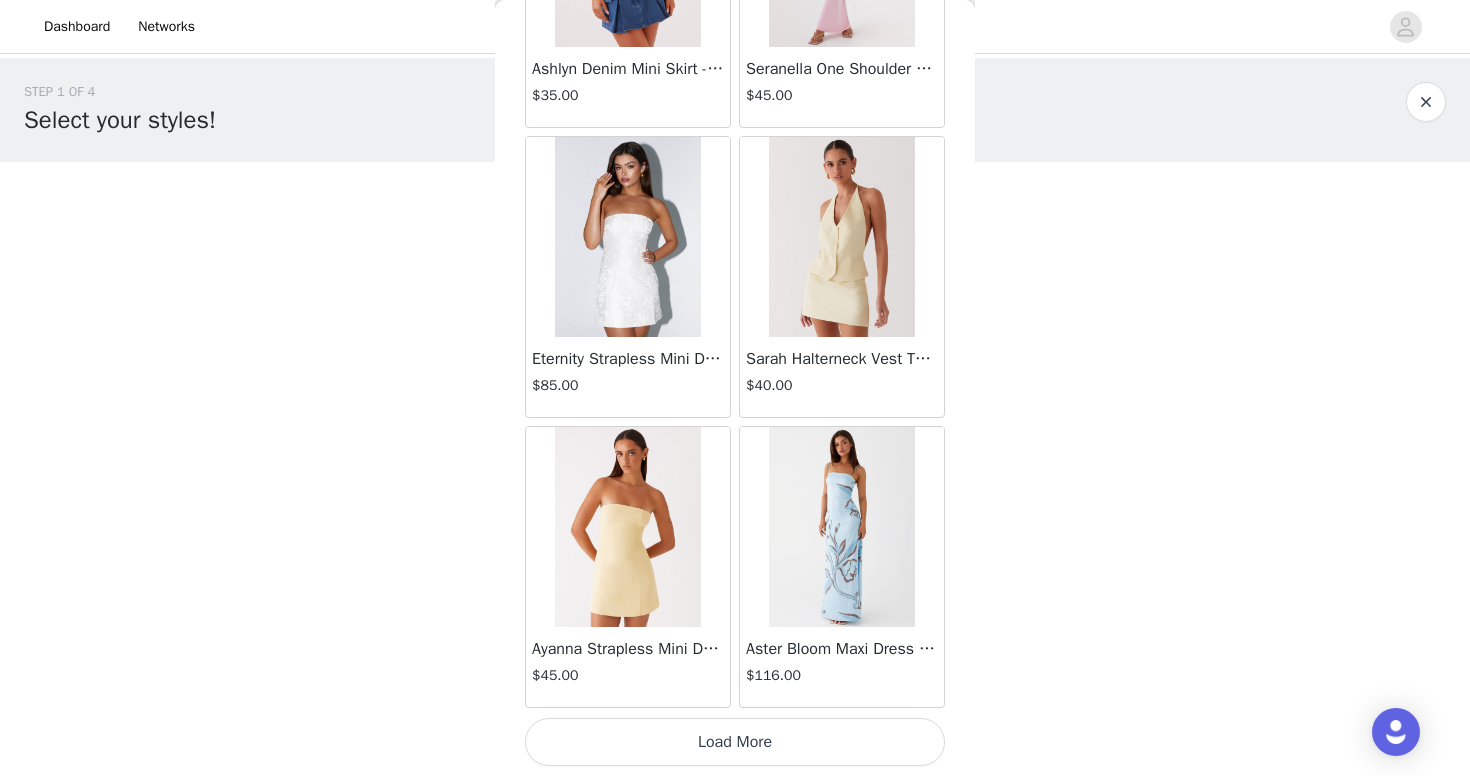 click on "Load More" at bounding box center [735, 742] 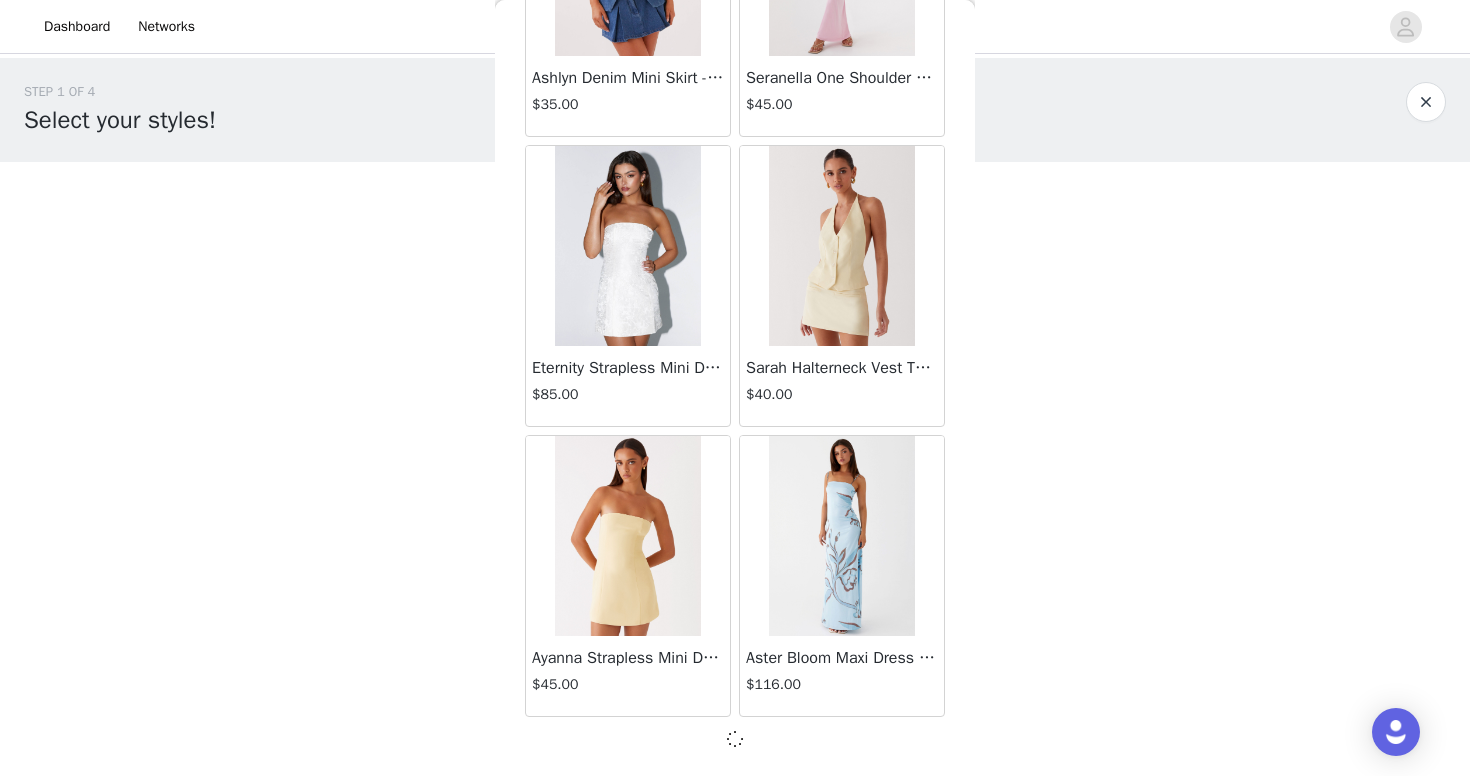 scroll, scrollTop: 10975, scrollLeft: 0, axis: vertical 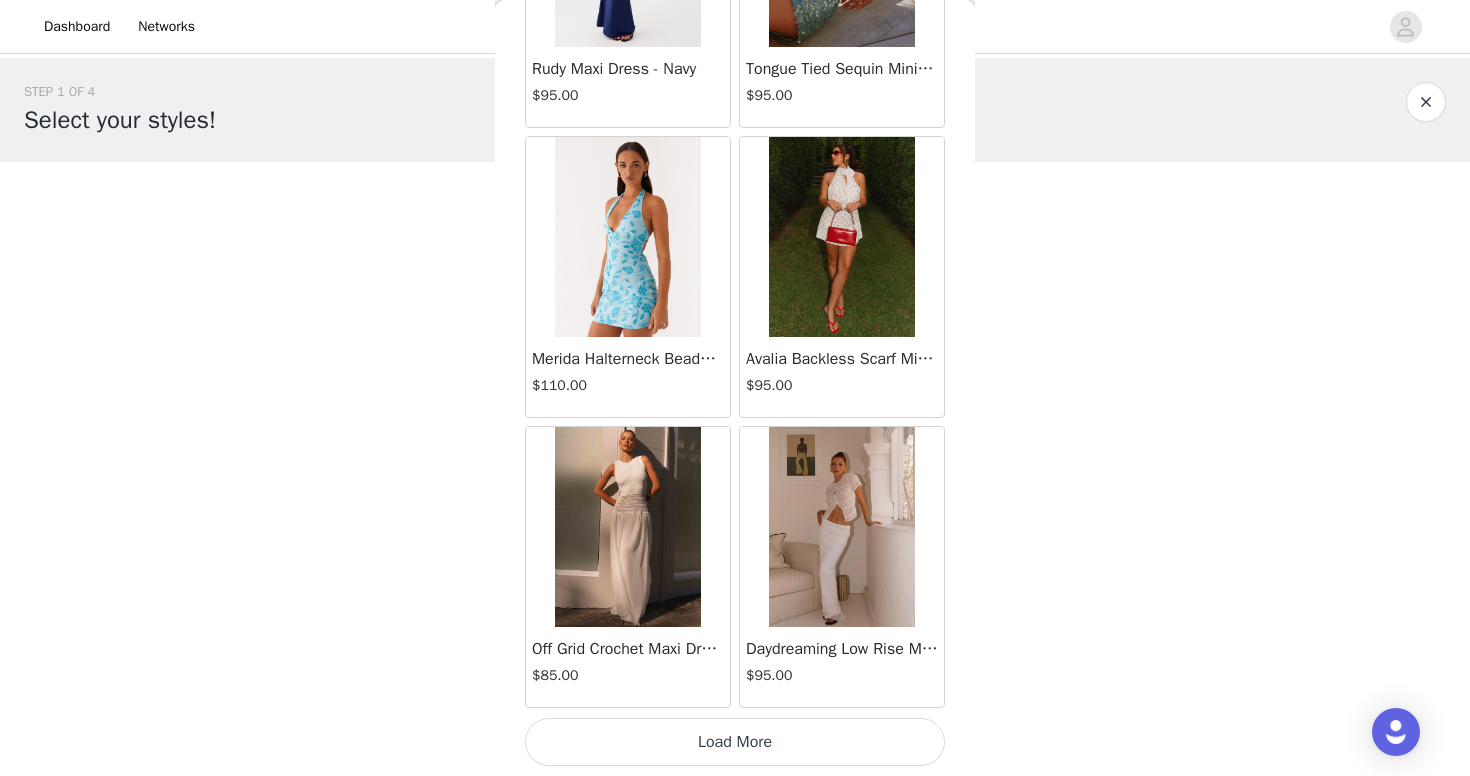 click on "Load More" at bounding box center [735, 742] 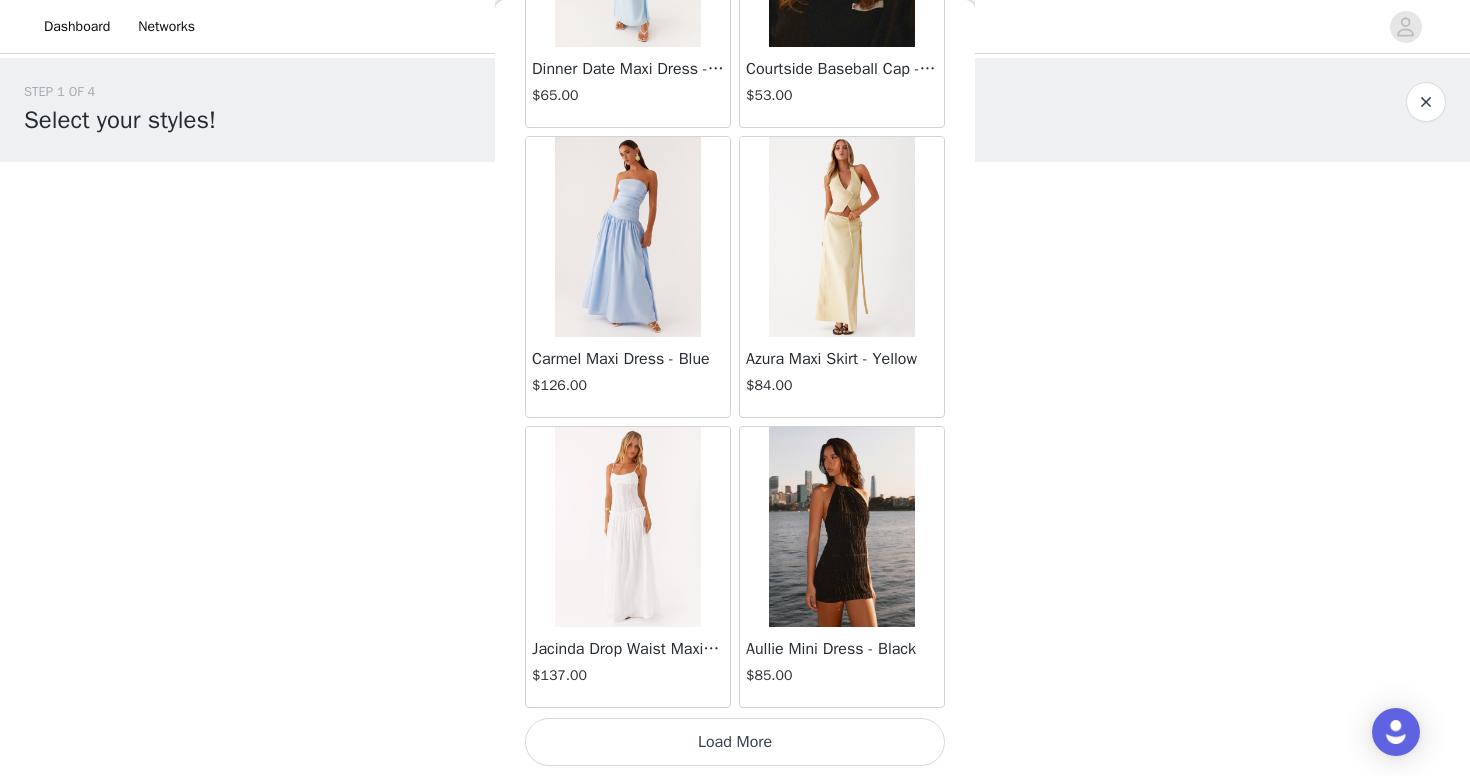scroll, scrollTop: 16784, scrollLeft: 0, axis: vertical 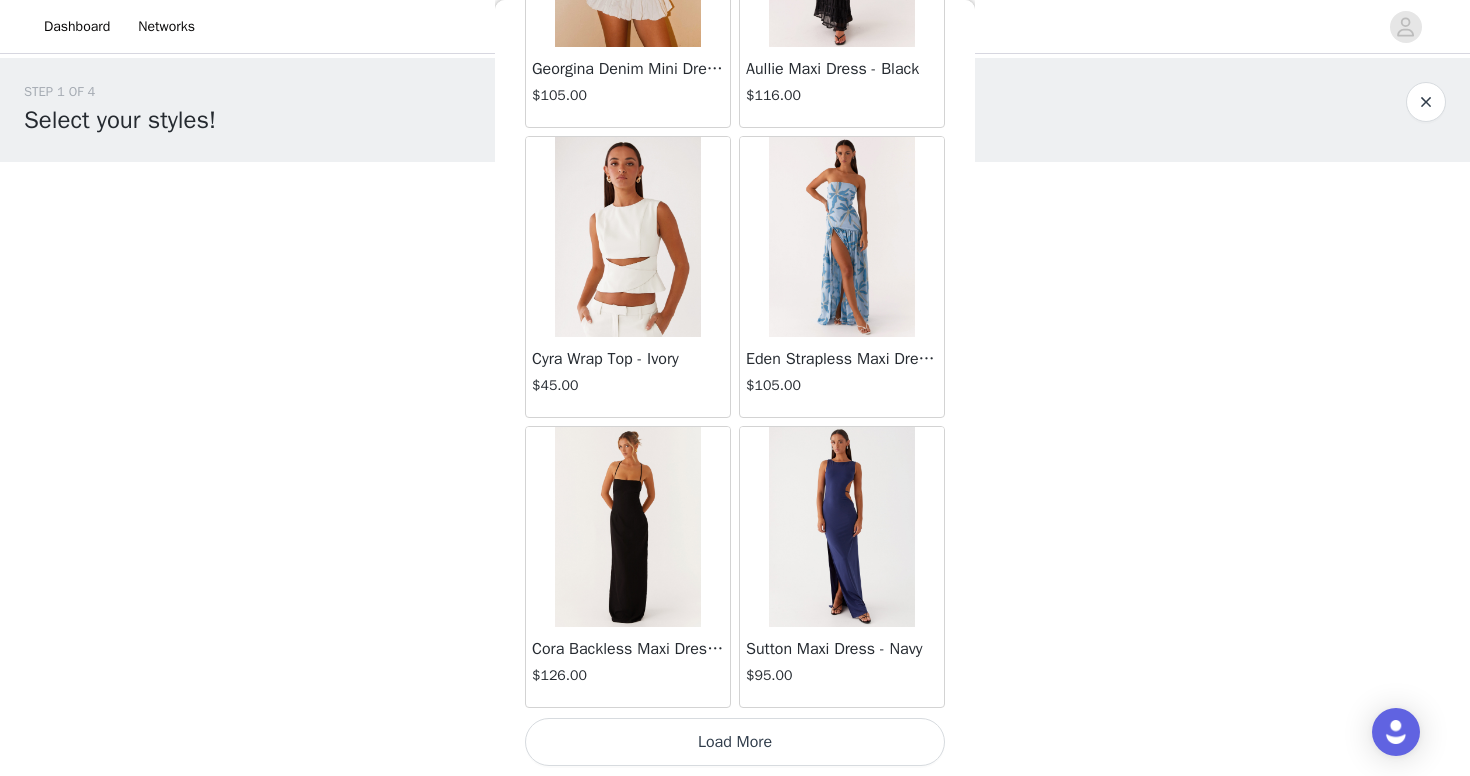 click on "Load More" at bounding box center [735, 742] 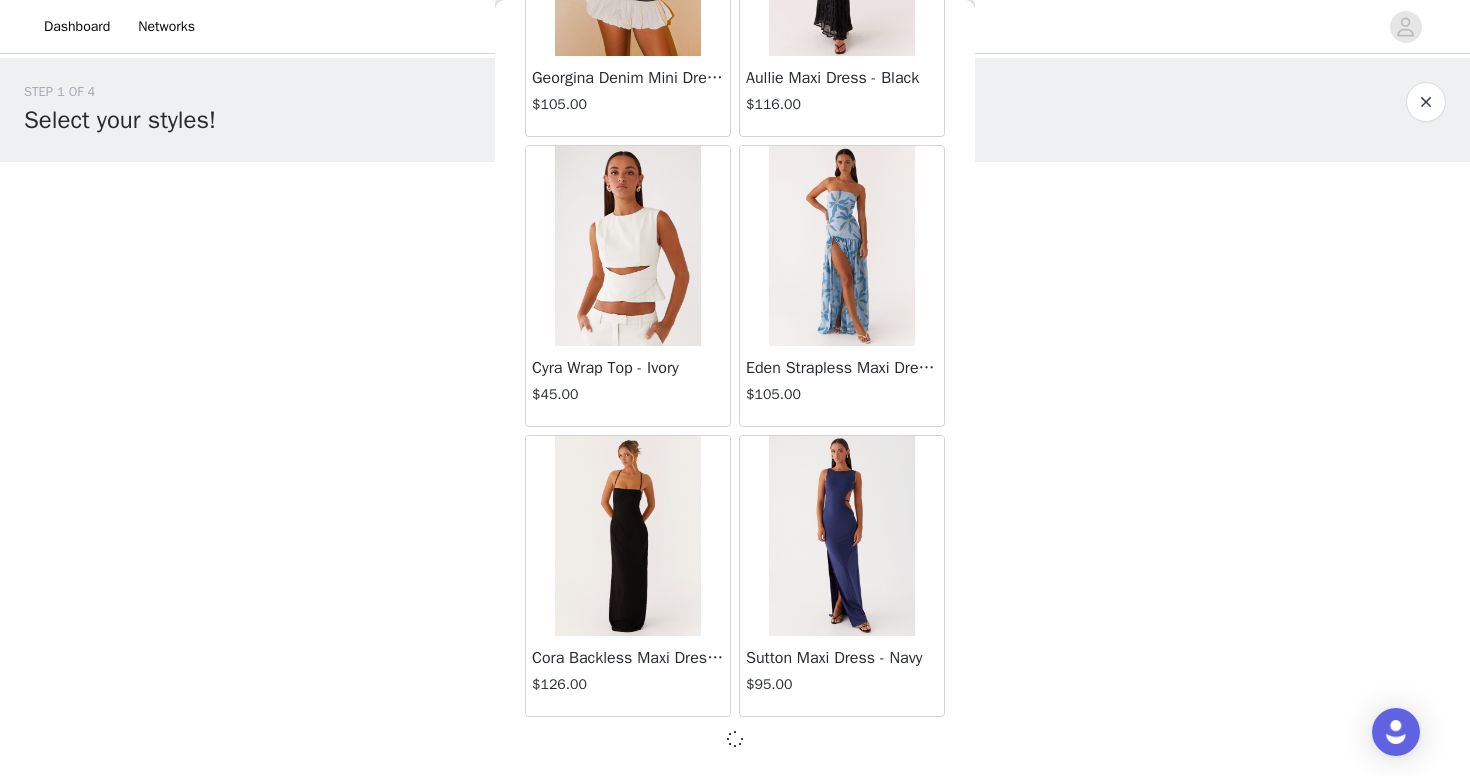 scroll, scrollTop: 19675, scrollLeft: 0, axis: vertical 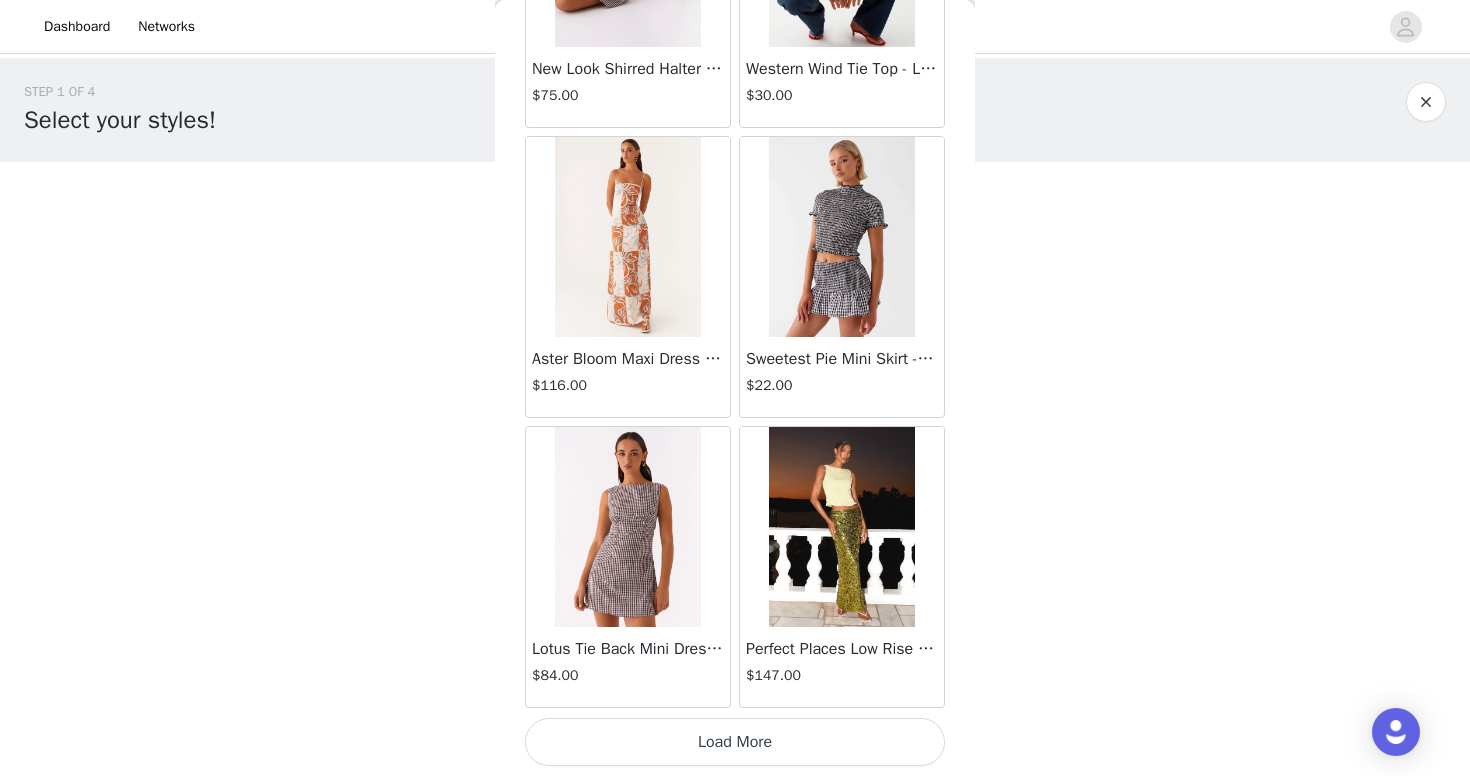 click on "Load More" at bounding box center (735, 742) 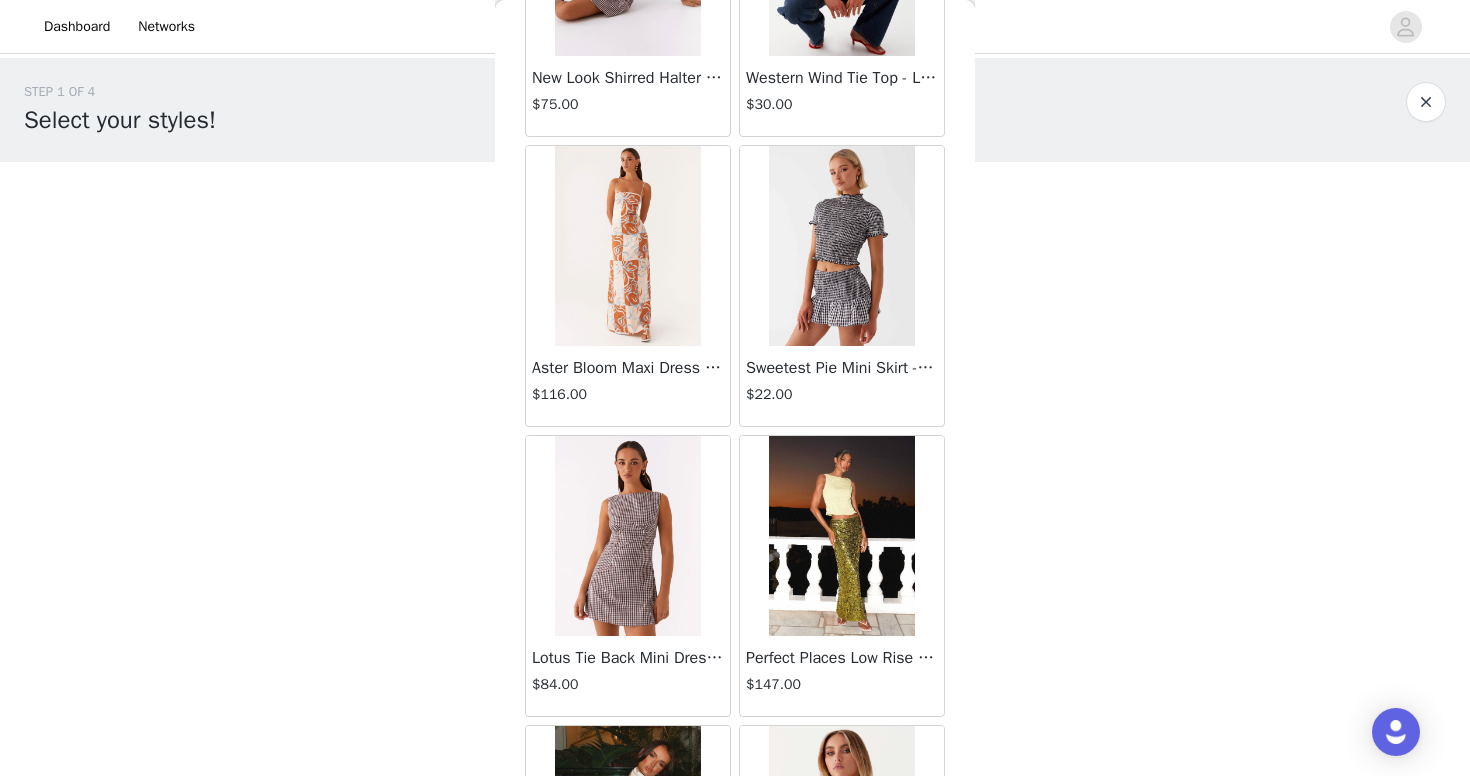 scroll, scrollTop: 0, scrollLeft: 0, axis: both 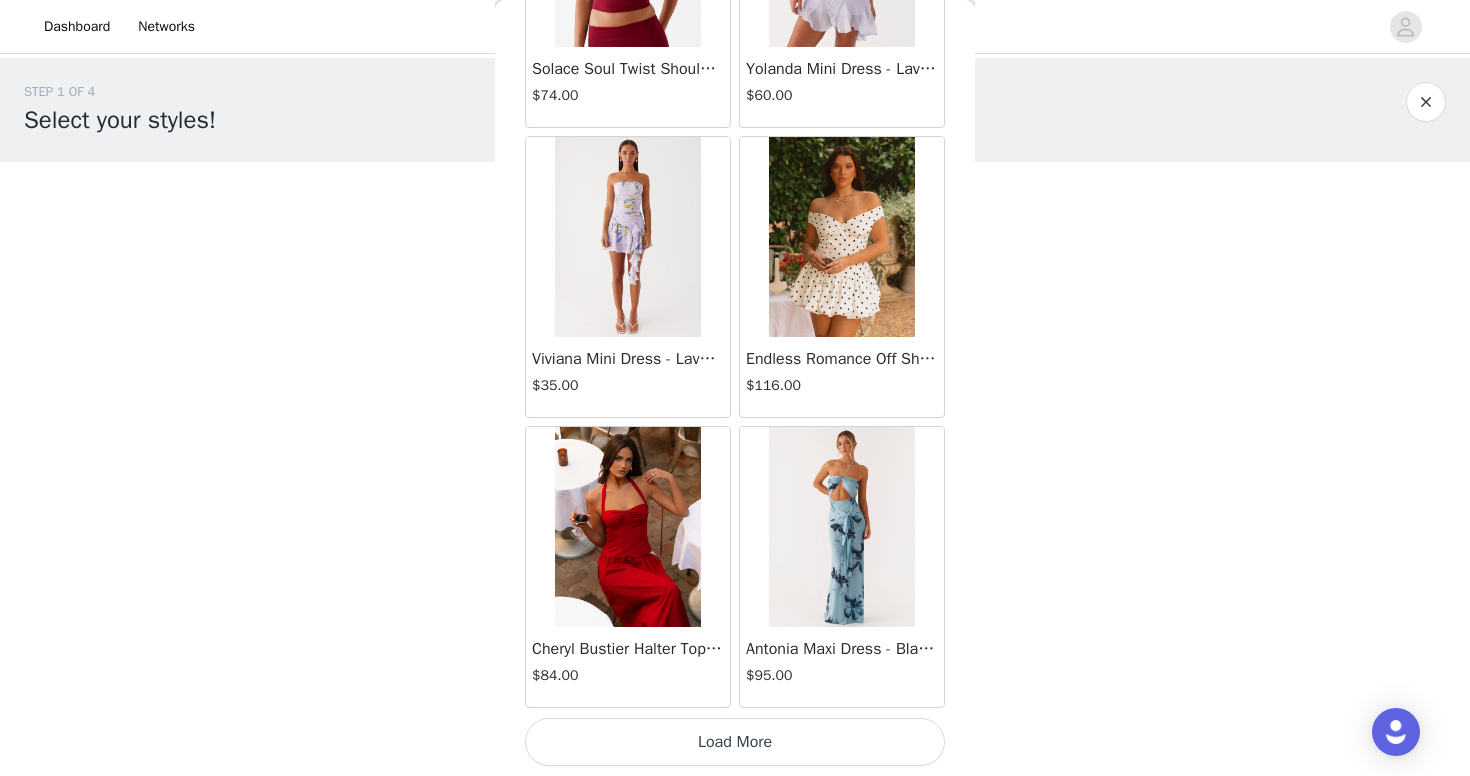 click on "Load More" at bounding box center [735, 742] 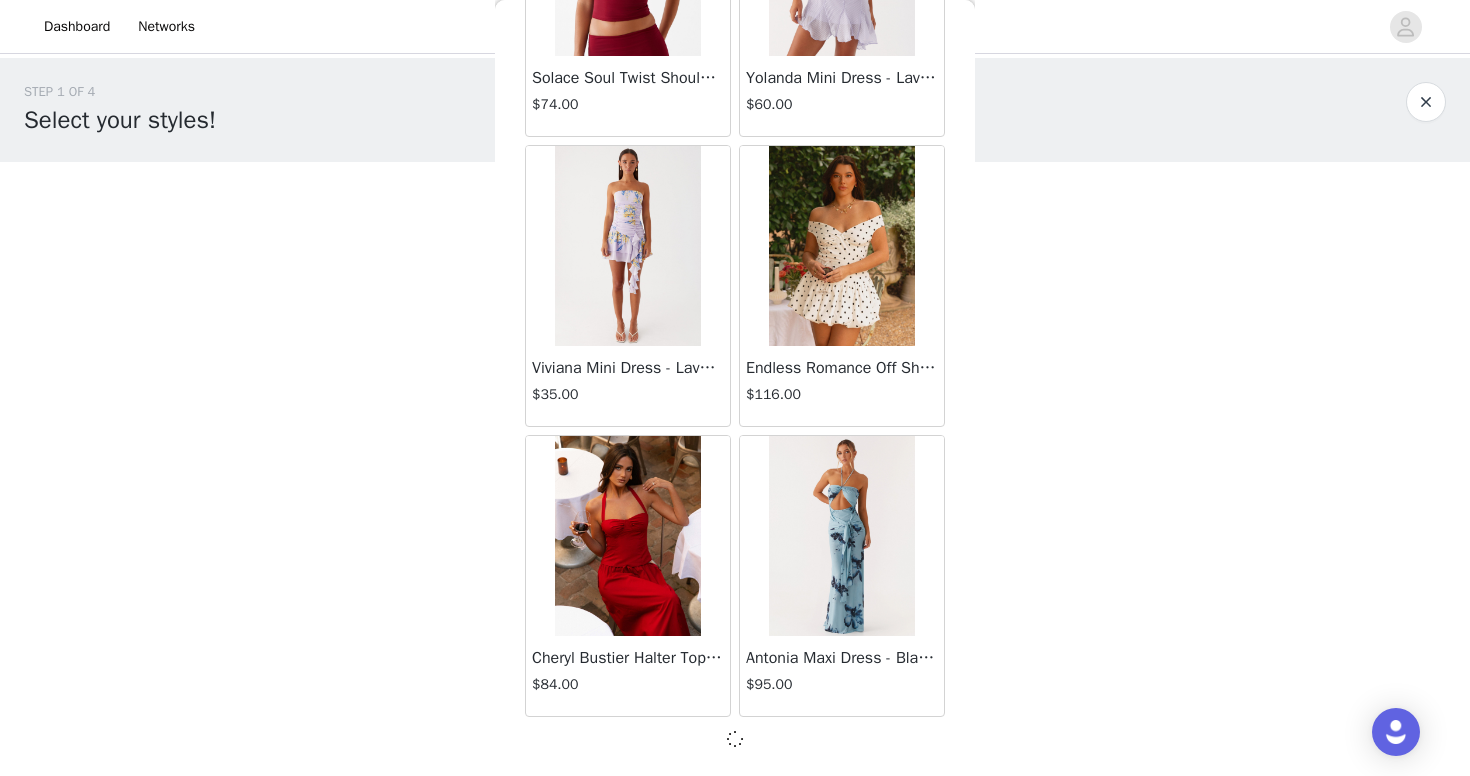 scroll, scrollTop: 25475, scrollLeft: 0, axis: vertical 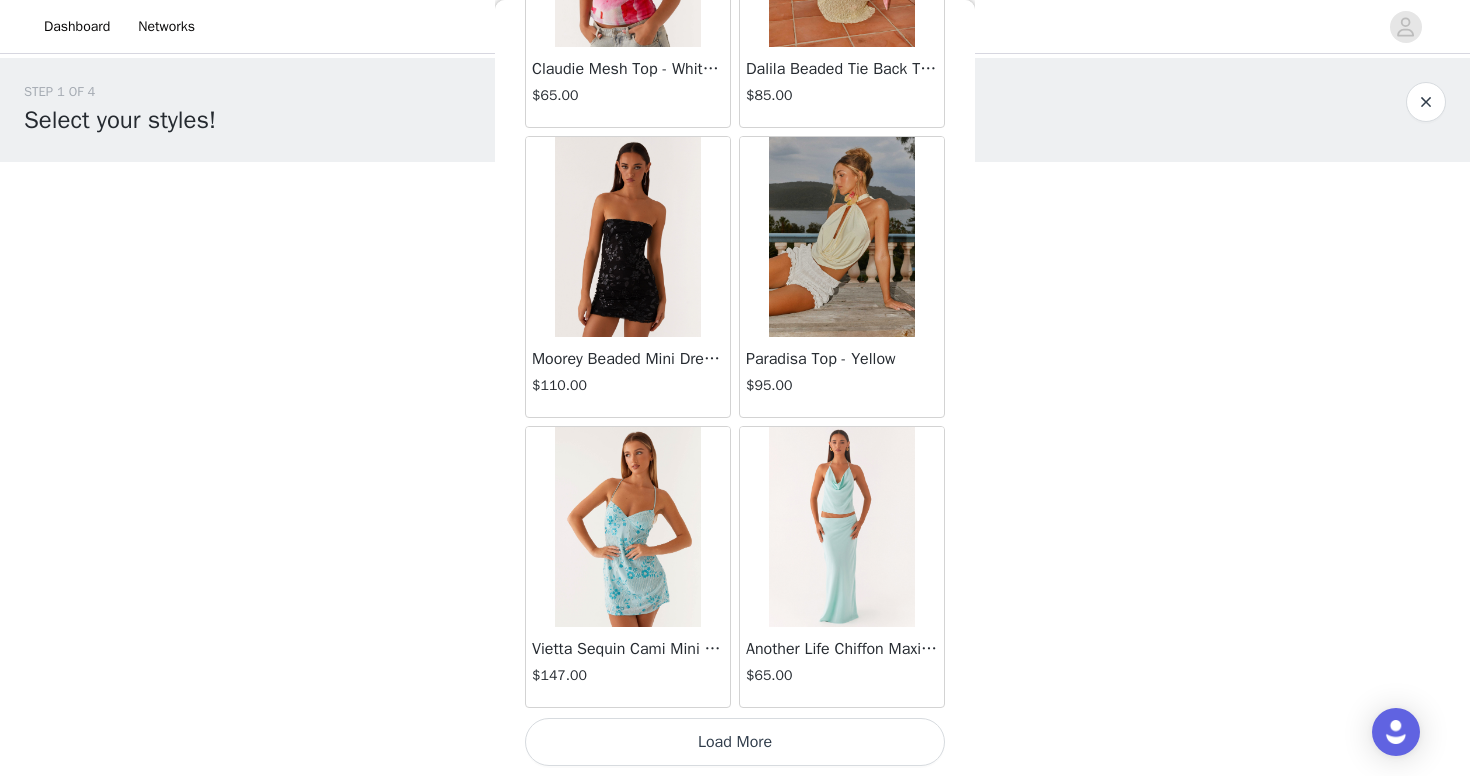 click on "Load More" at bounding box center (735, 742) 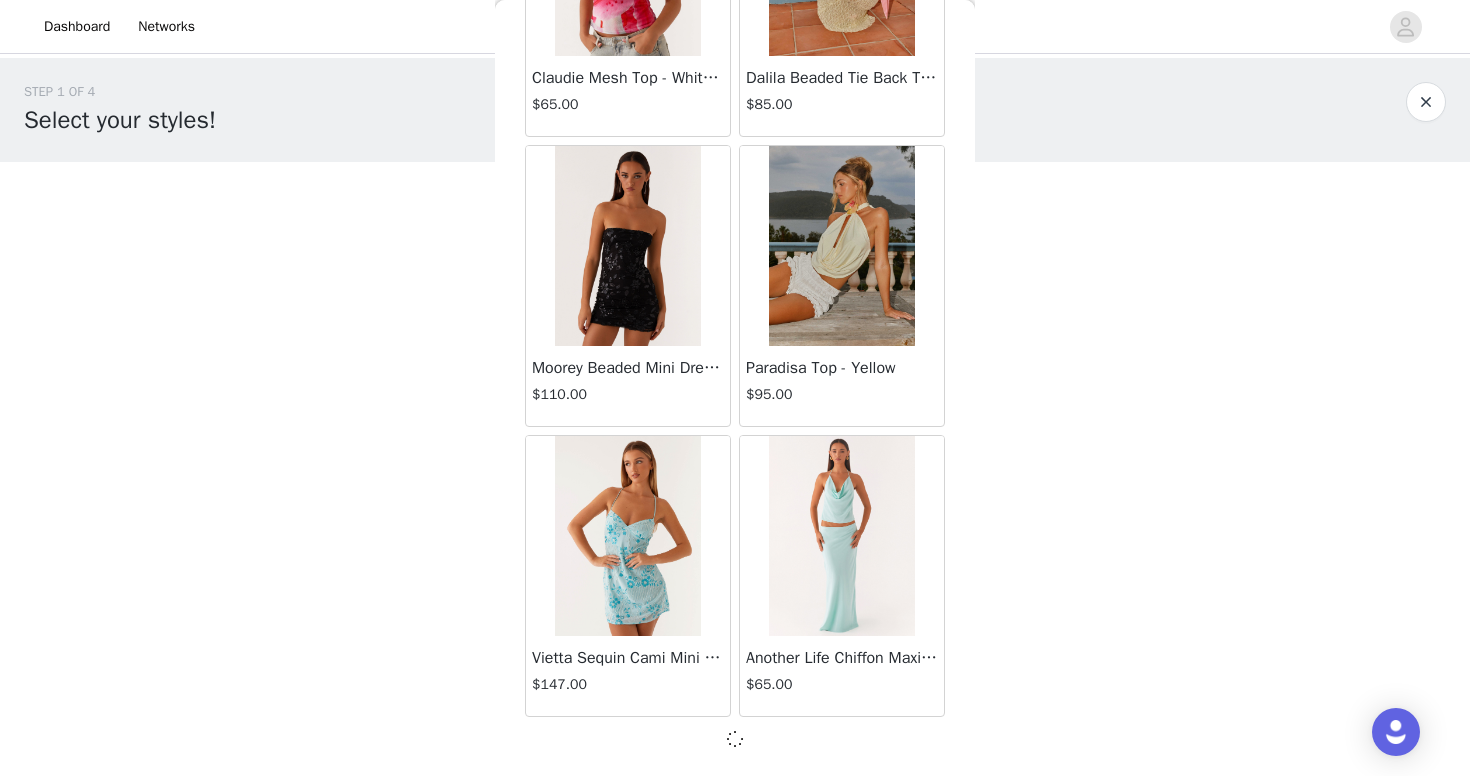 scroll, scrollTop: 28375, scrollLeft: 0, axis: vertical 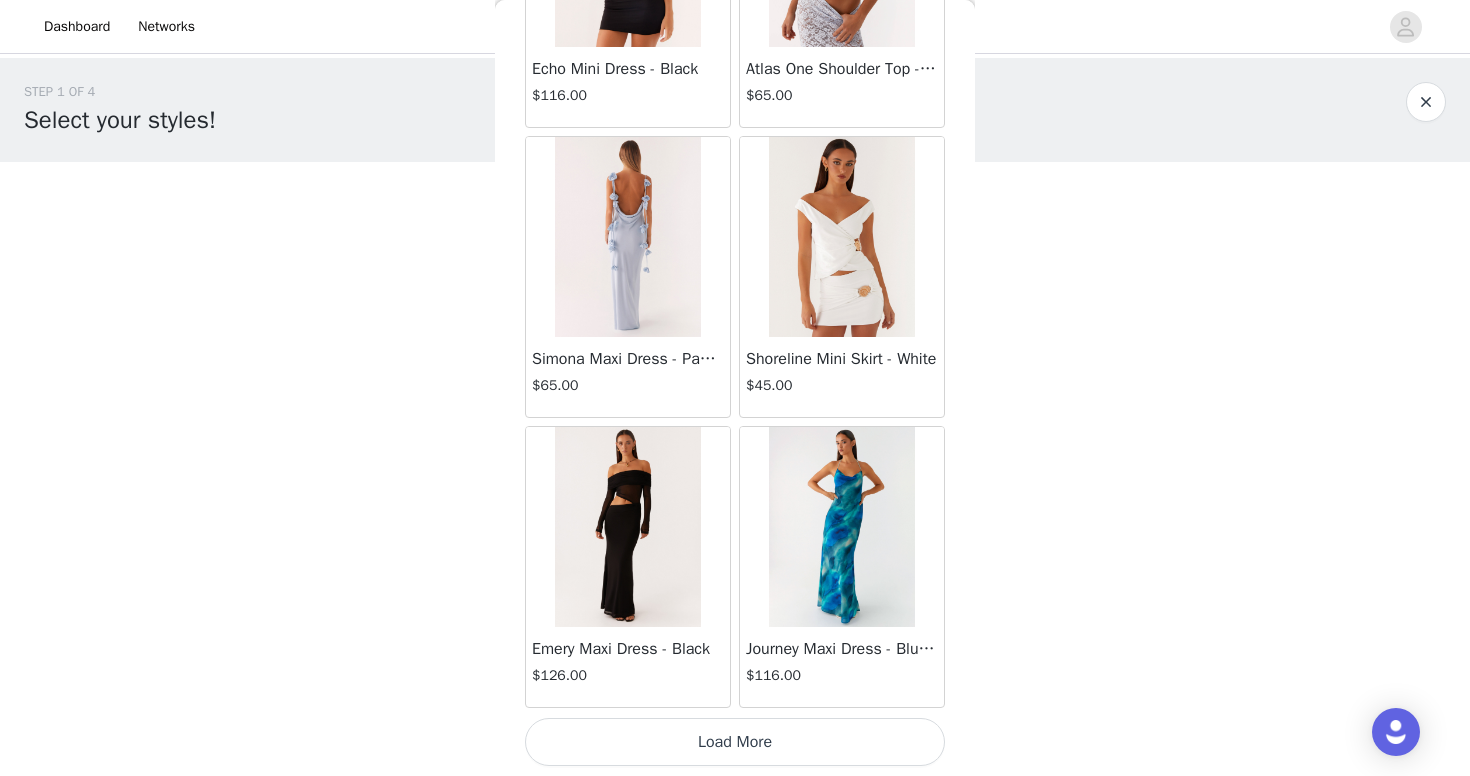 click on "Load More" at bounding box center [735, 742] 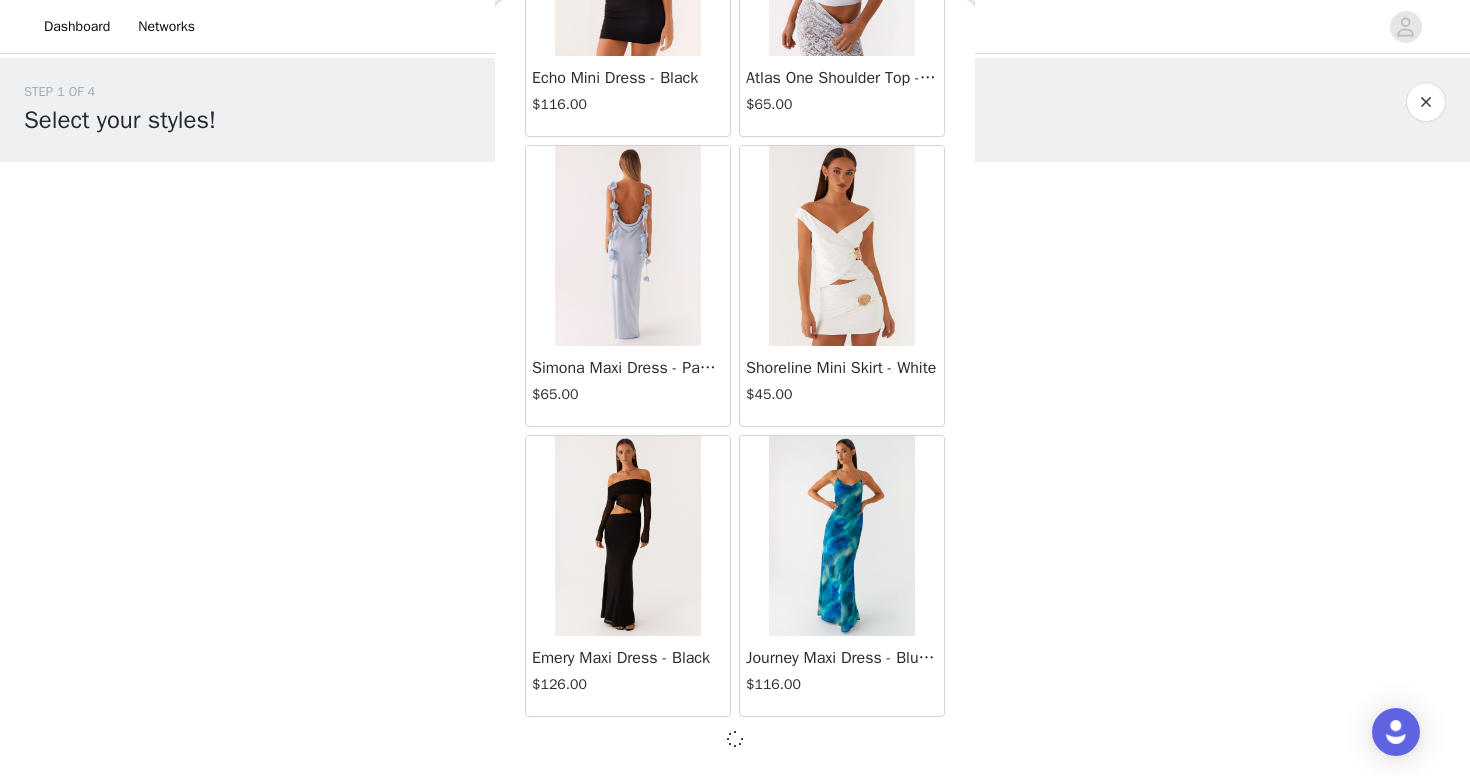 scroll, scrollTop: 31275, scrollLeft: 0, axis: vertical 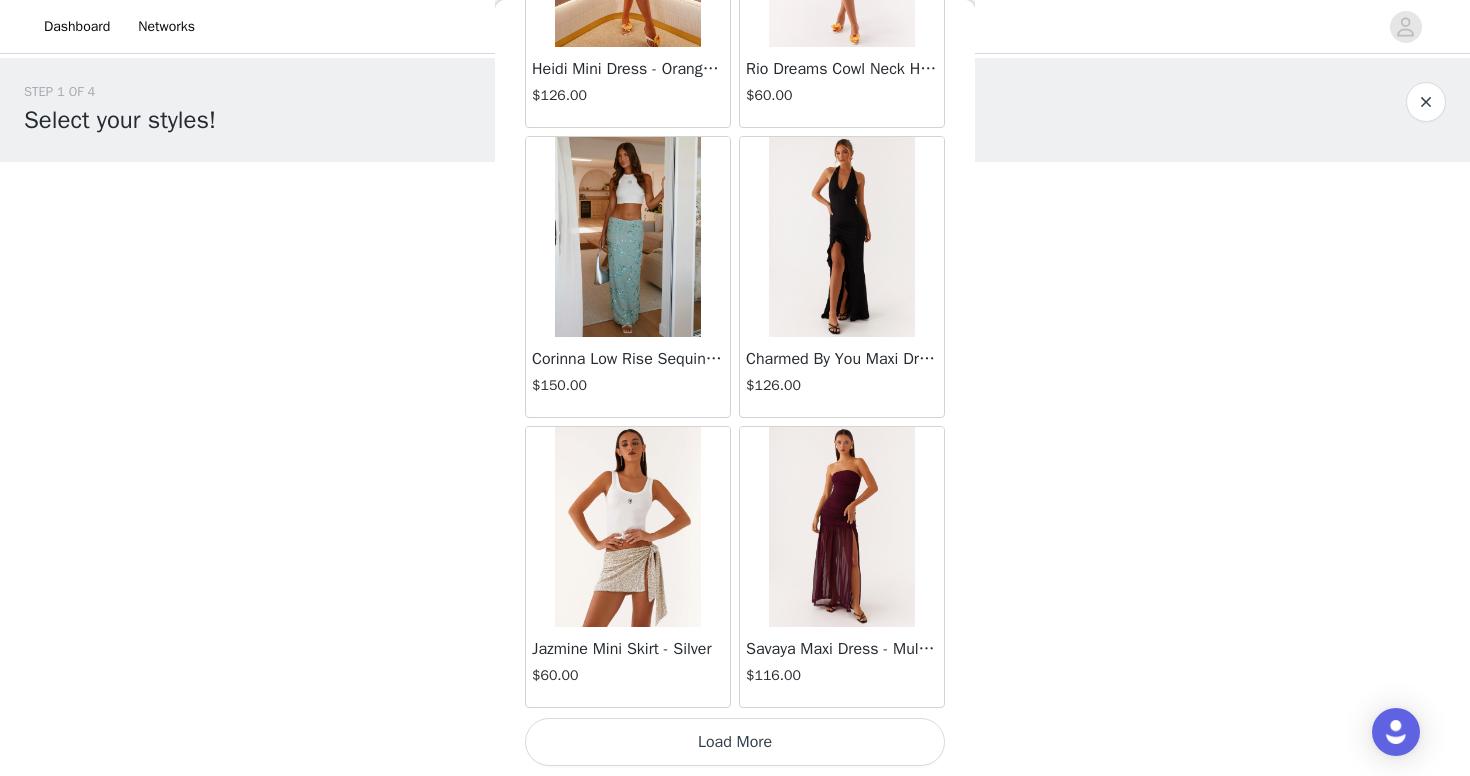 click on "Load More" at bounding box center [735, 742] 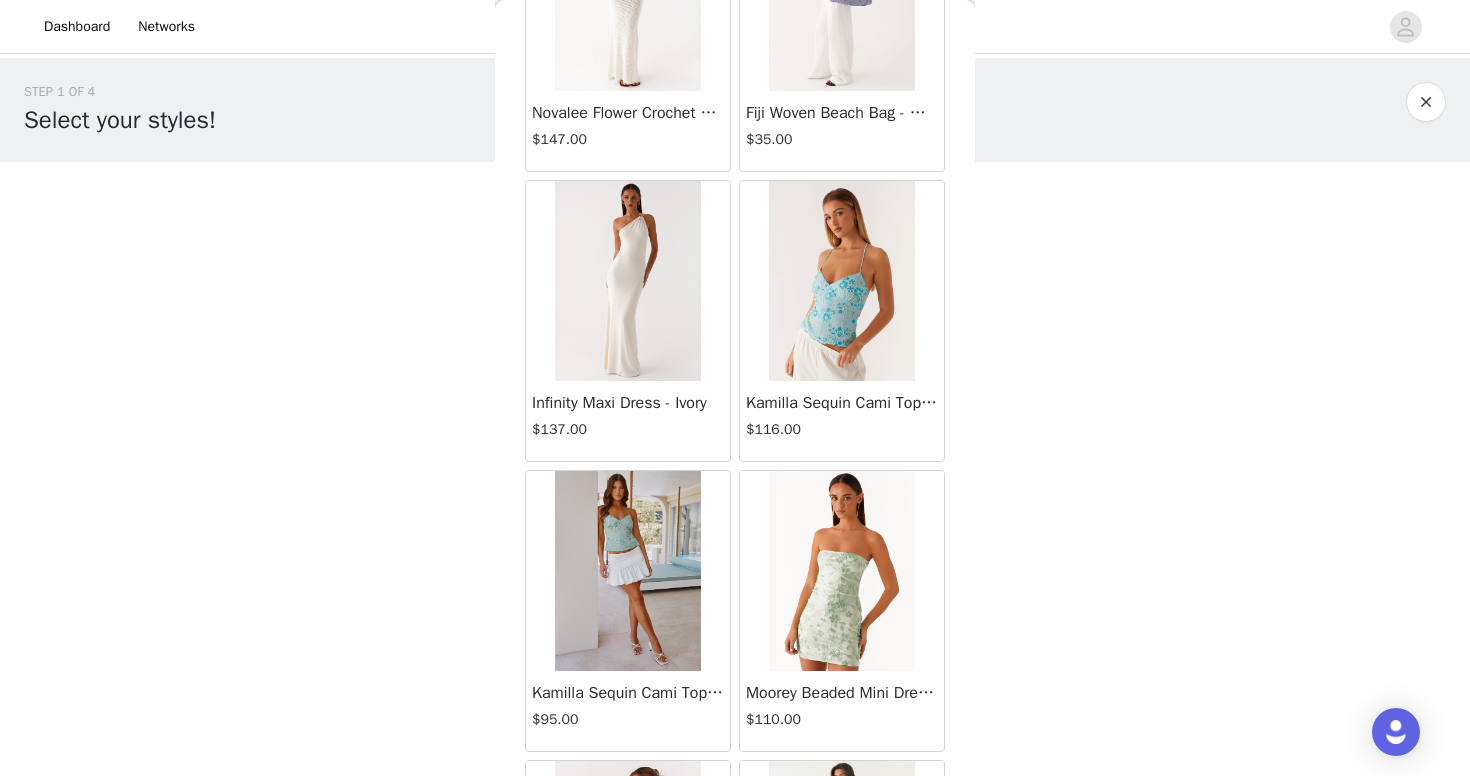 scroll, scrollTop: 36879, scrollLeft: 0, axis: vertical 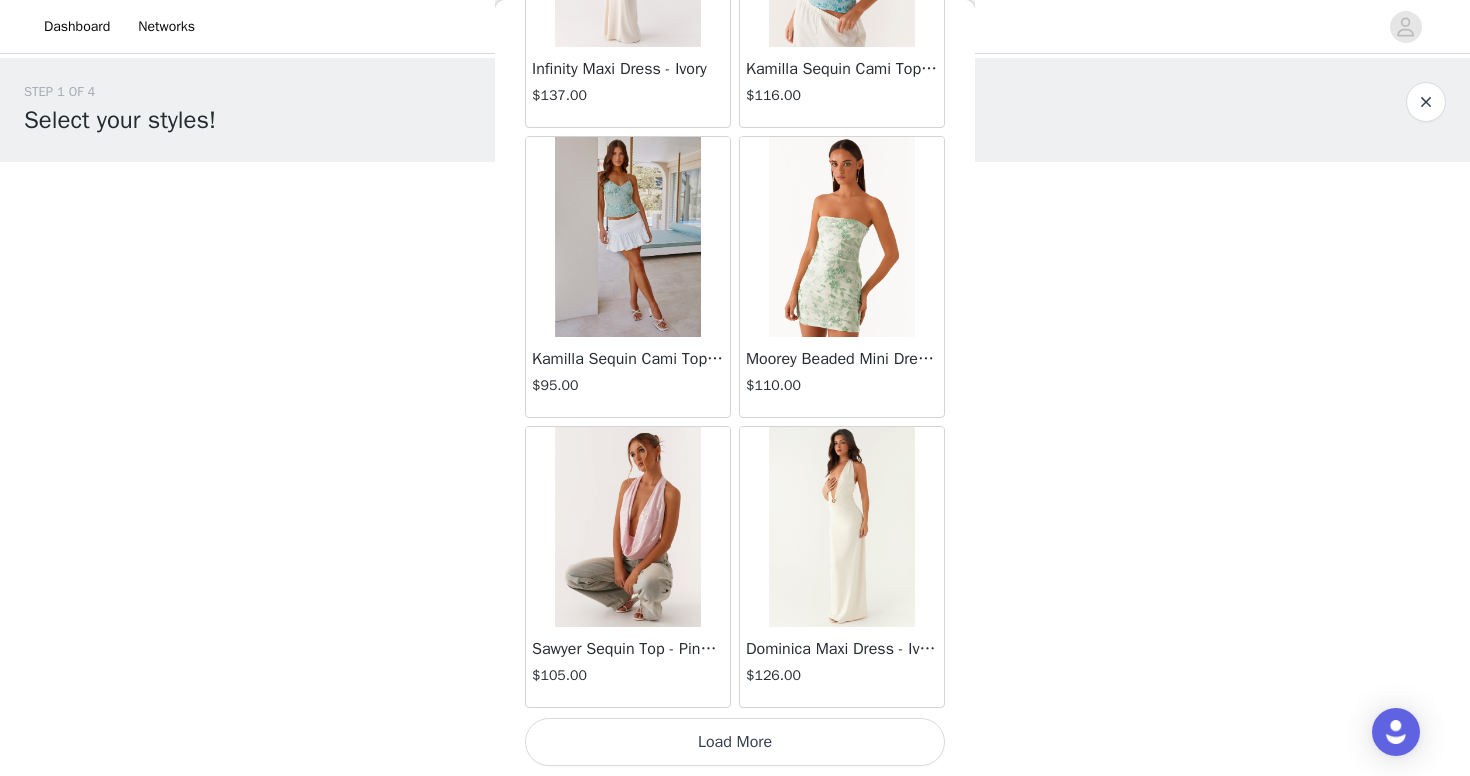 click on "Load More" at bounding box center [735, 742] 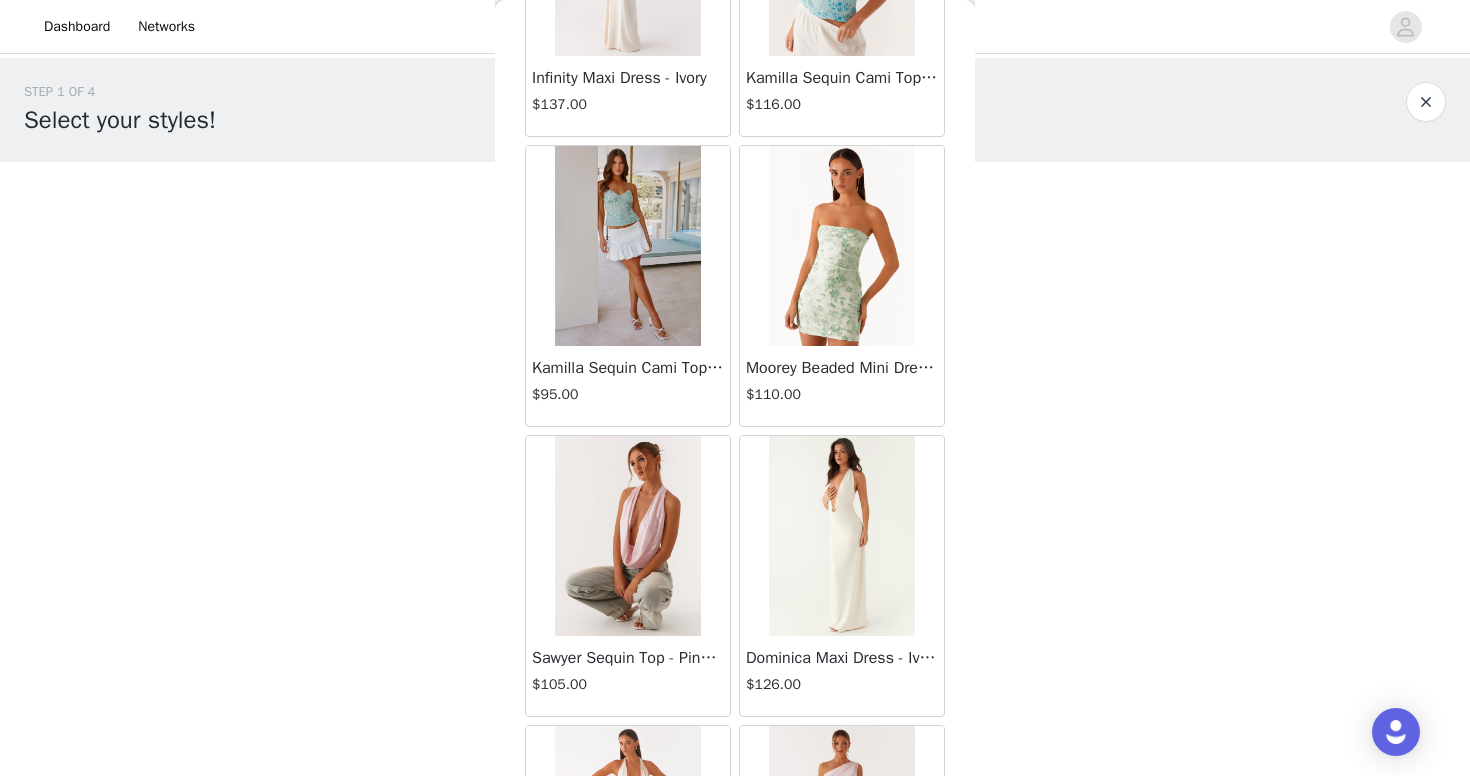 scroll, scrollTop: 0, scrollLeft: 0, axis: both 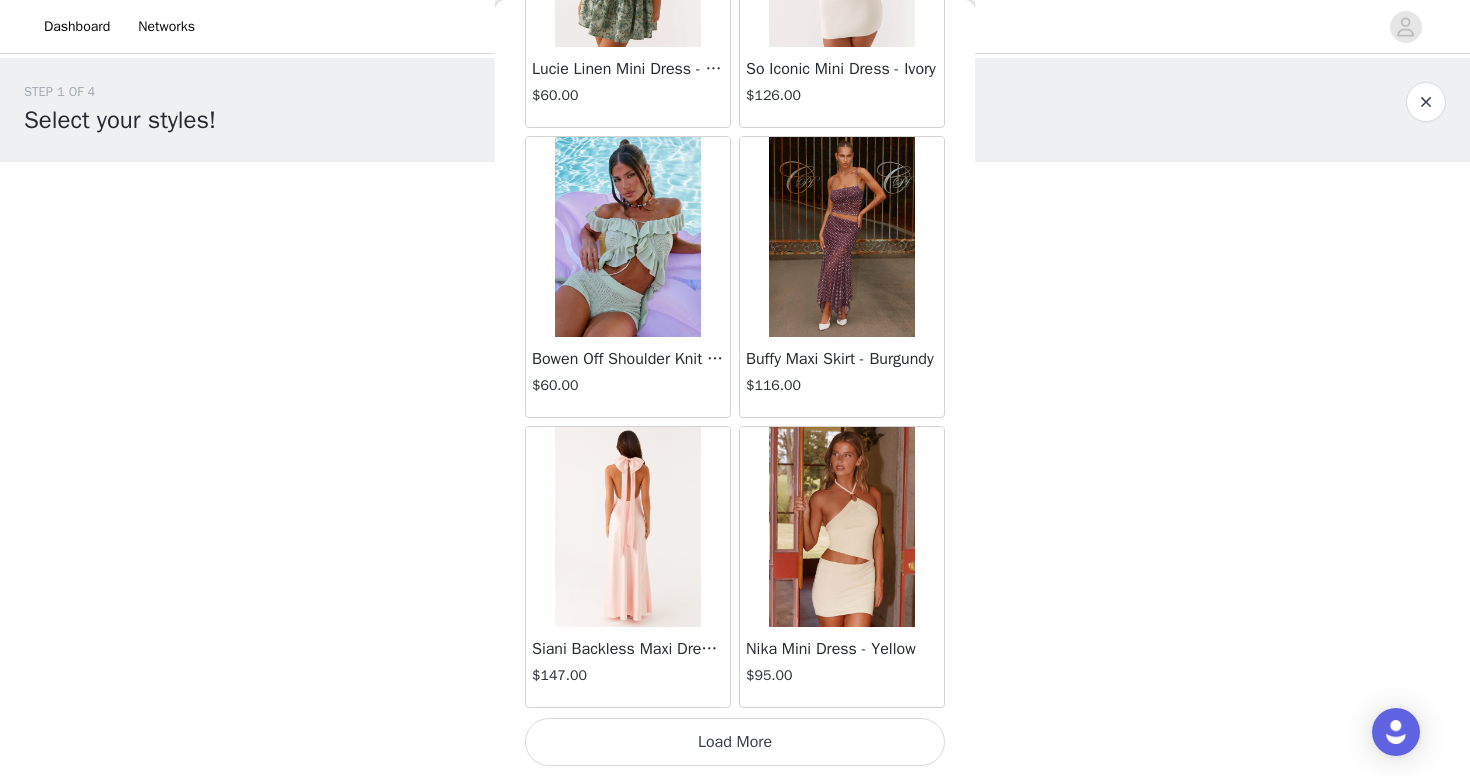 click on "Load More" at bounding box center [735, 742] 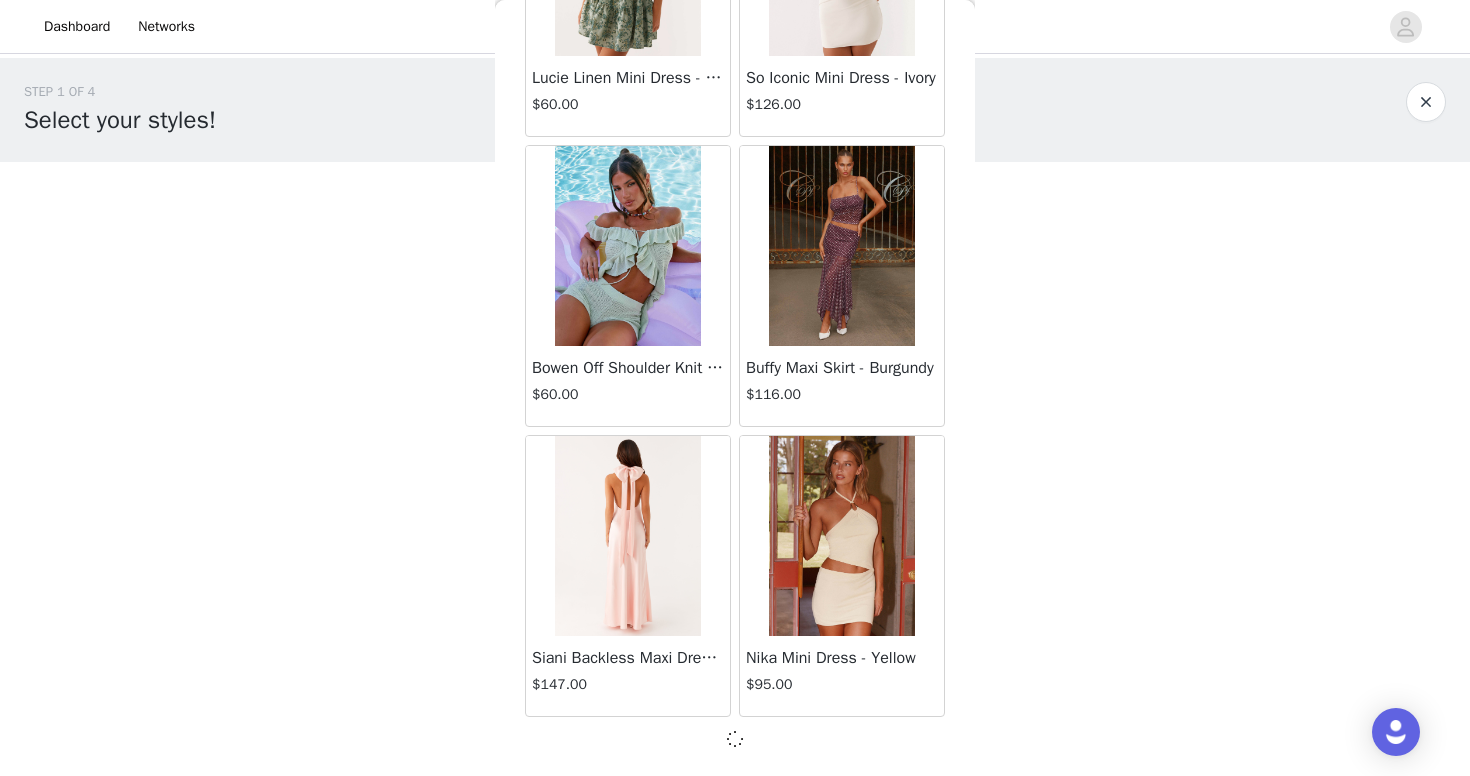 scroll, scrollTop: 39975, scrollLeft: 0, axis: vertical 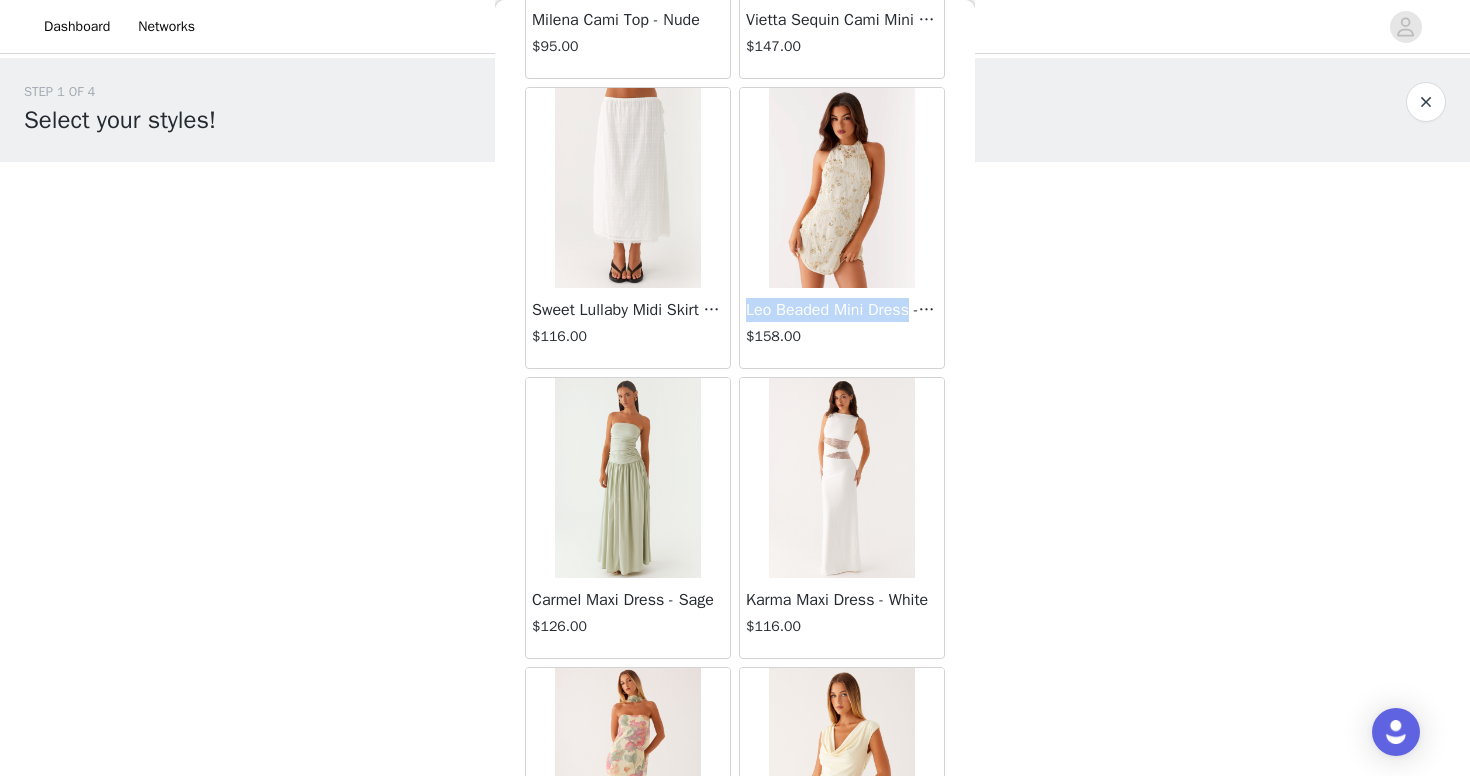 drag, startPoint x: 750, startPoint y: 313, endPoint x: 915, endPoint y: 314, distance: 165.00304 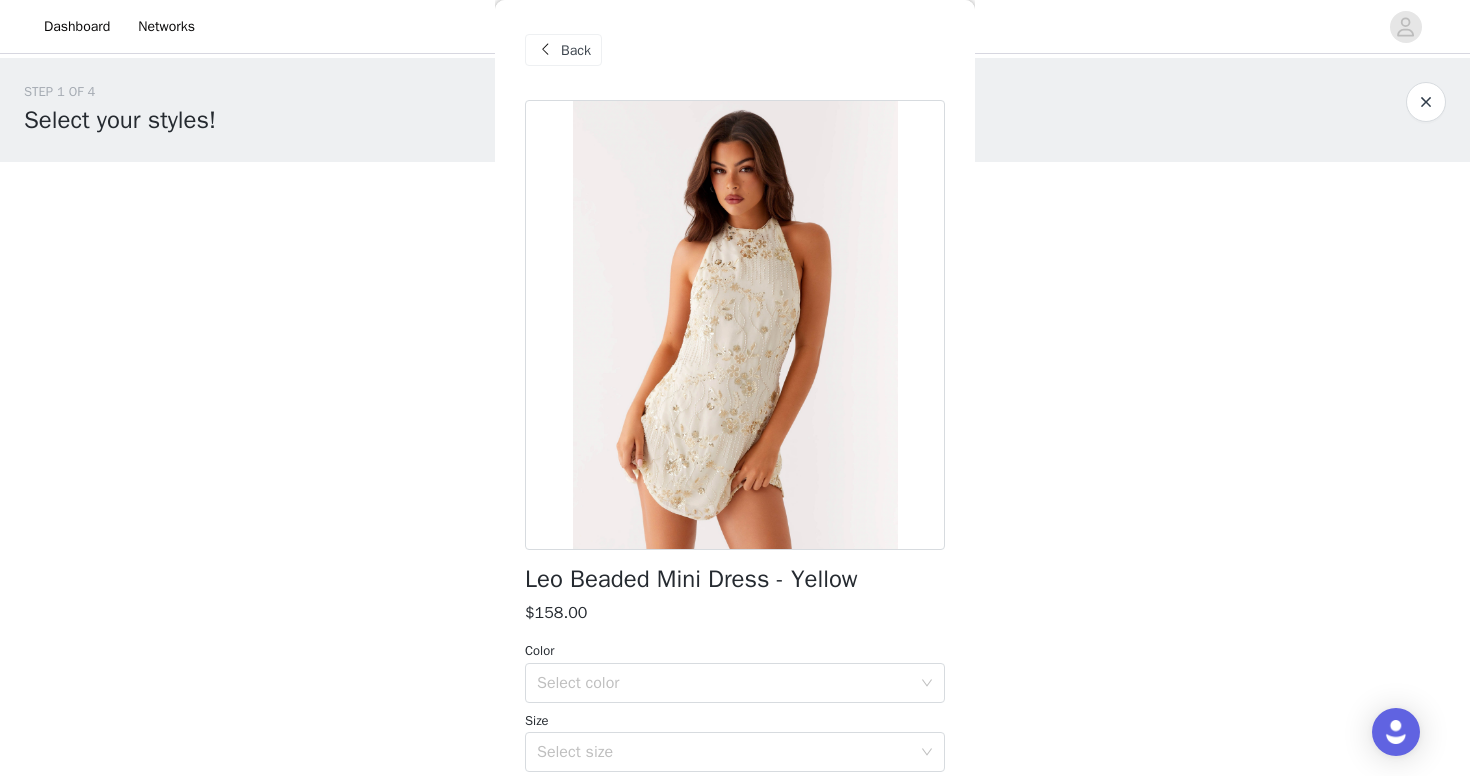 scroll, scrollTop: 0, scrollLeft: 0, axis: both 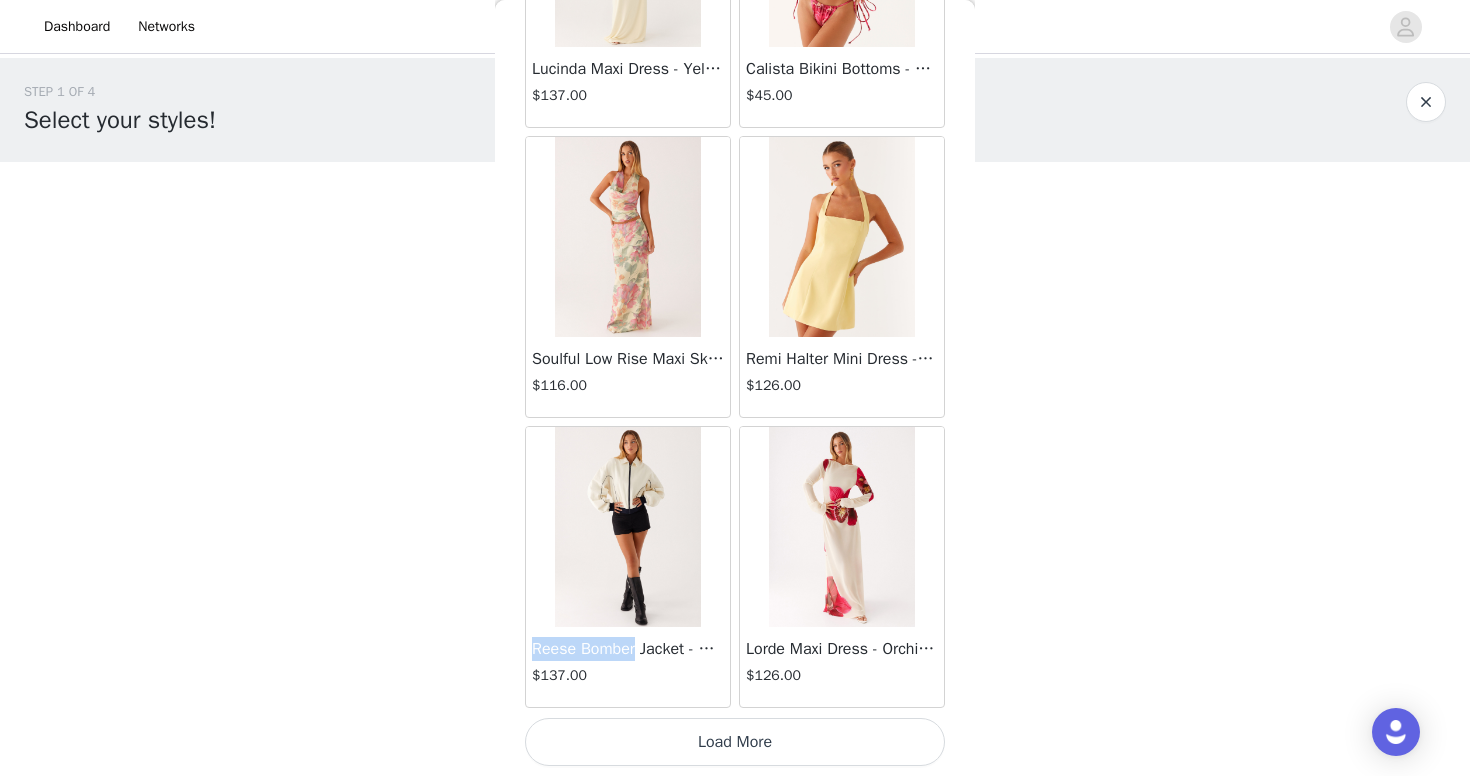 drag, startPoint x: 532, startPoint y: 648, endPoint x: 640, endPoint y: 648, distance: 108 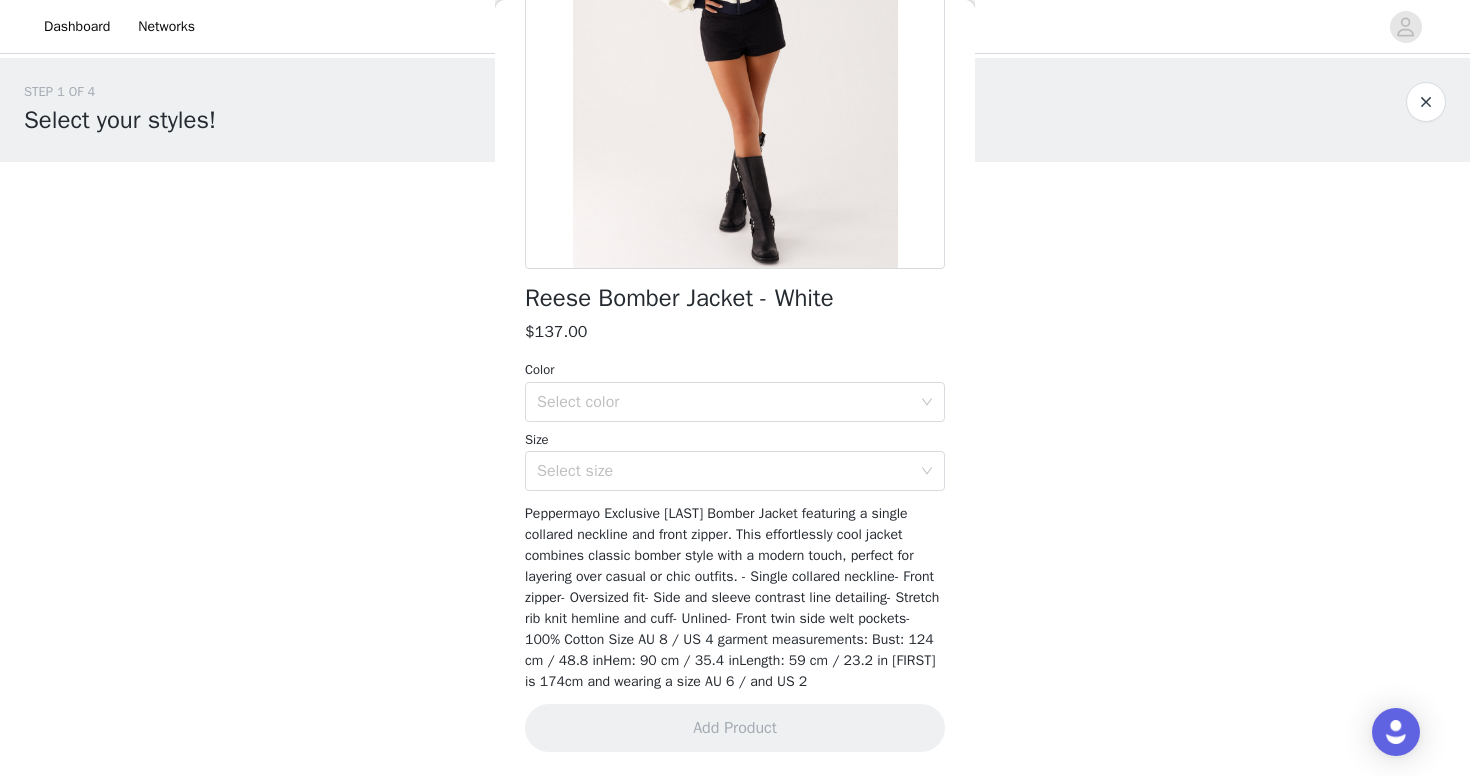 click at bounding box center (1426, 102) 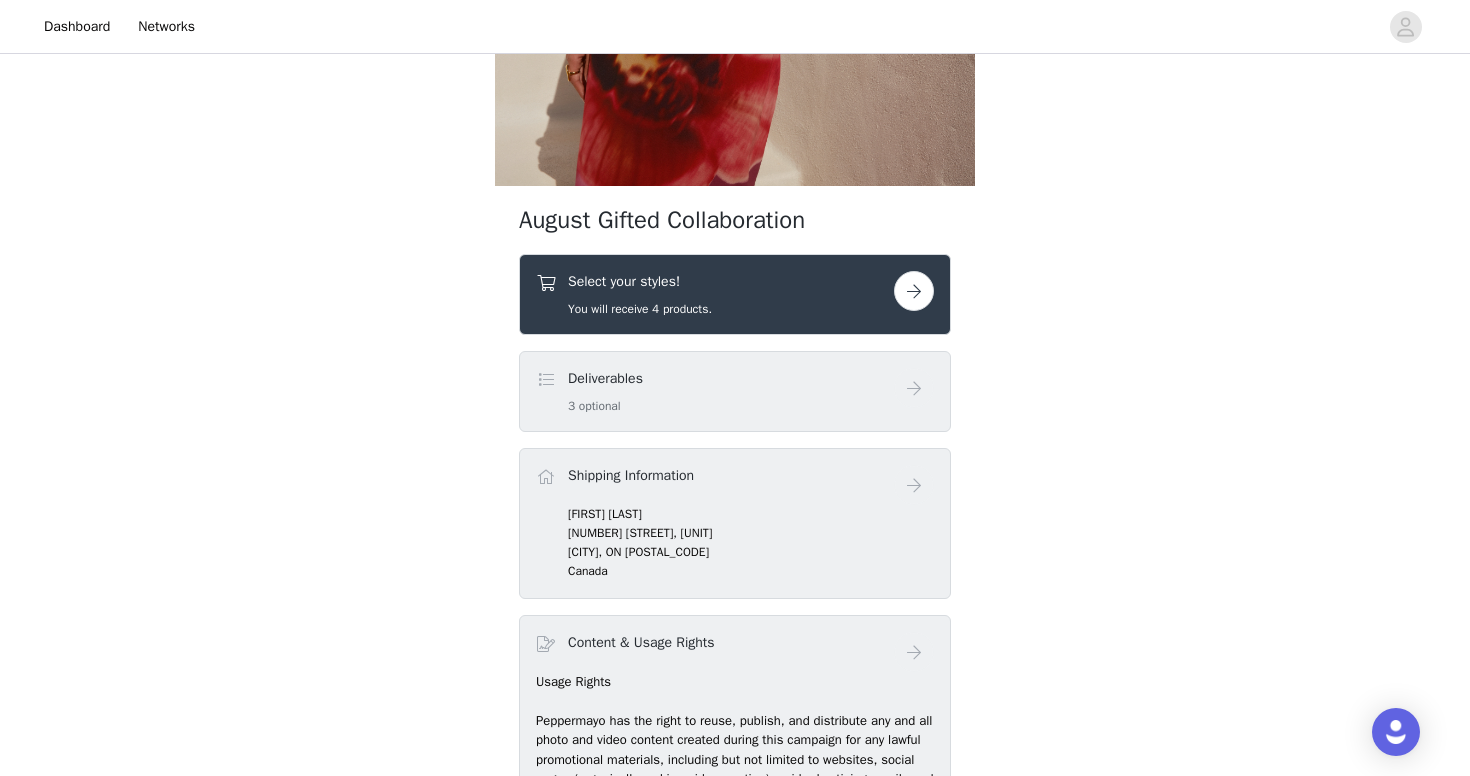 scroll, scrollTop: 517, scrollLeft: 0, axis: vertical 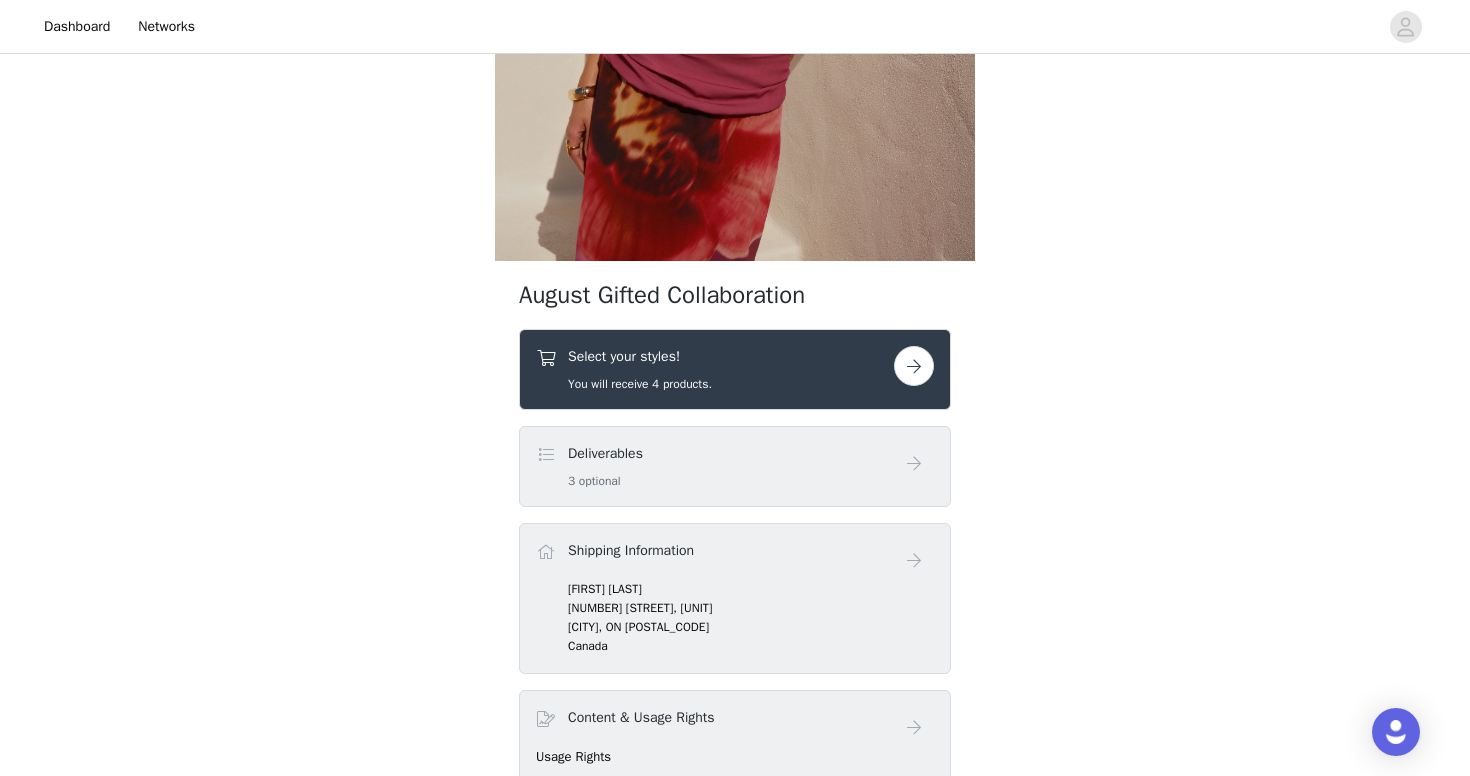 click at bounding box center [914, 366] 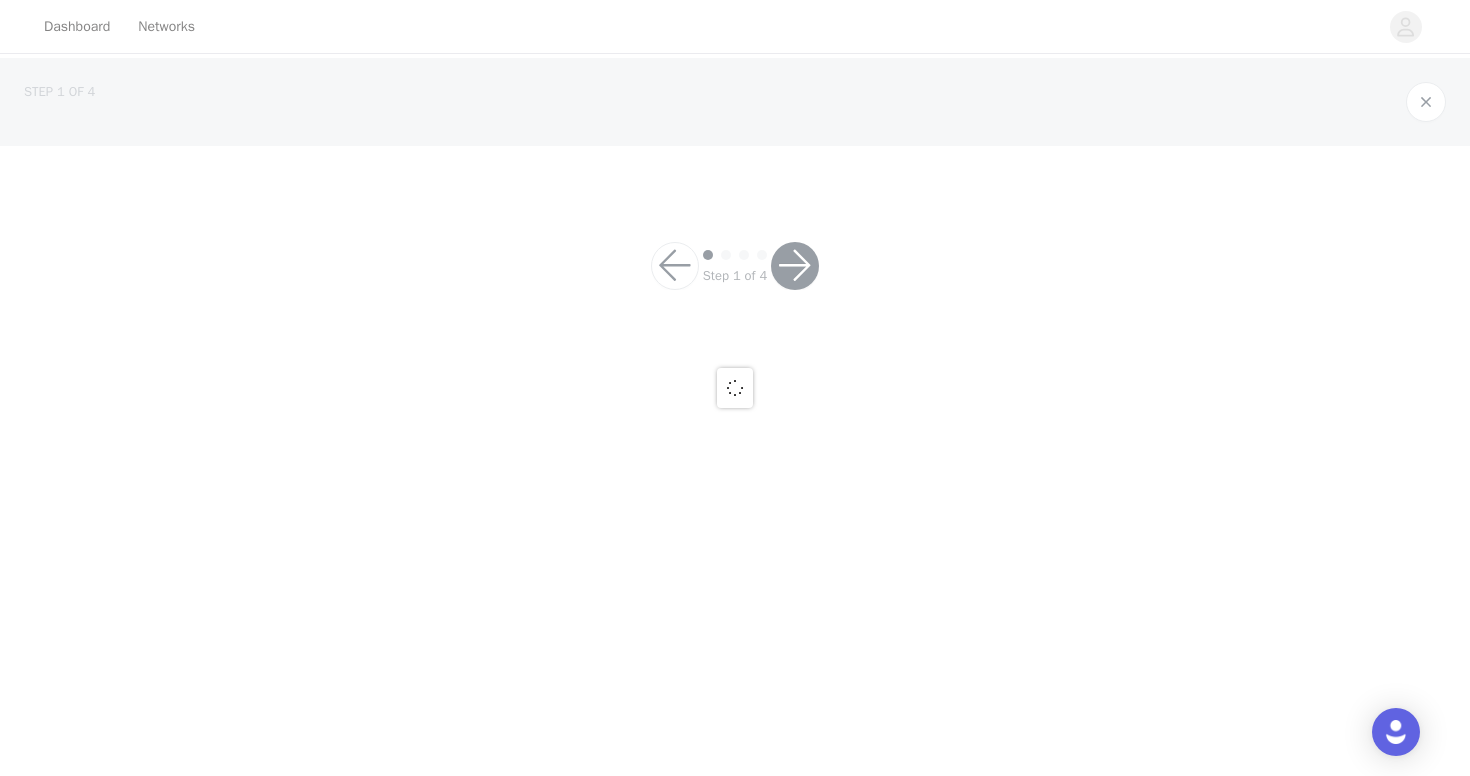 scroll, scrollTop: 0, scrollLeft: 0, axis: both 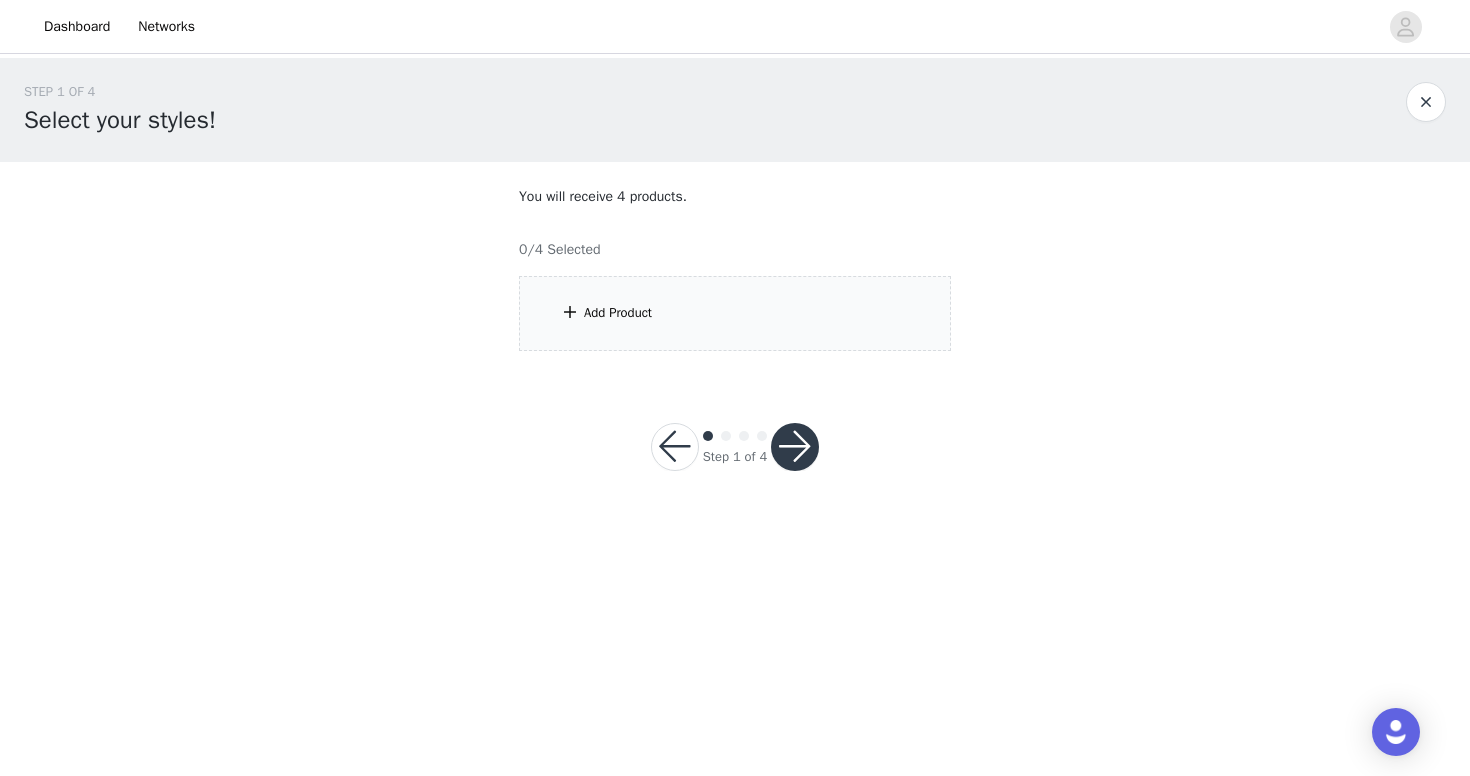click on "Add Product" at bounding box center (735, 313) 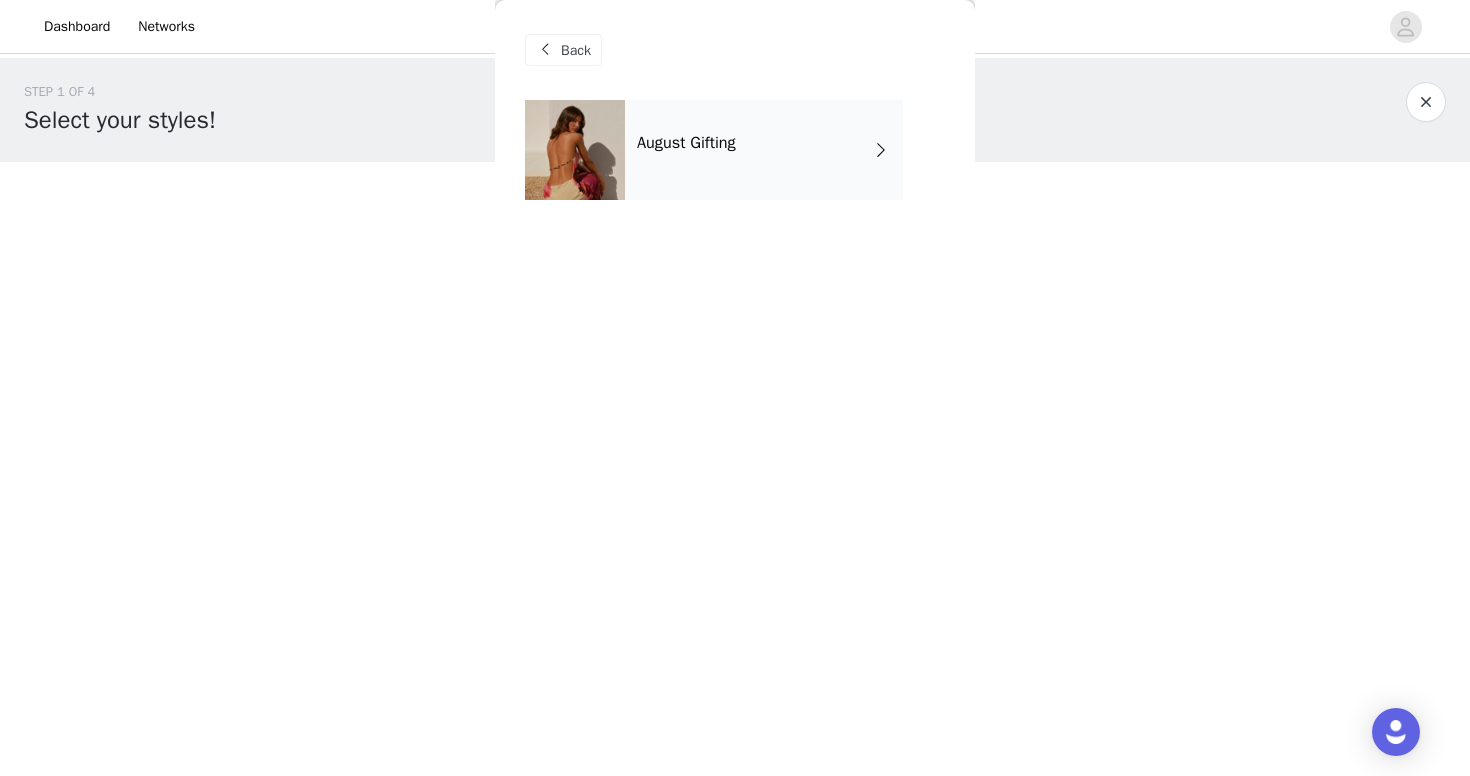 click on "August Gifting" at bounding box center (764, 150) 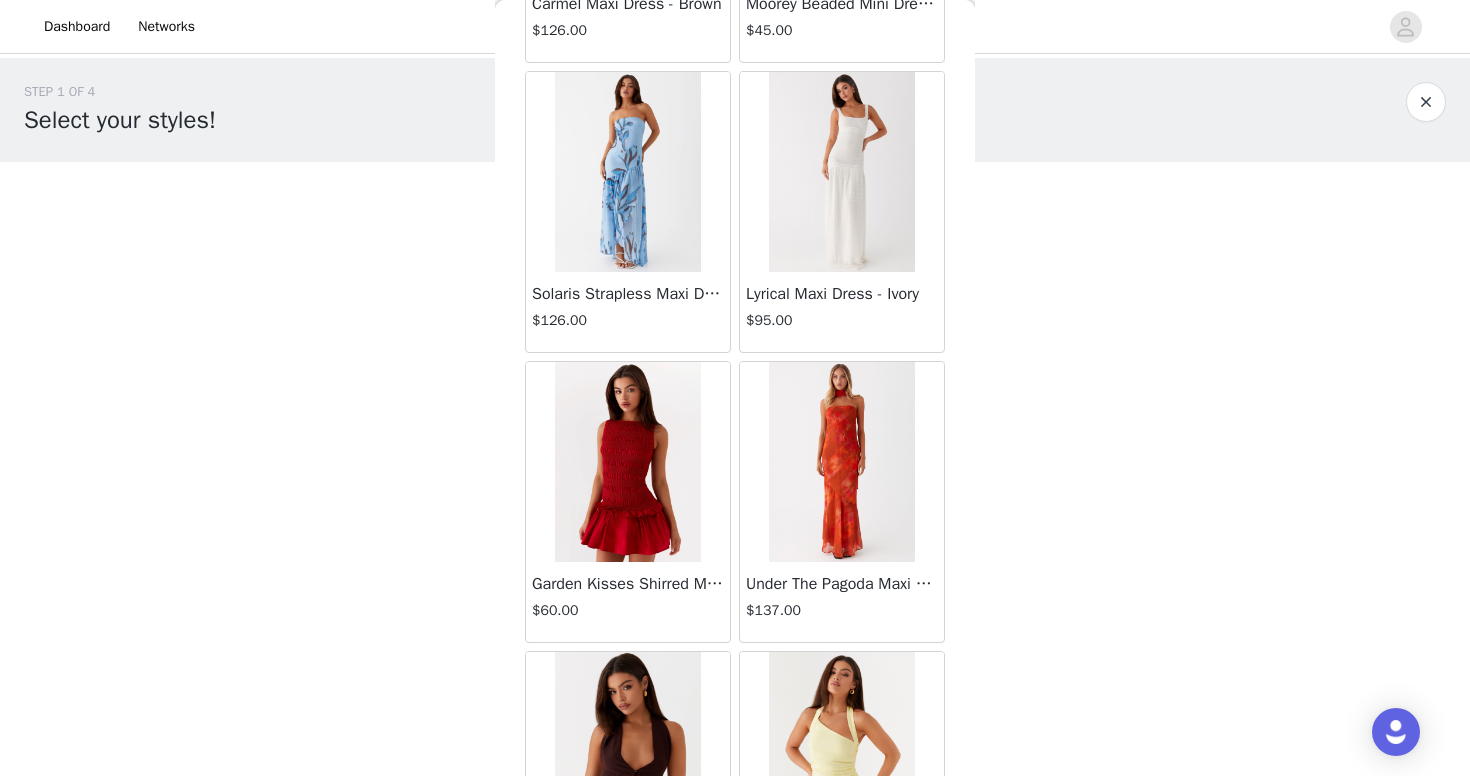 scroll, scrollTop: 2284, scrollLeft: 0, axis: vertical 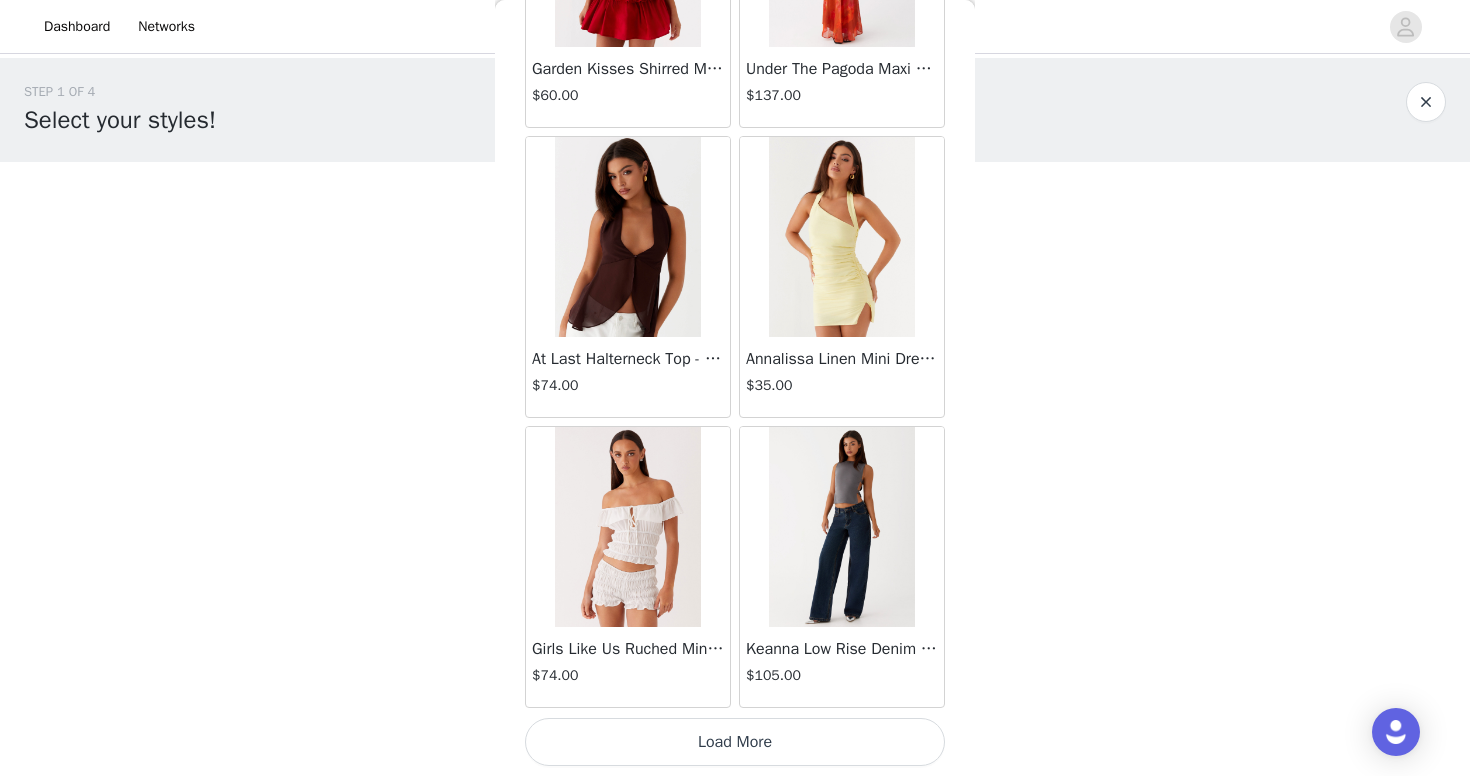 click on "Load More" at bounding box center (735, 742) 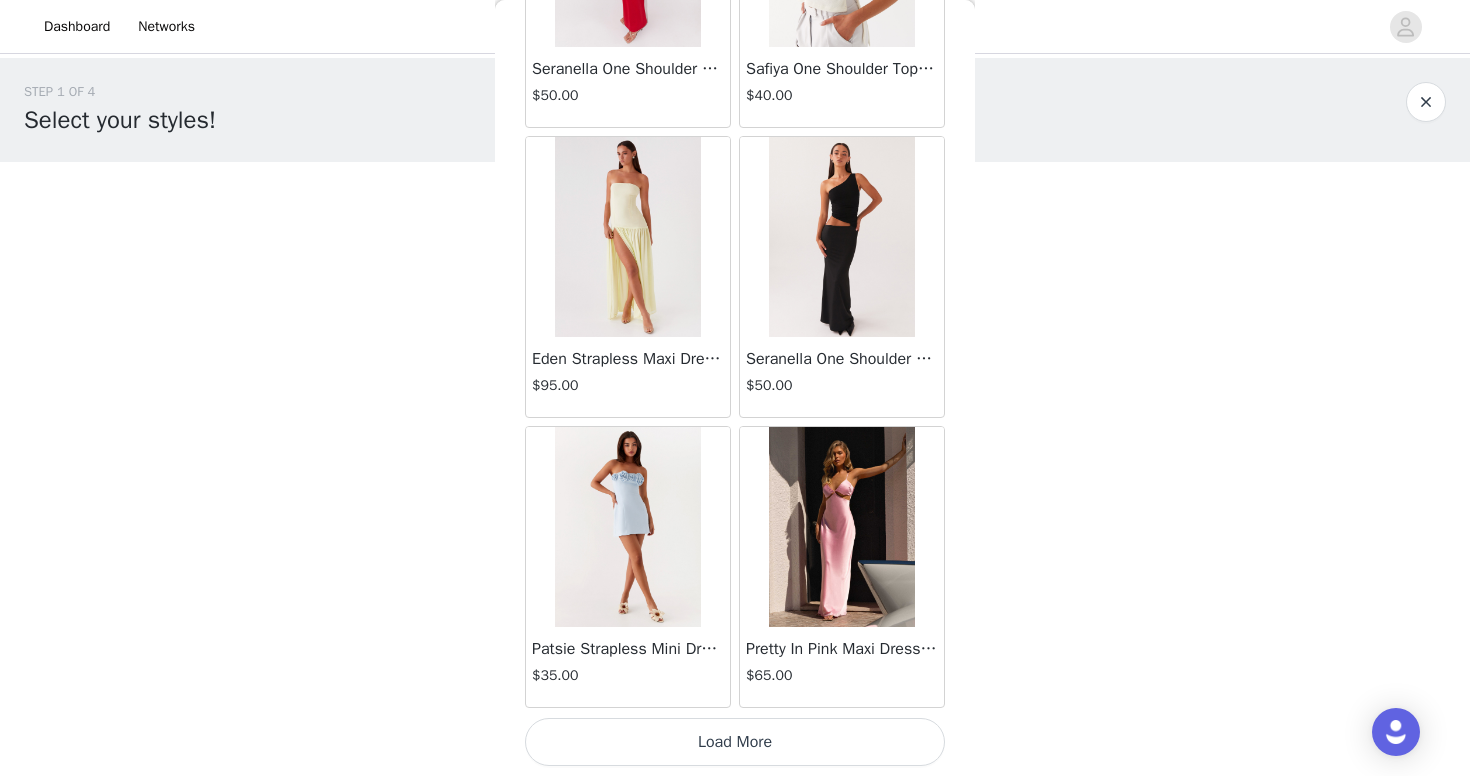 scroll, scrollTop: 5184, scrollLeft: 0, axis: vertical 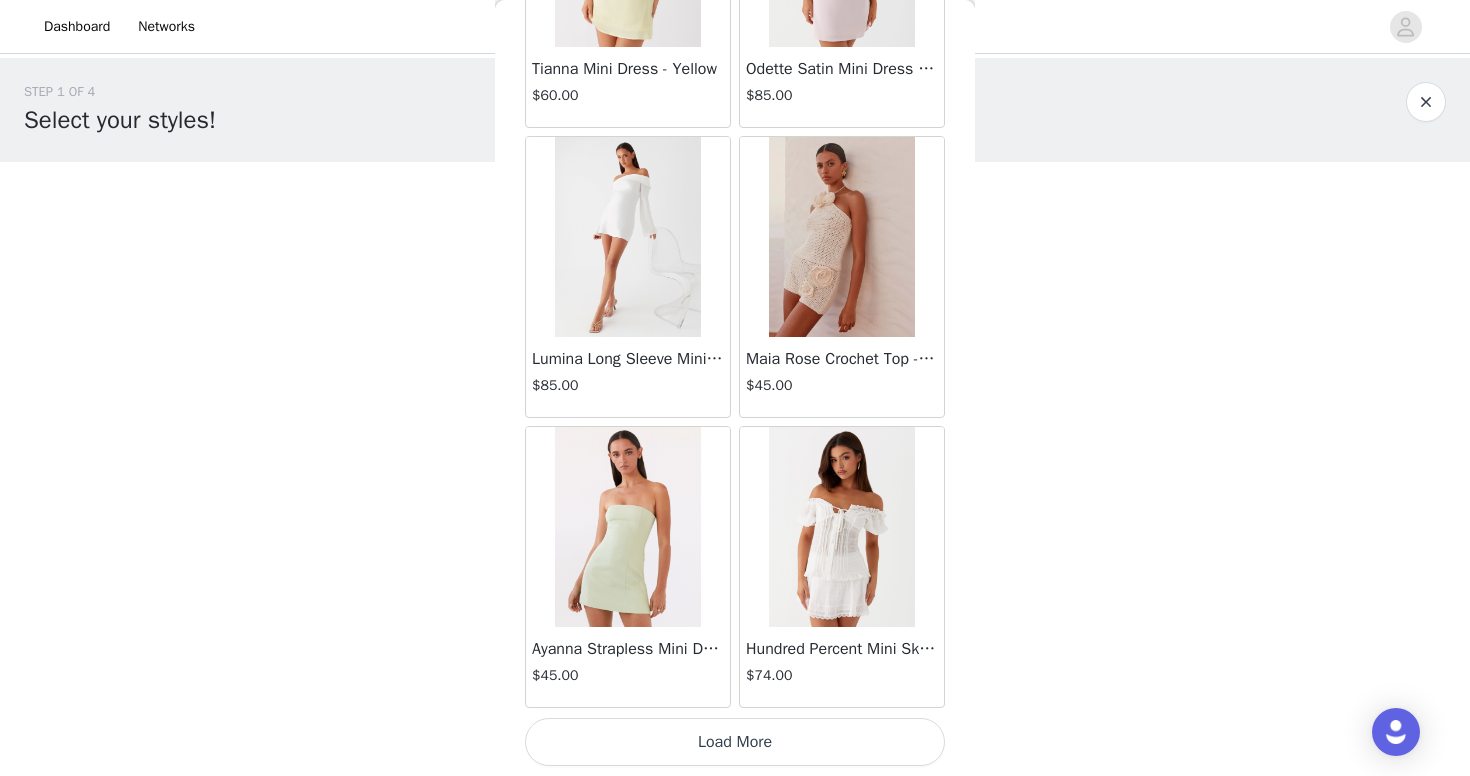 click on "Load More" at bounding box center [735, 742] 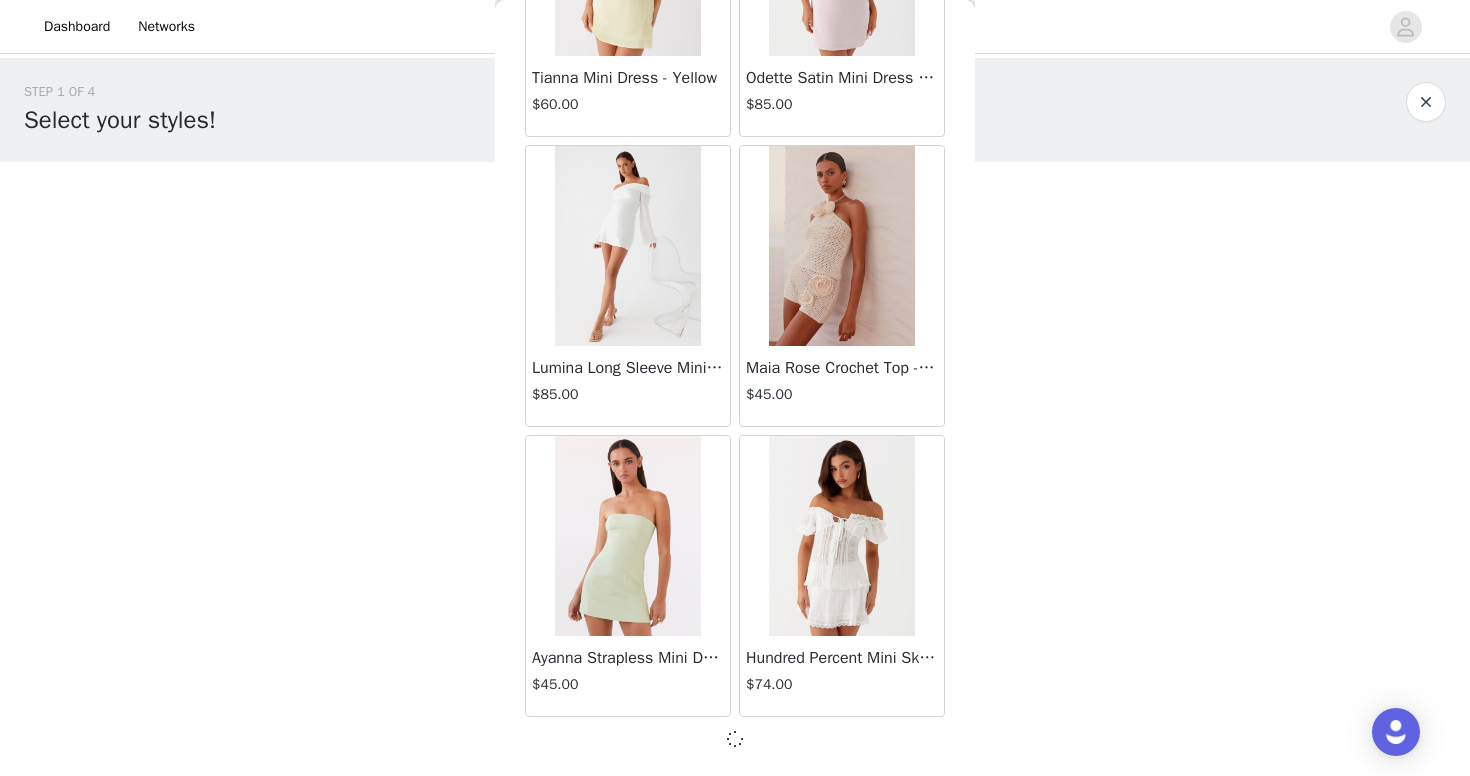 scroll, scrollTop: 8075, scrollLeft: 0, axis: vertical 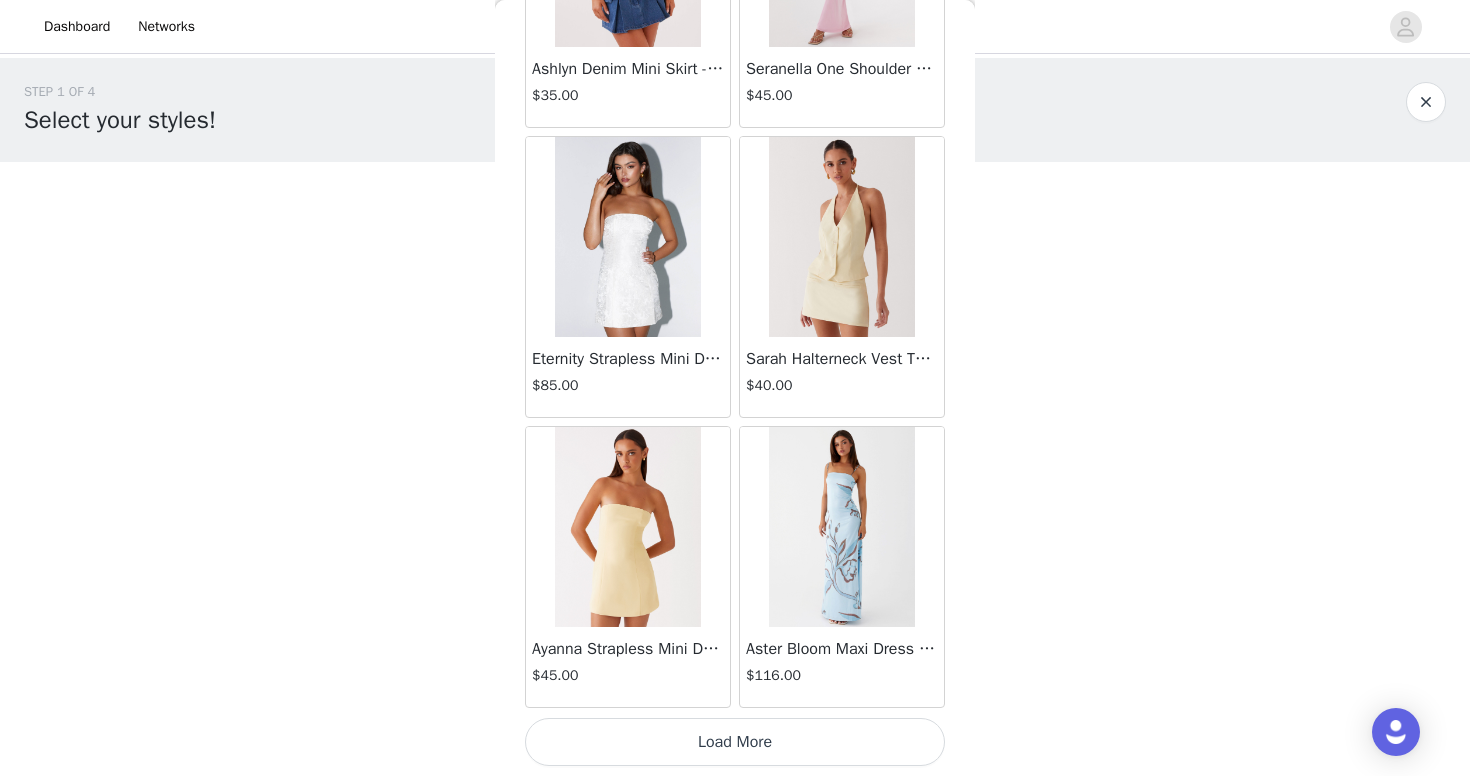 click on "Load More" at bounding box center (735, 742) 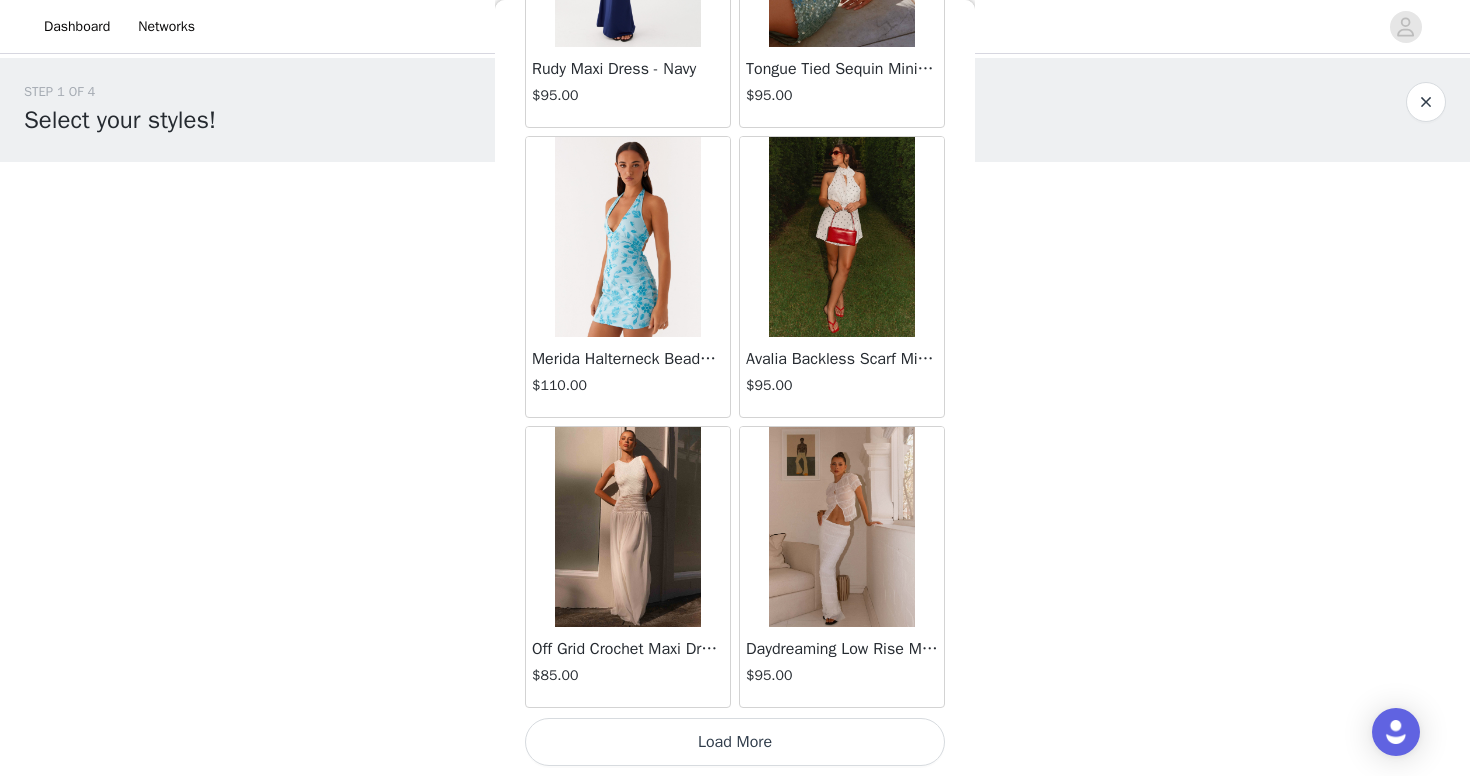 scroll, scrollTop: 13884, scrollLeft: 0, axis: vertical 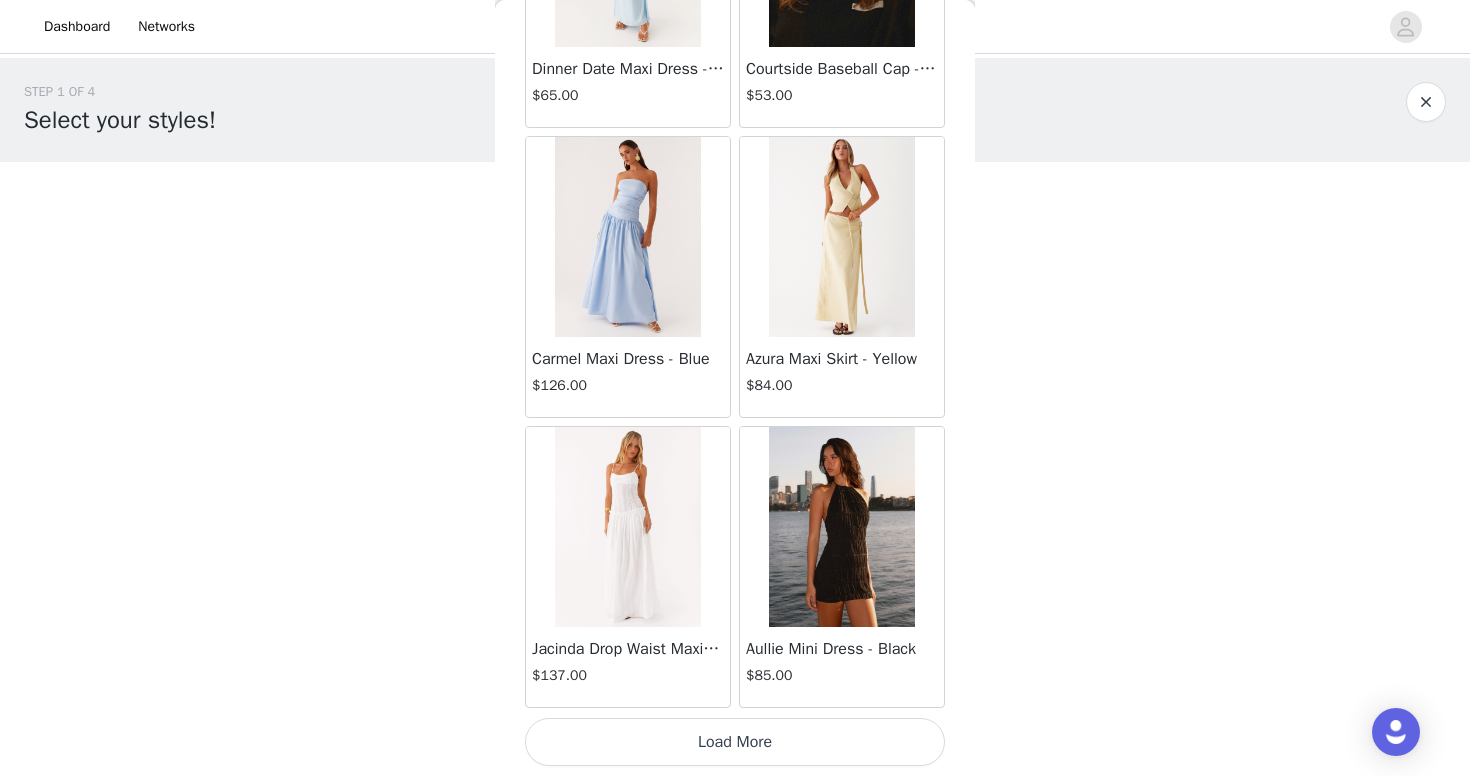 click on "Load More" at bounding box center (735, 742) 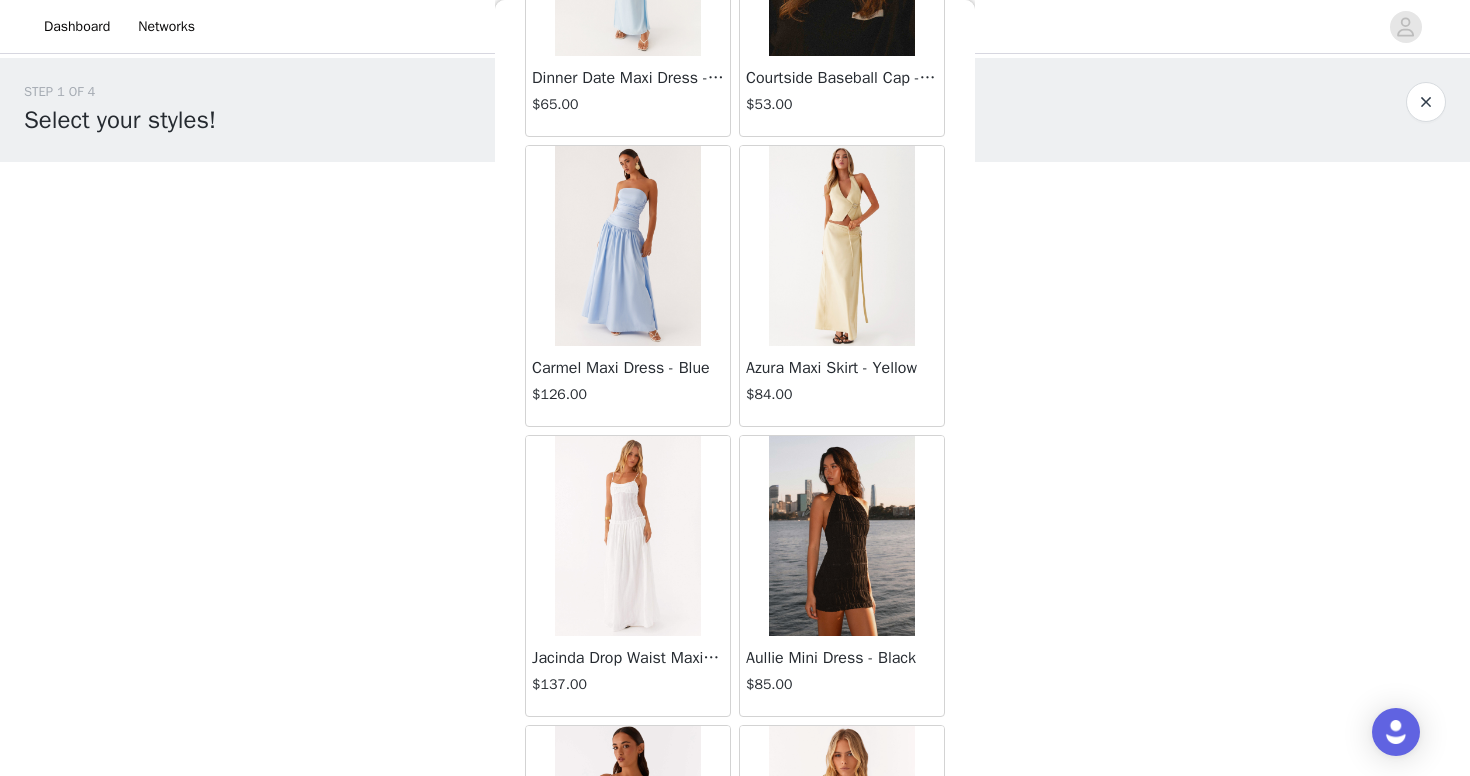 scroll, scrollTop: 0, scrollLeft: 0, axis: both 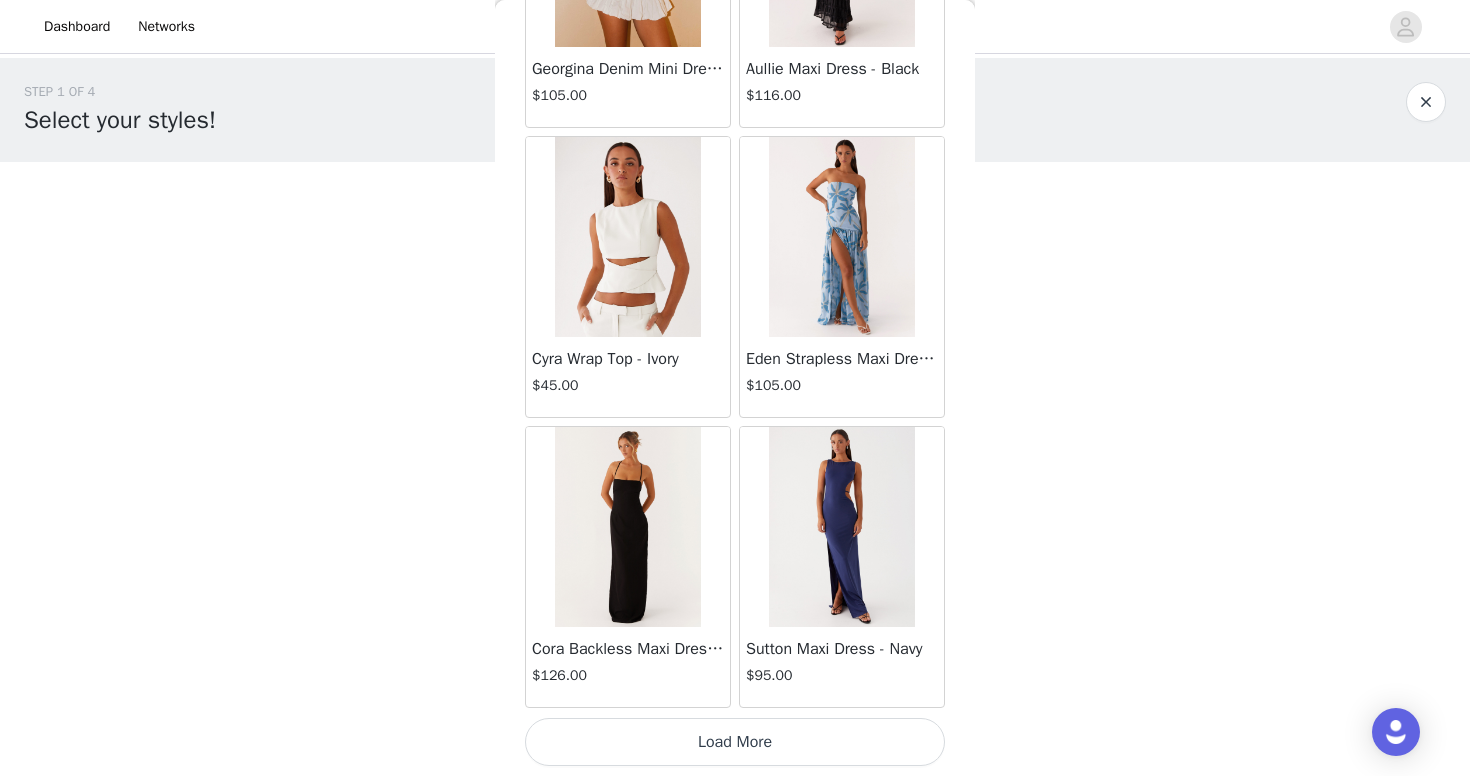 click on "Load More" at bounding box center [735, 742] 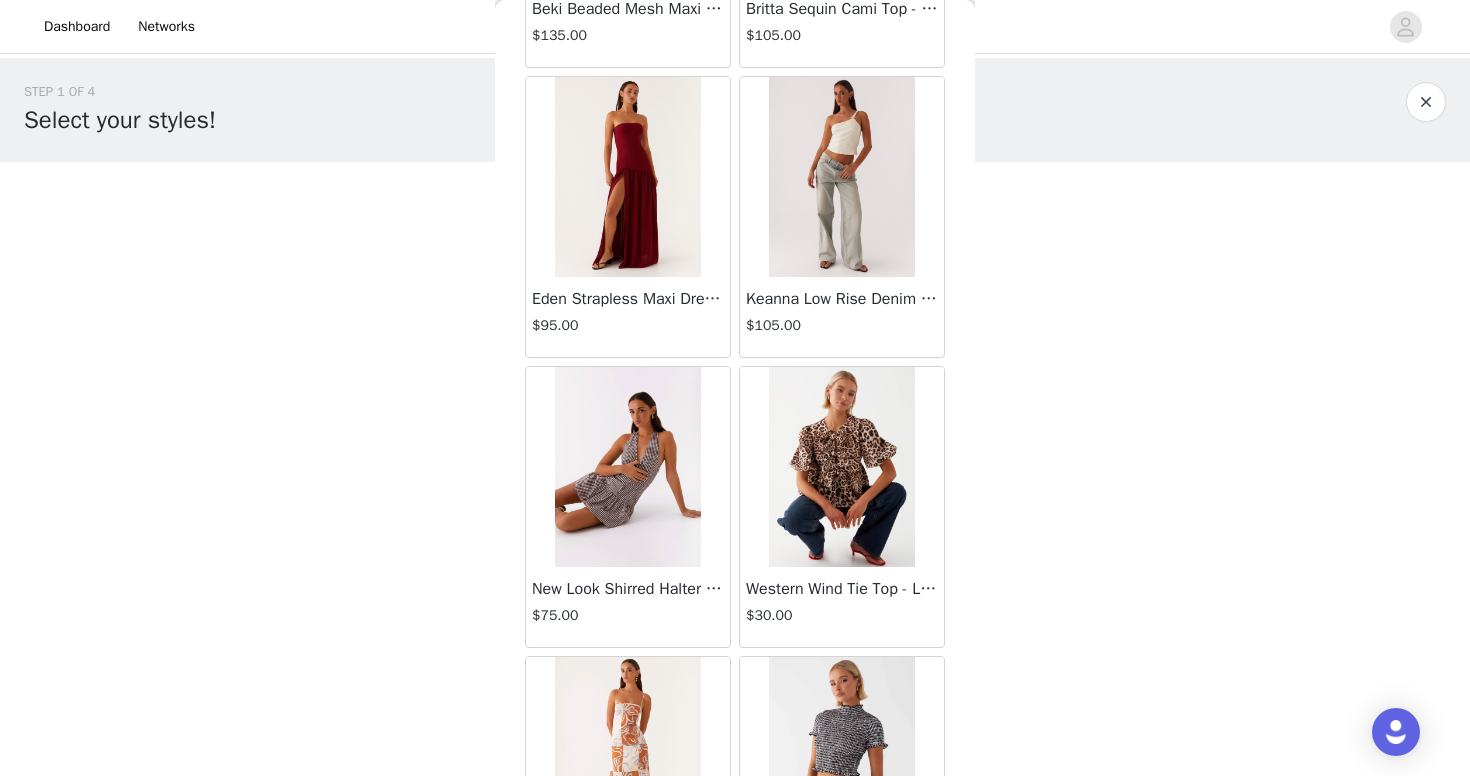 scroll, scrollTop: 22269, scrollLeft: 0, axis: vertical 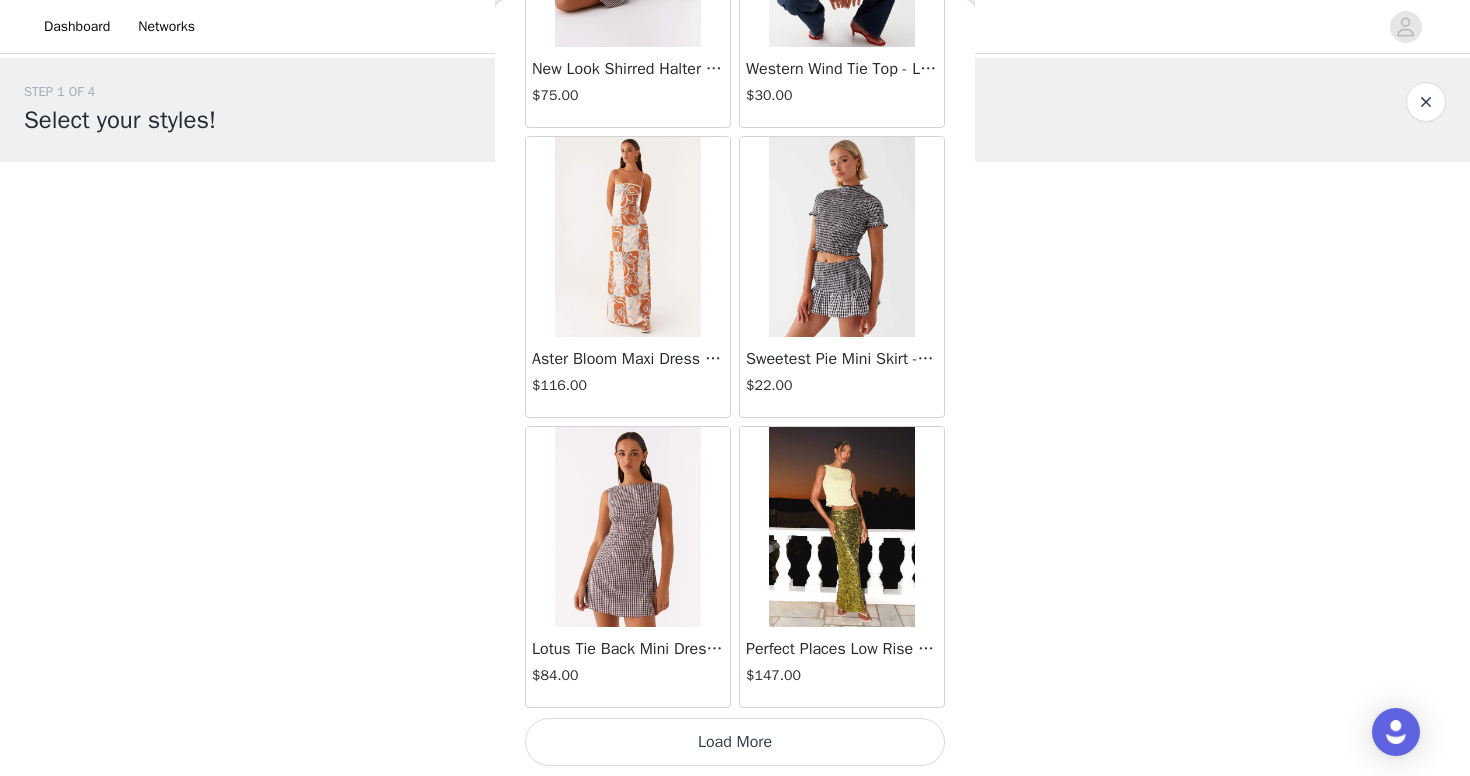 click on "Load More" at bounding box center [735, 742] 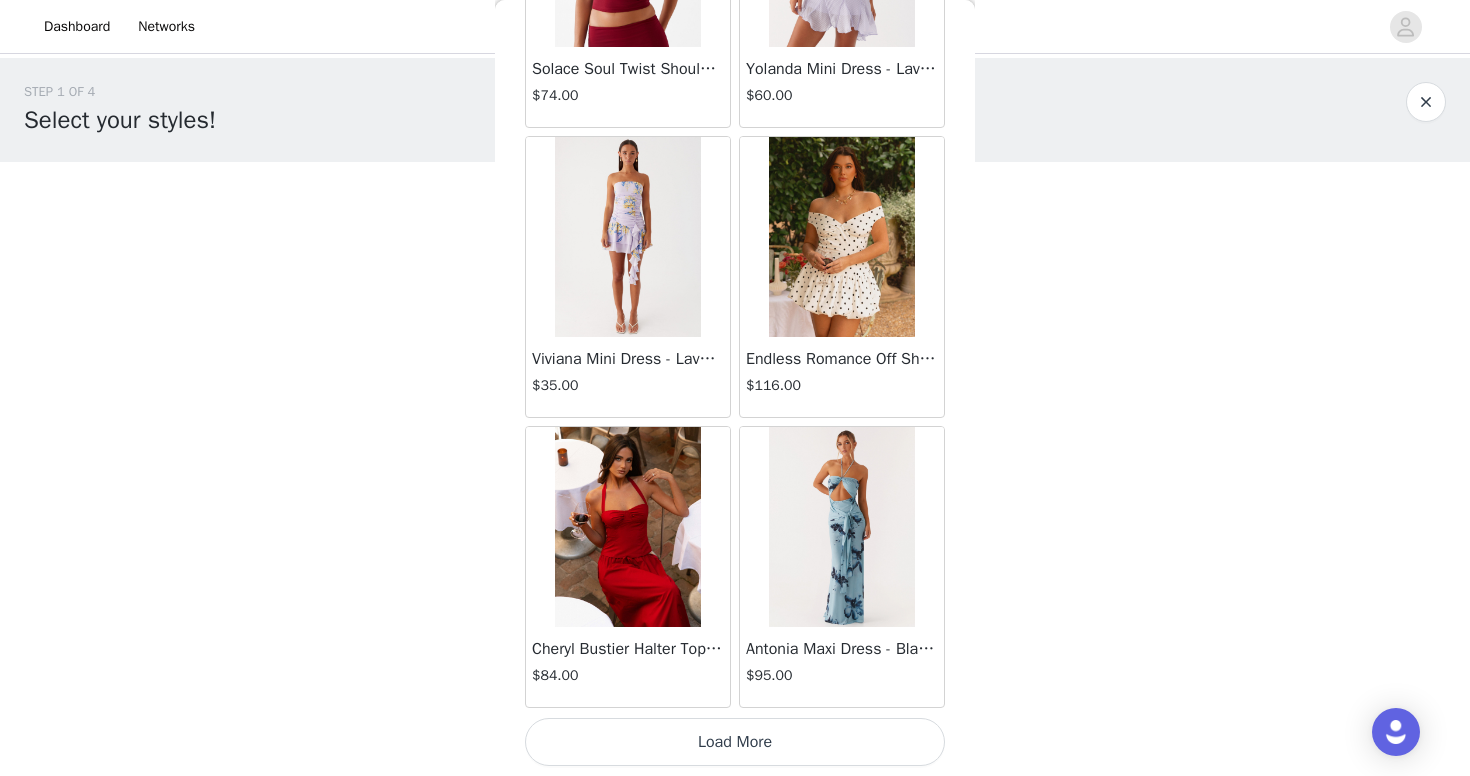 scroll, scrollTop: 25484, scrollLeft: 0, axis: vertical 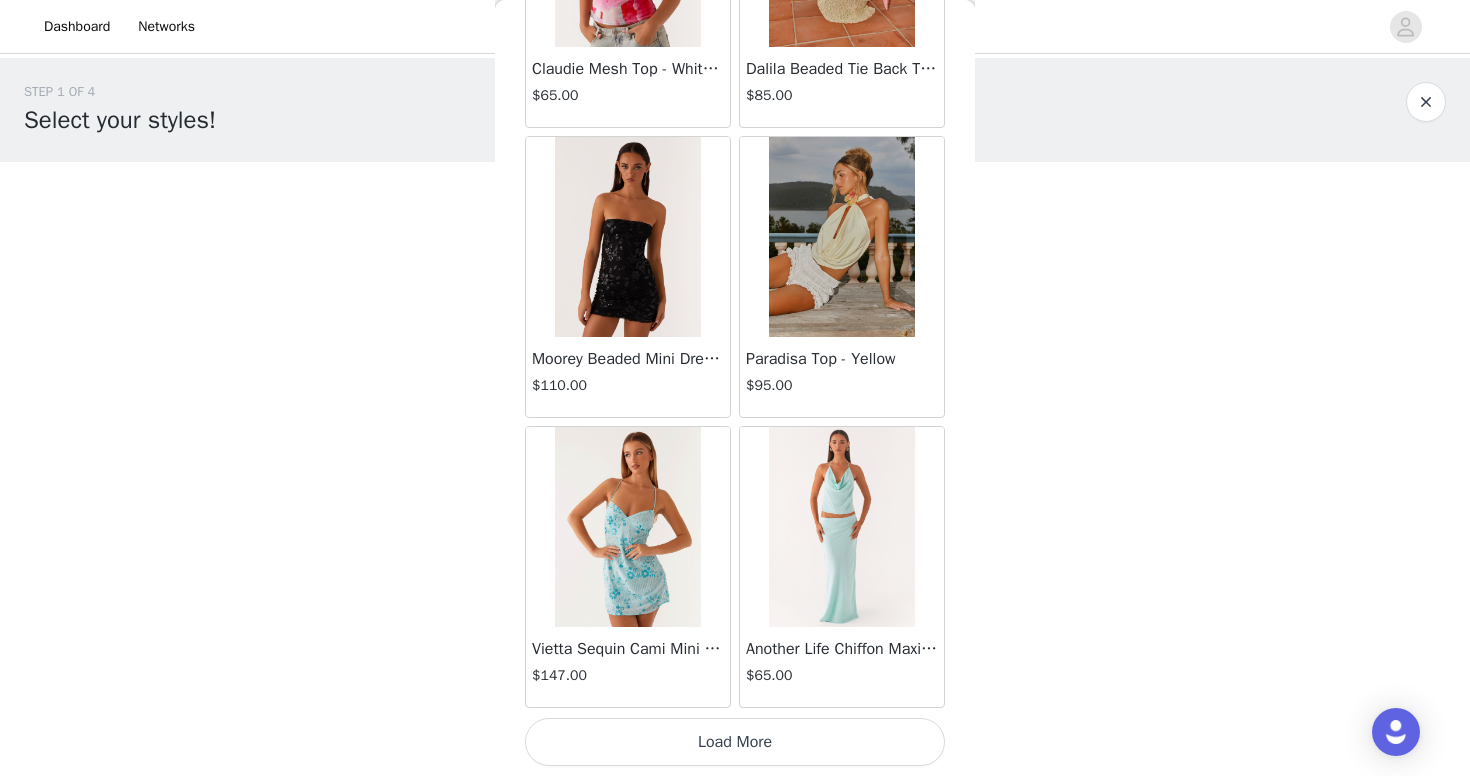 click on "Load More" at bounding box center [735, 742] 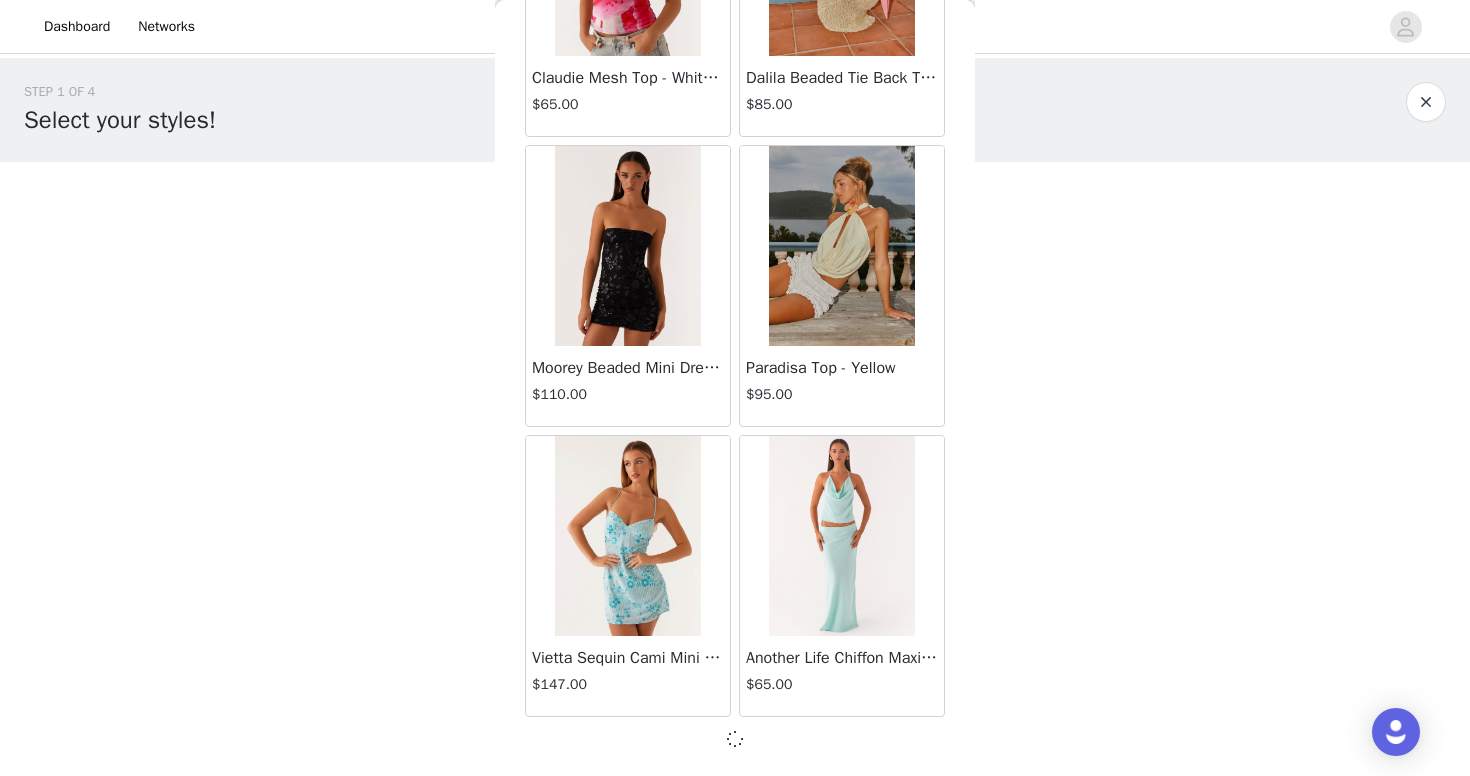 scroll, scrollTop: 28375, scrollLeft: 0, axis: vertical 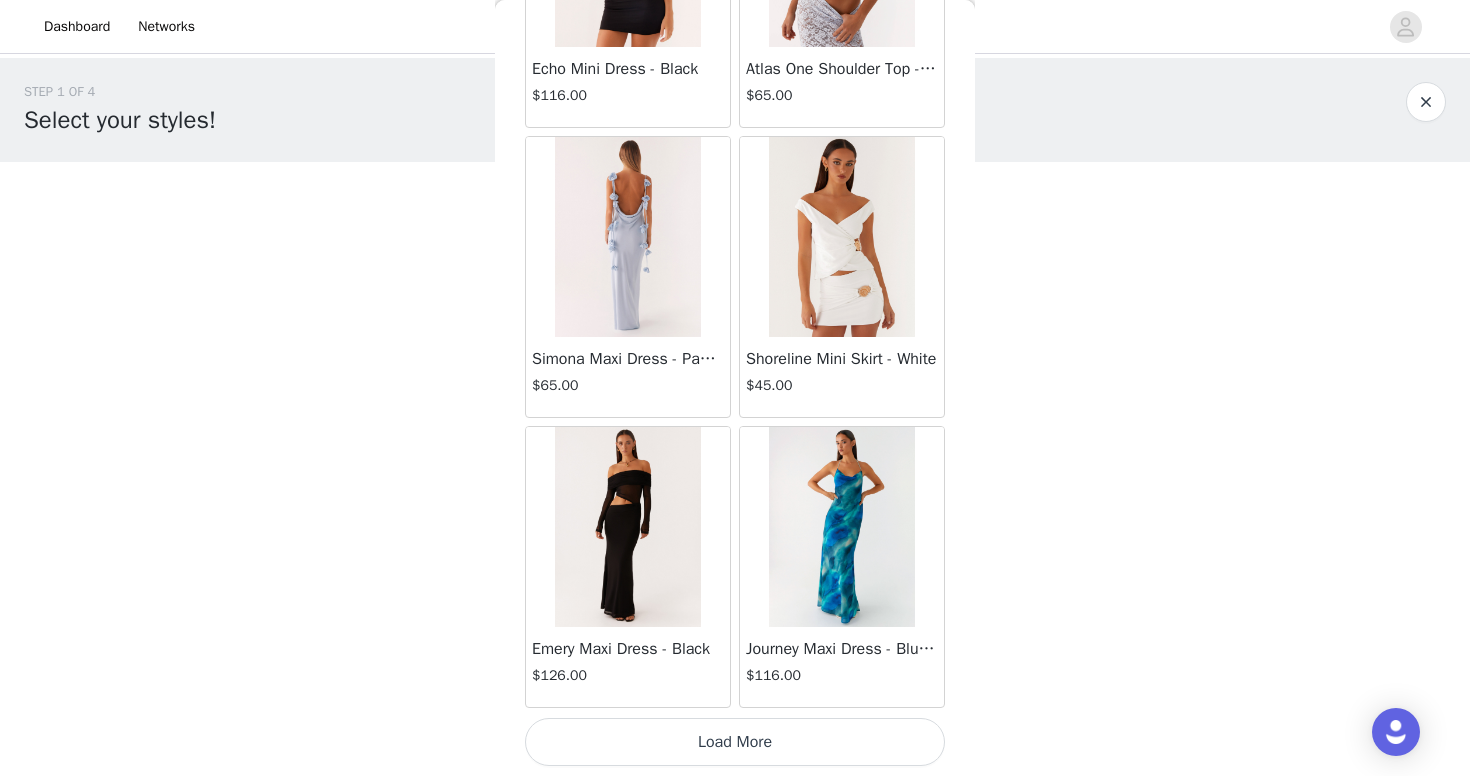click on "Load More" at bounding box center (735, 742) 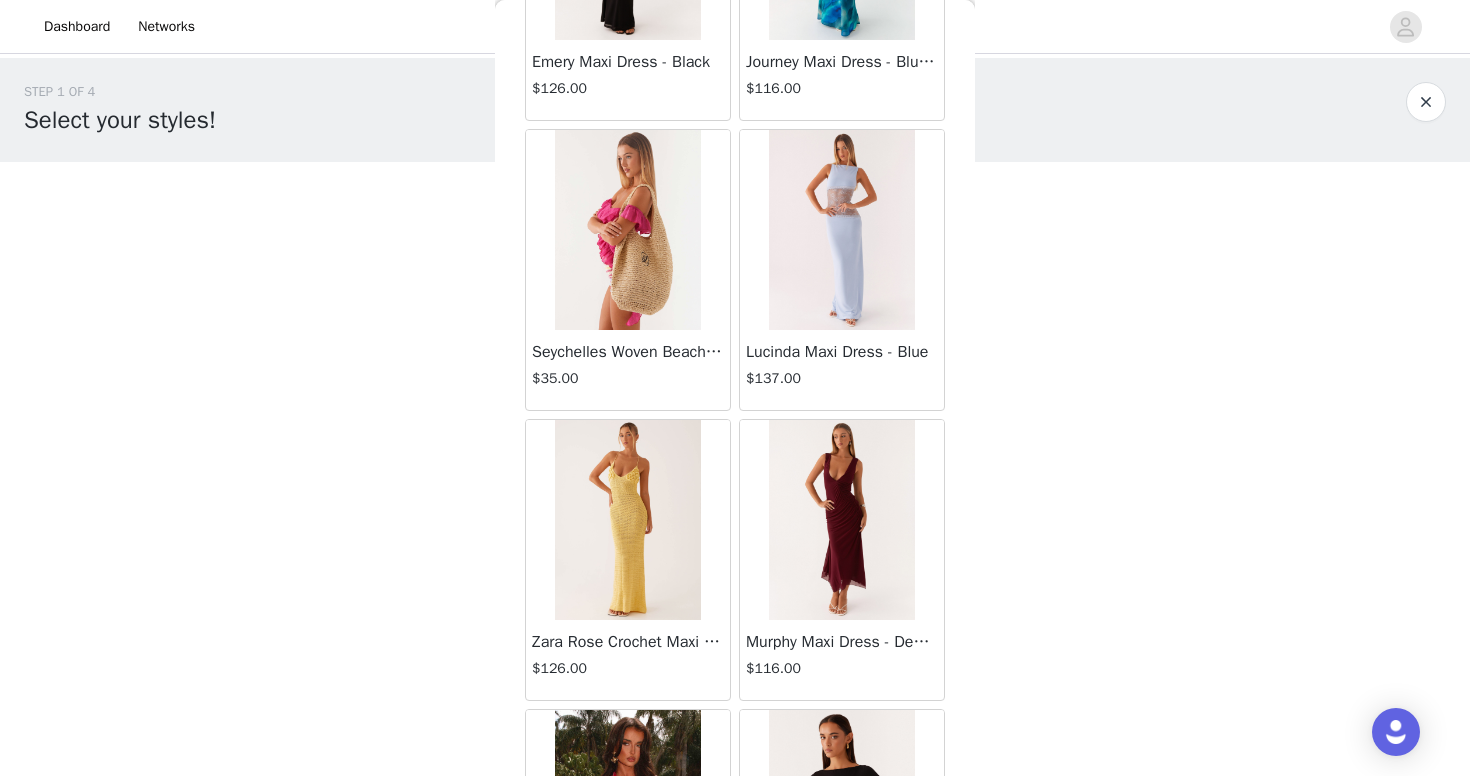 scroll, scrollTop: 32040, scrollLeft: 0, axis: vertical 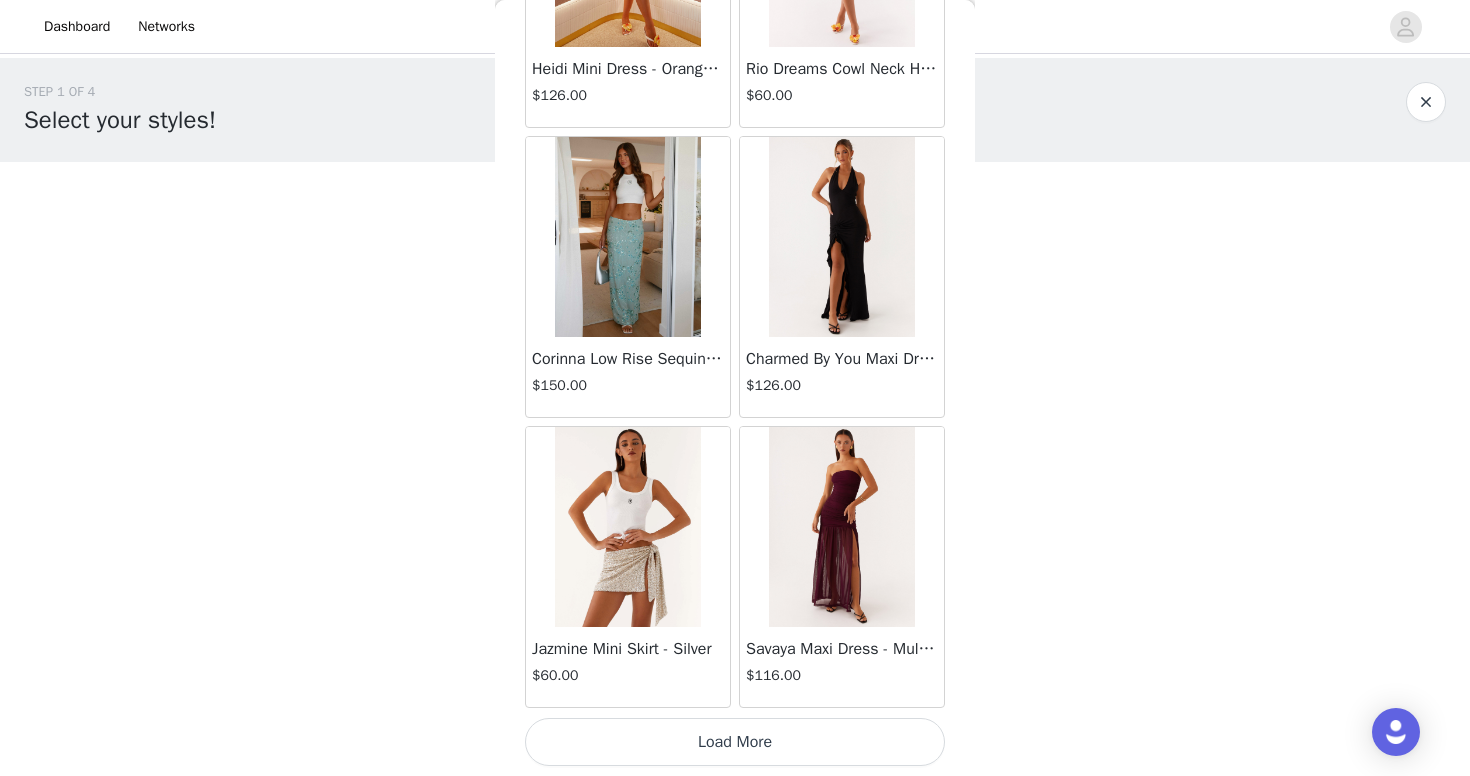 click on "Load More" at bounding box center (735, 742) 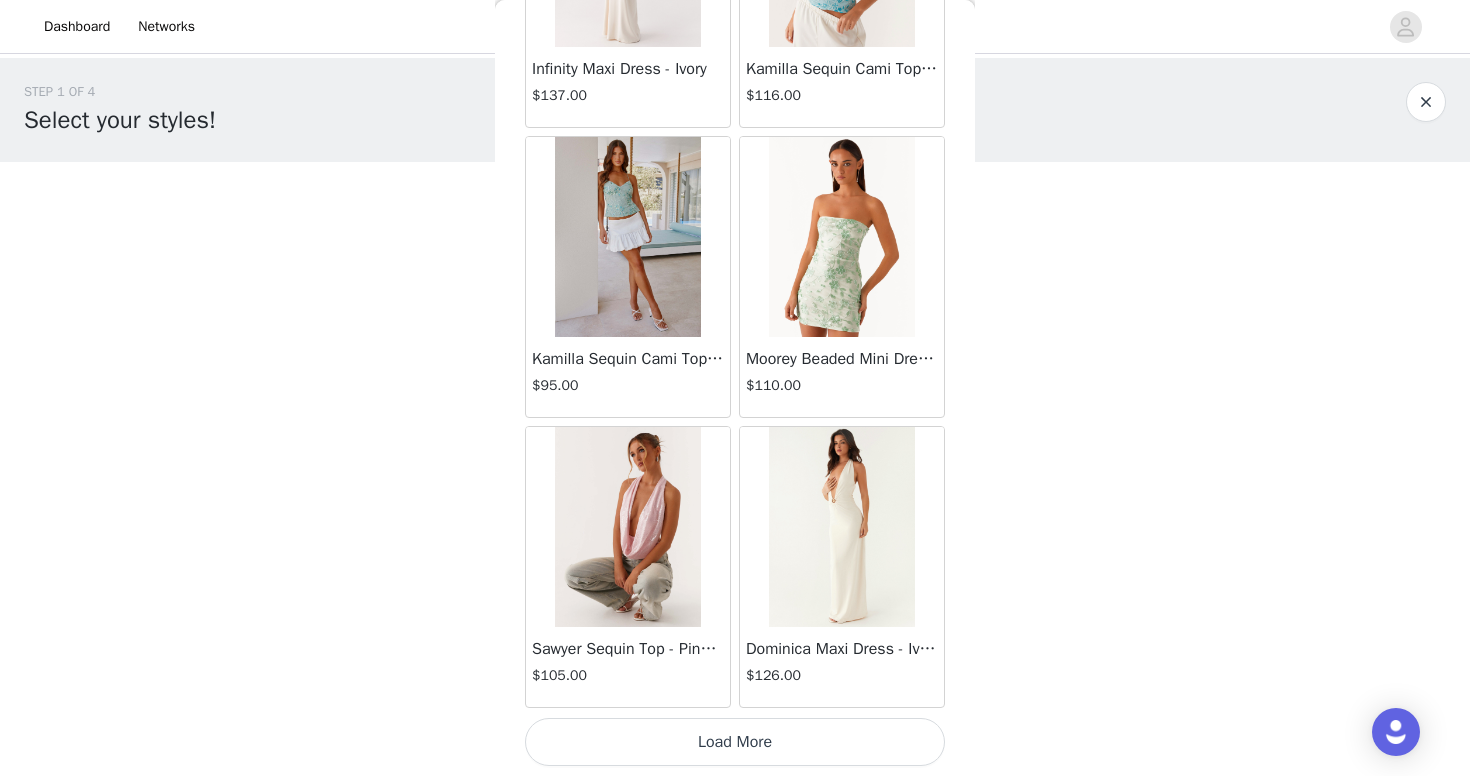 scroll, scrollTop: 37084, scrollLeft: 0, axis: vertical 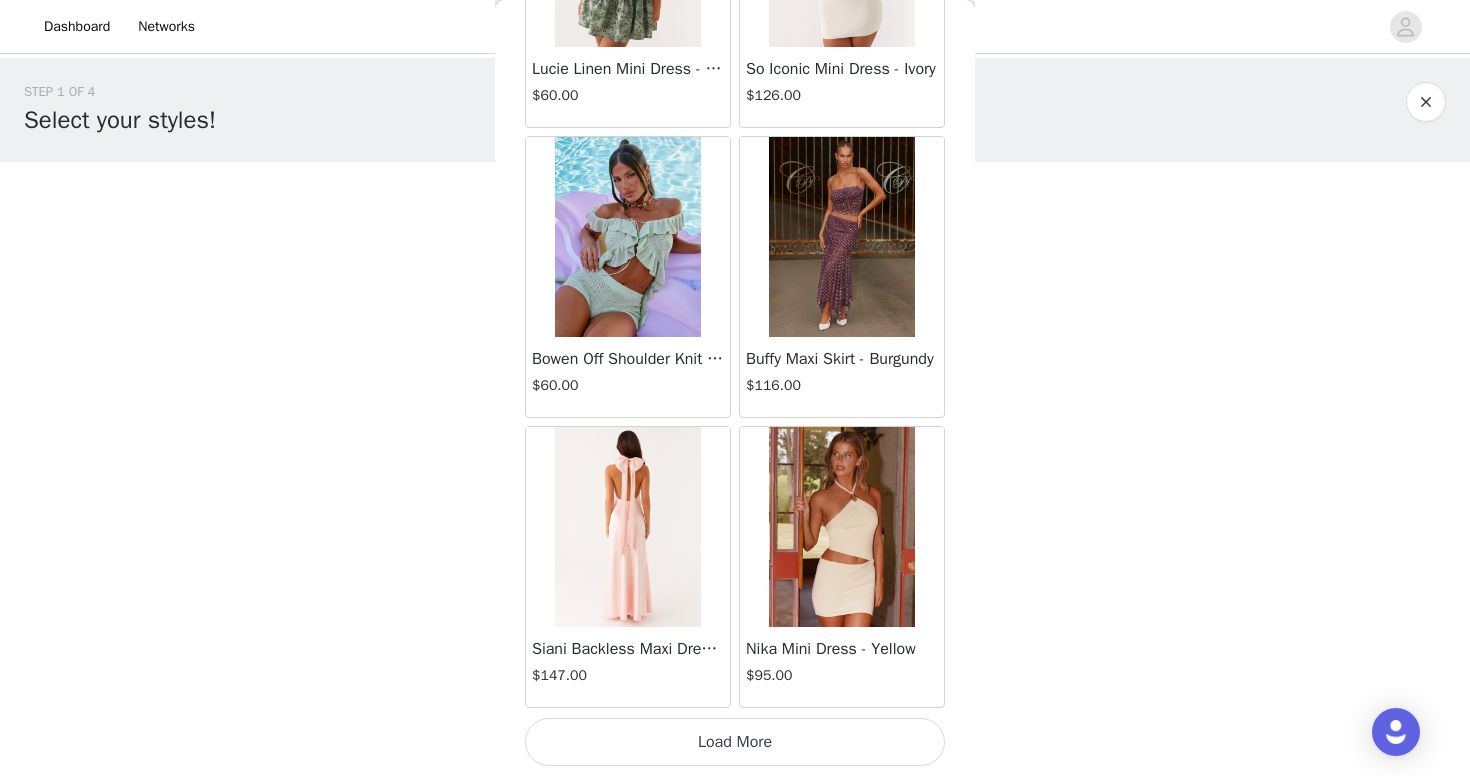 click on "Load More" at bounding box center (735, 742) 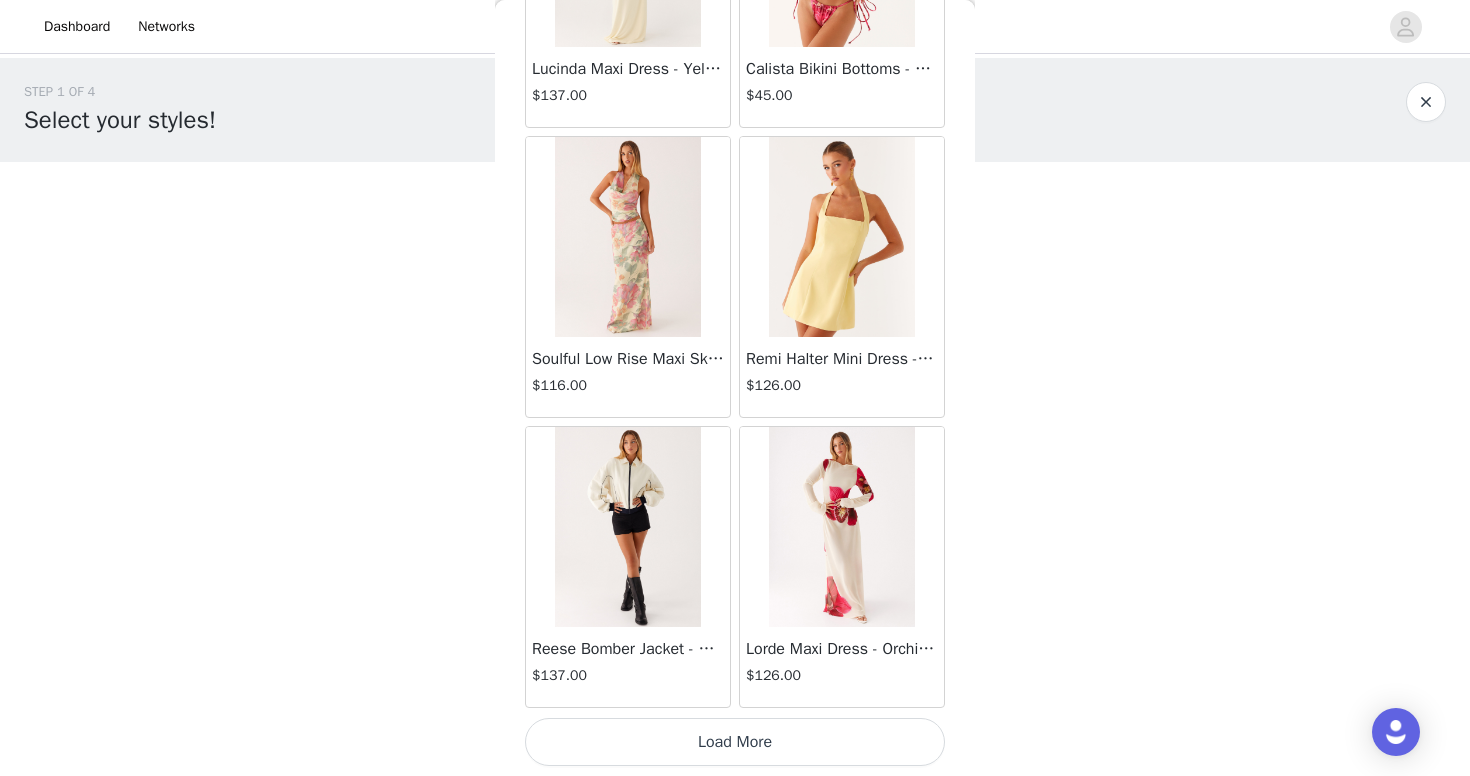 scroll, scrollTop: 42884, scrollLeft: 0, axis: vertical 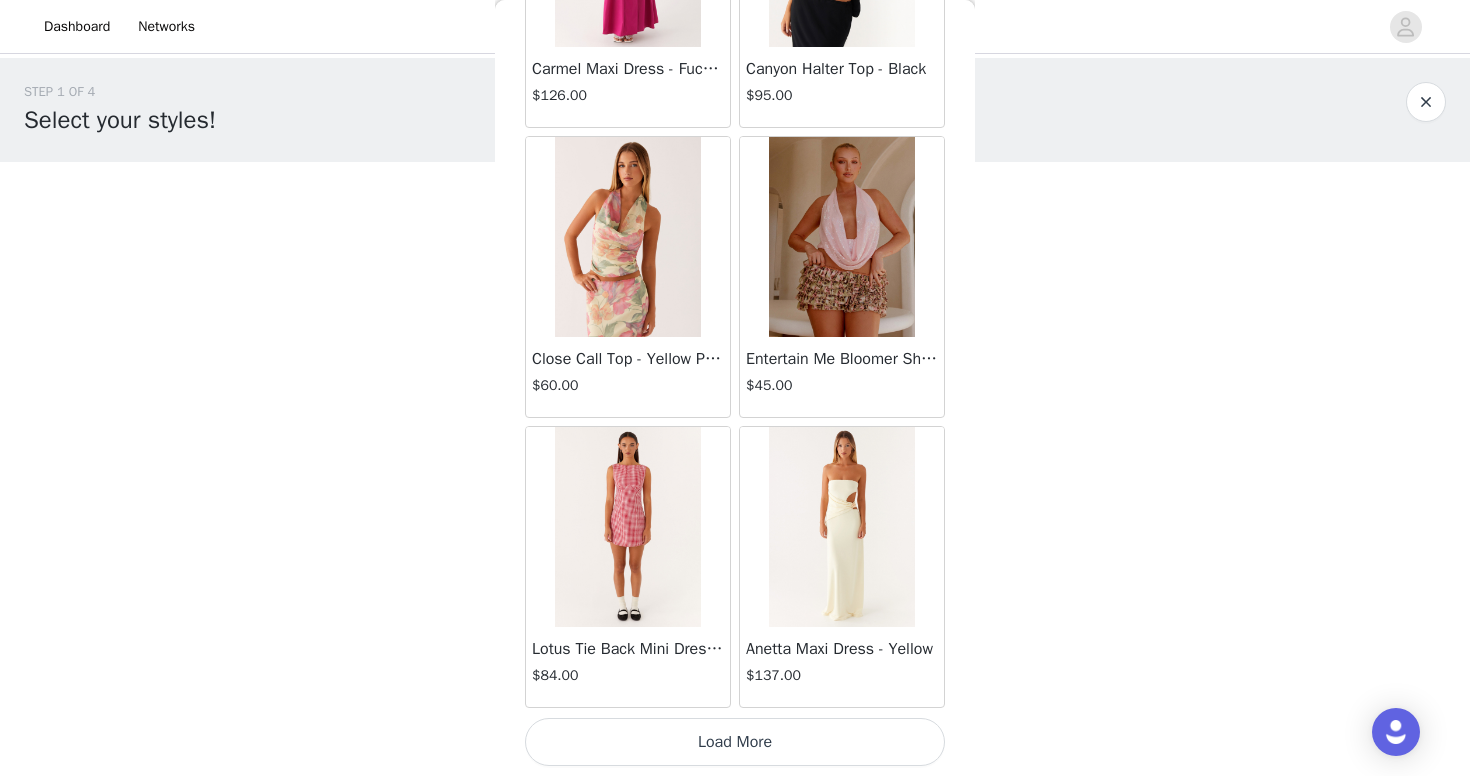 click on "Load More" at bounding box center [735, 742] 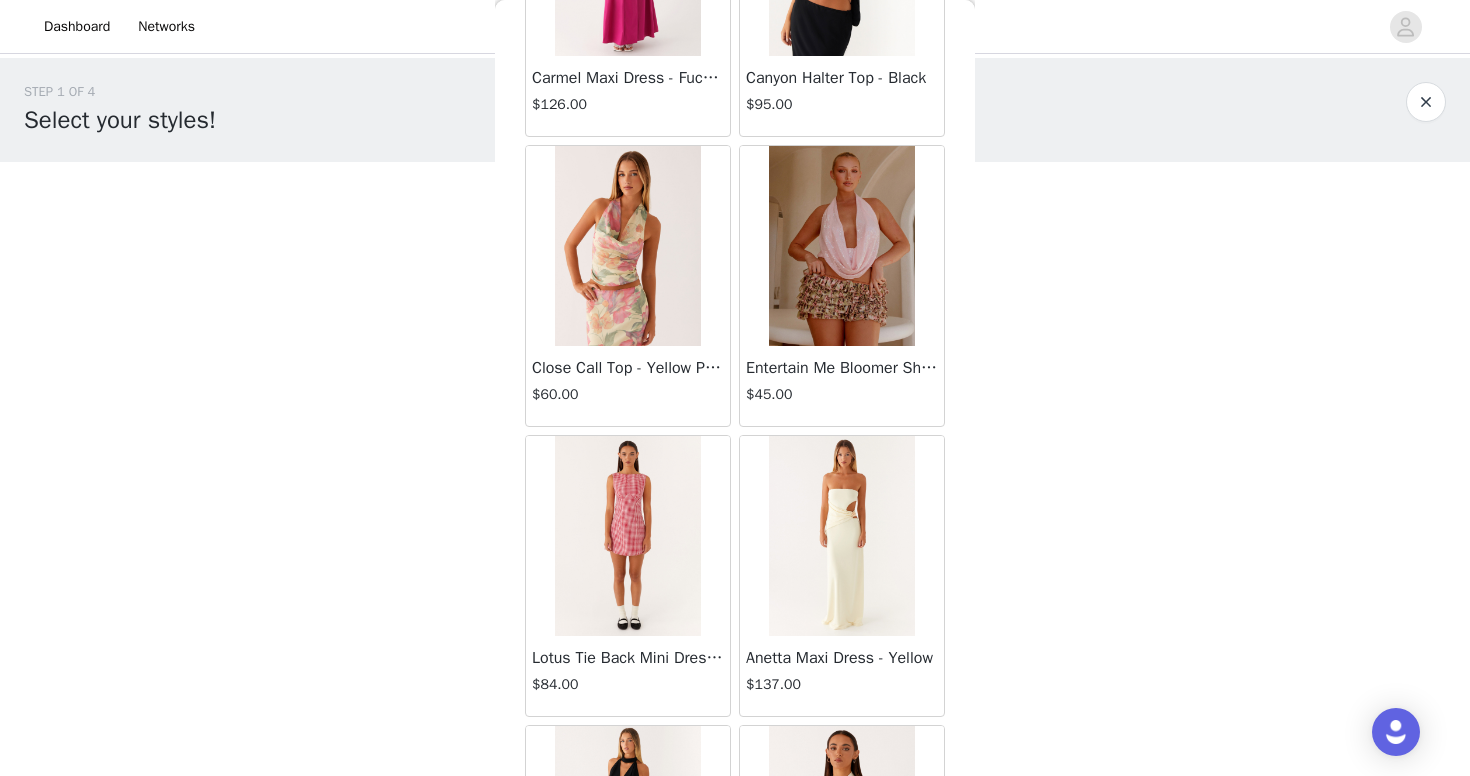 scroll, scrollTop: 0, scrollLeft: 0, axis: both 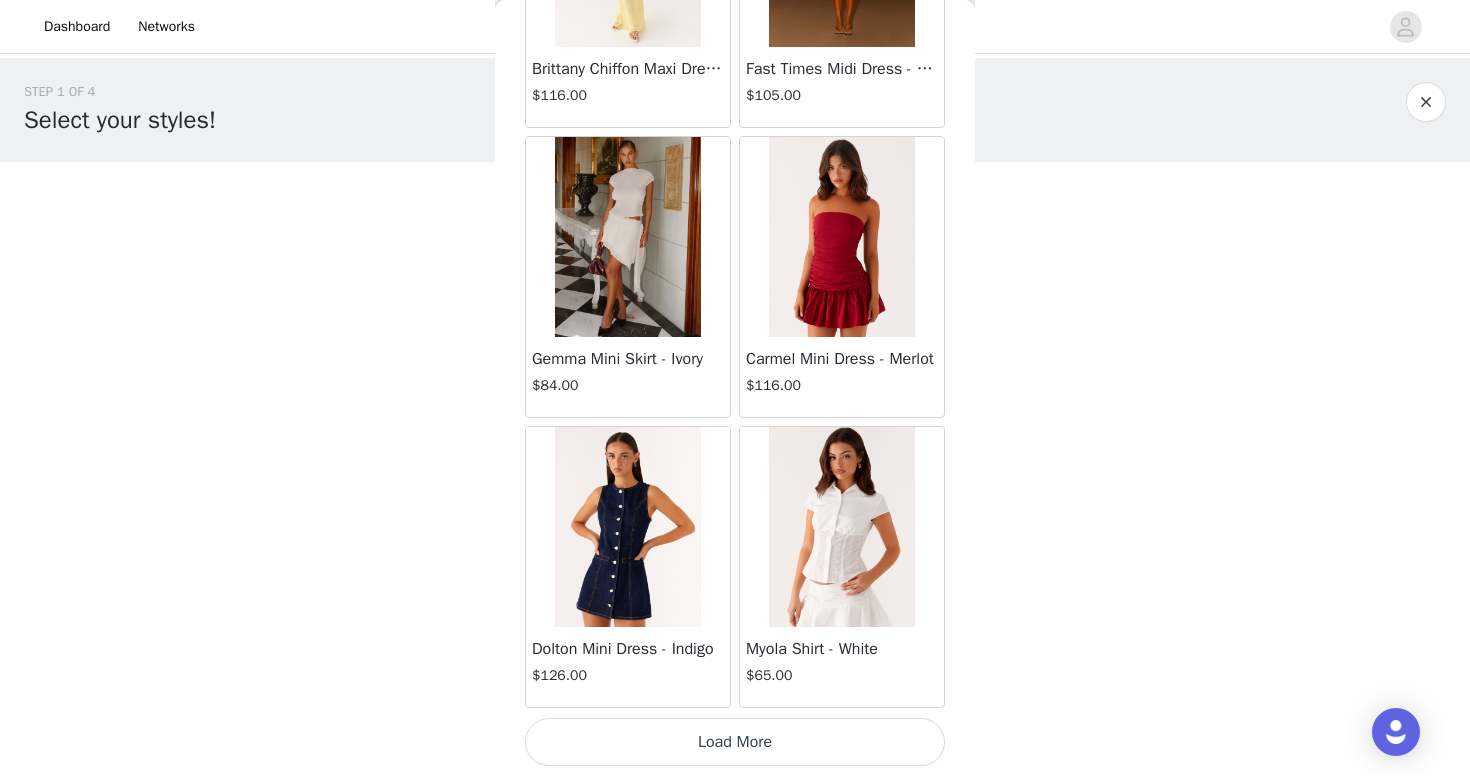 click on "Load More" at bounding box center [735, 742] 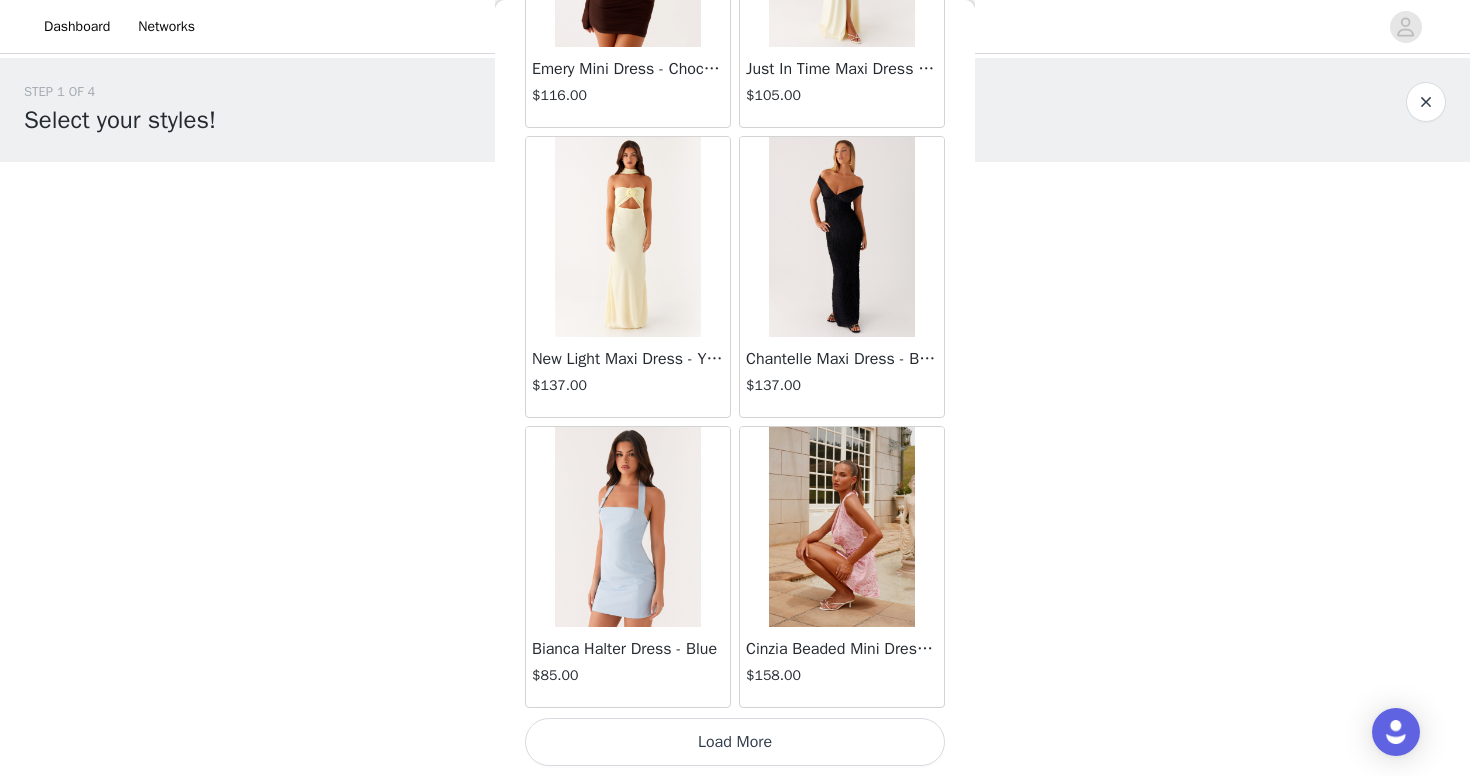 scroll, scrollTop: 51584, scrollLeft: 0, axis: vertical 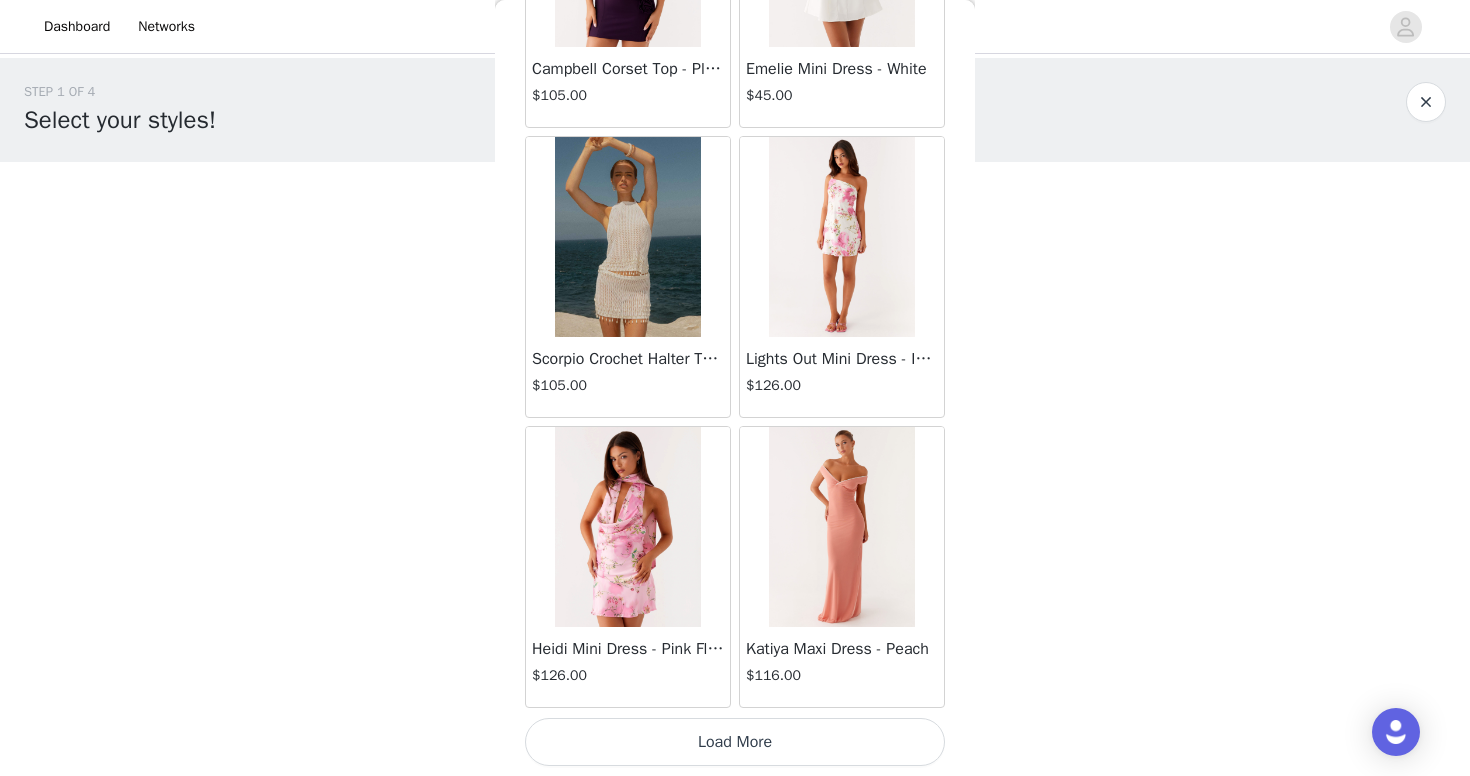 click on "Load More" at bounding box center (735, 742) 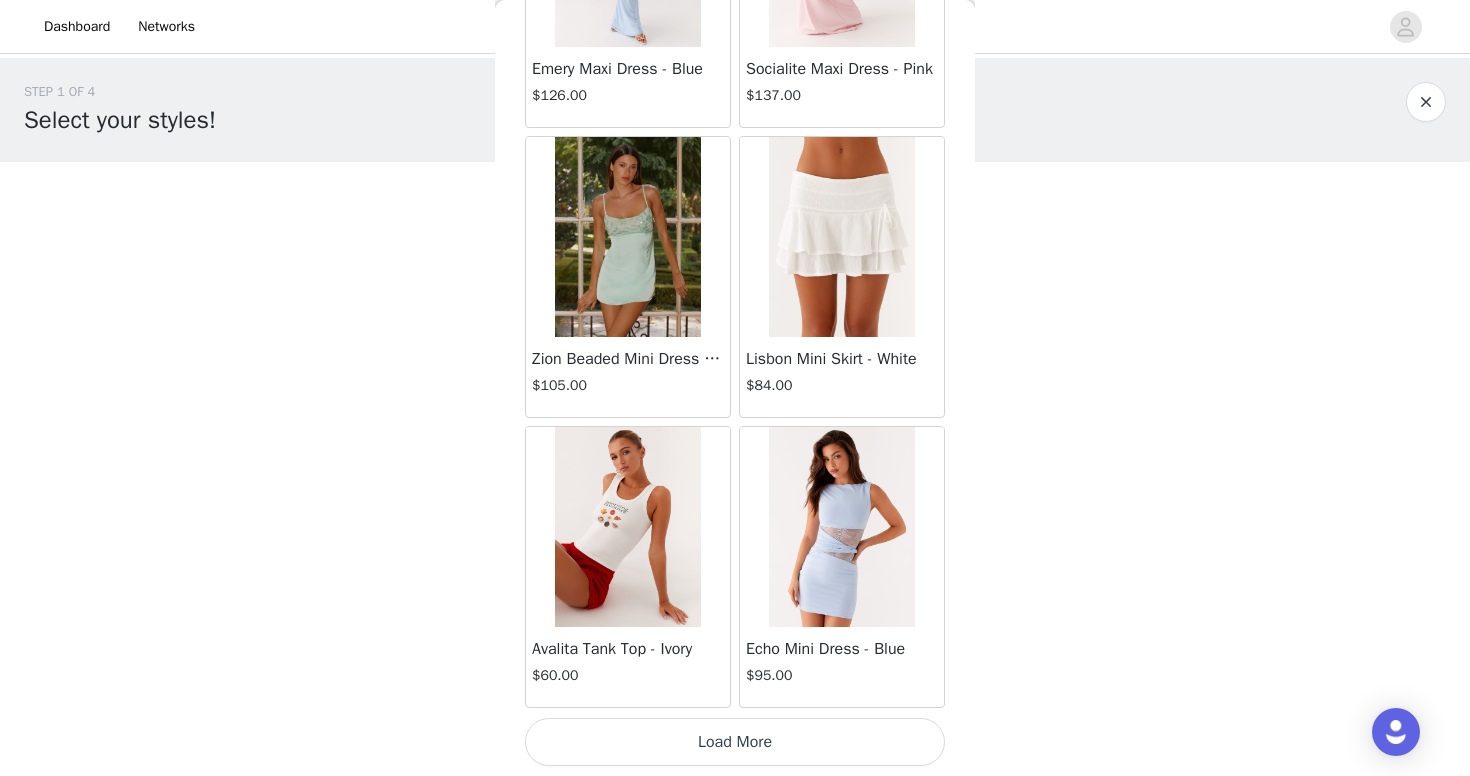 scroll, scrollTop: 57384, scrollLeft: 0, axis: vertical 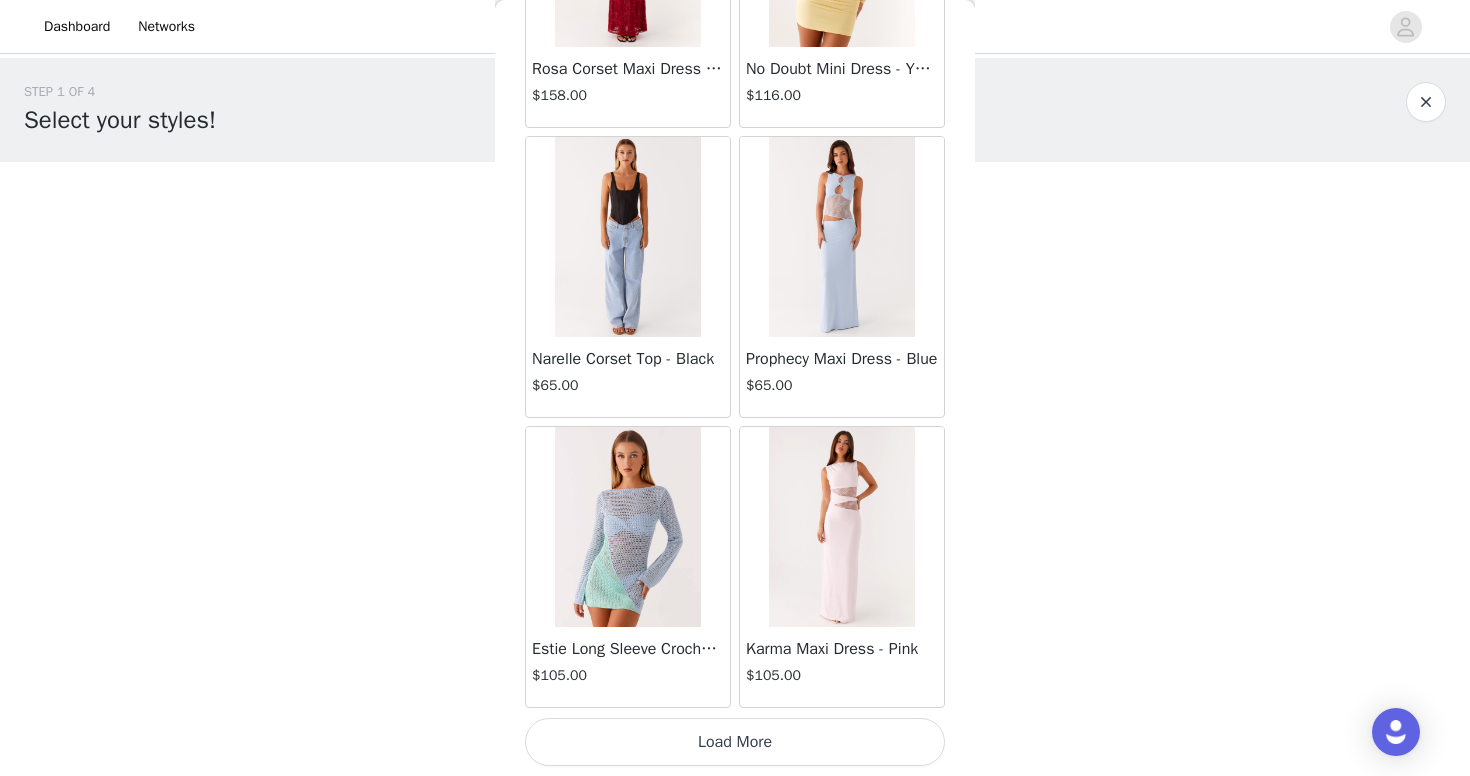 click on "Load More" at bounding box center [735, 742] 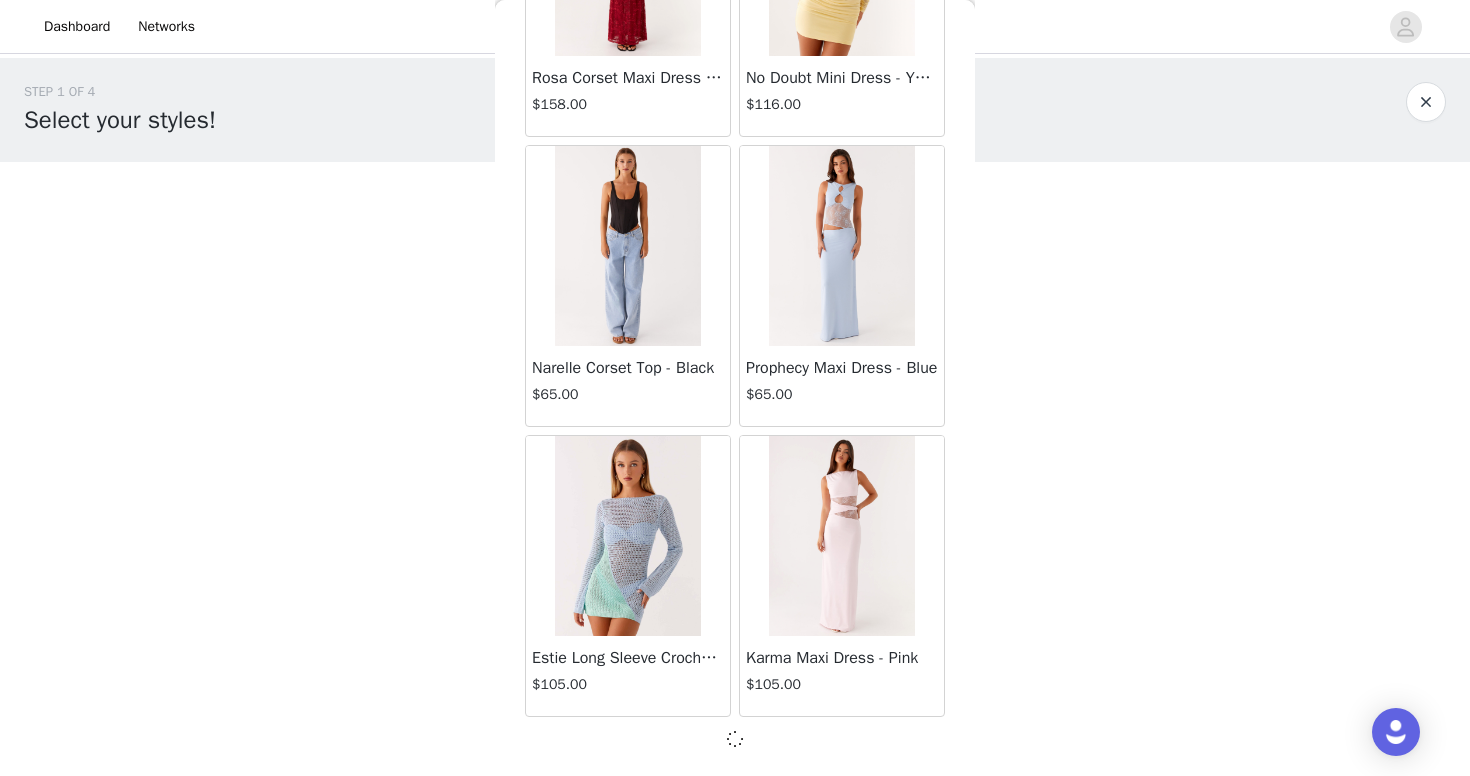 scroll, scrollTop: 60275, scrollLeft: 0, axis: vertical 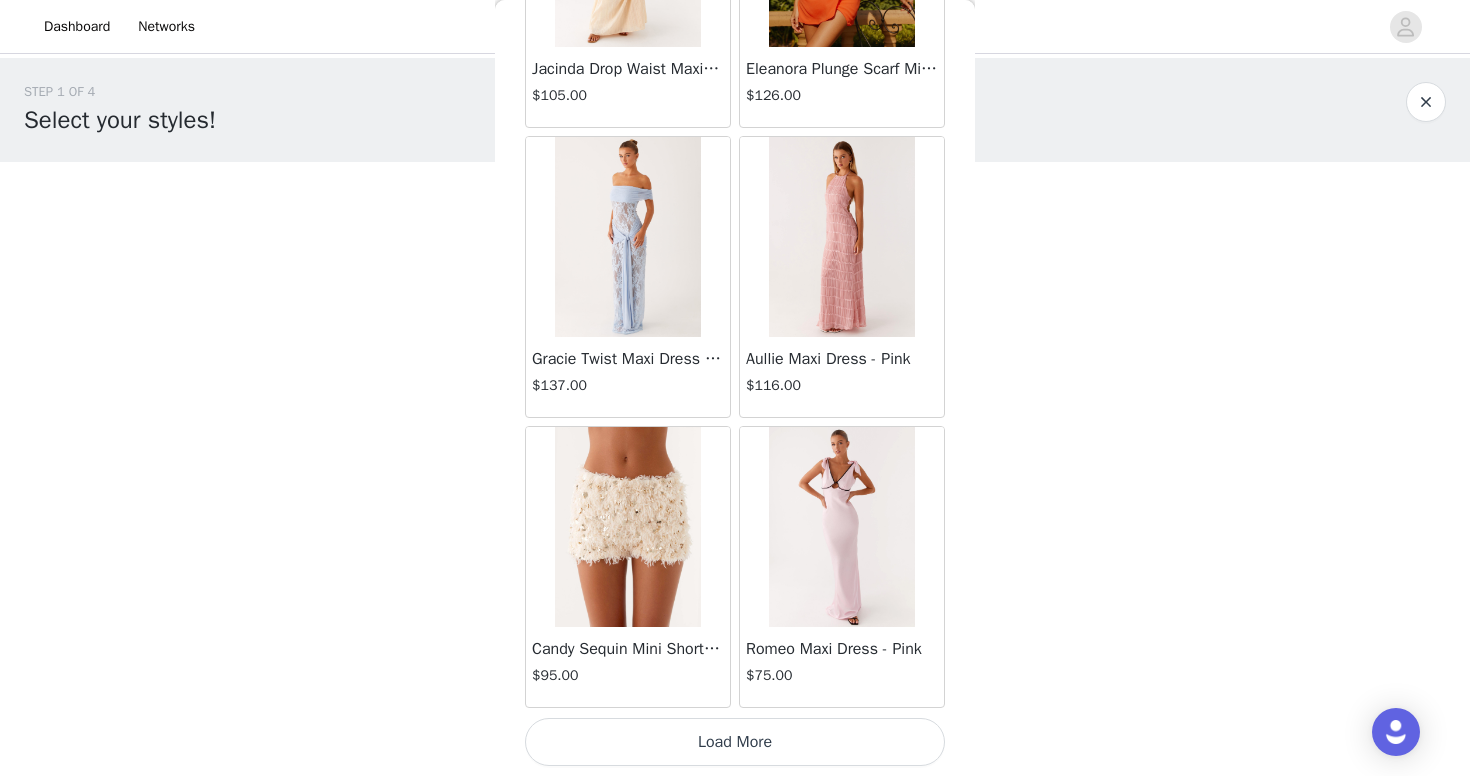 click on "Load More" at bounding box center [735, 742] 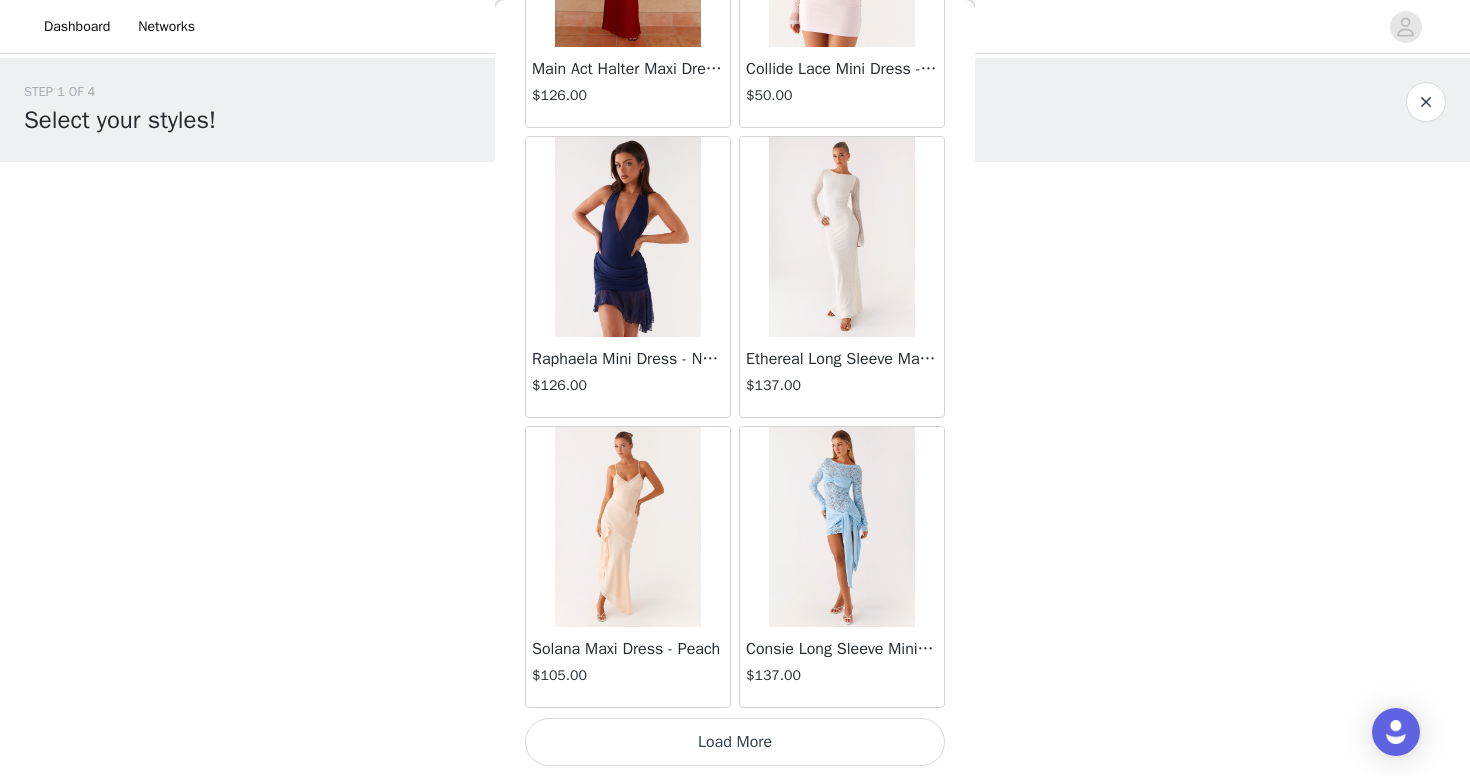 scroll, scrollTop: 66084, scrollLeft: 0, axis: vertical 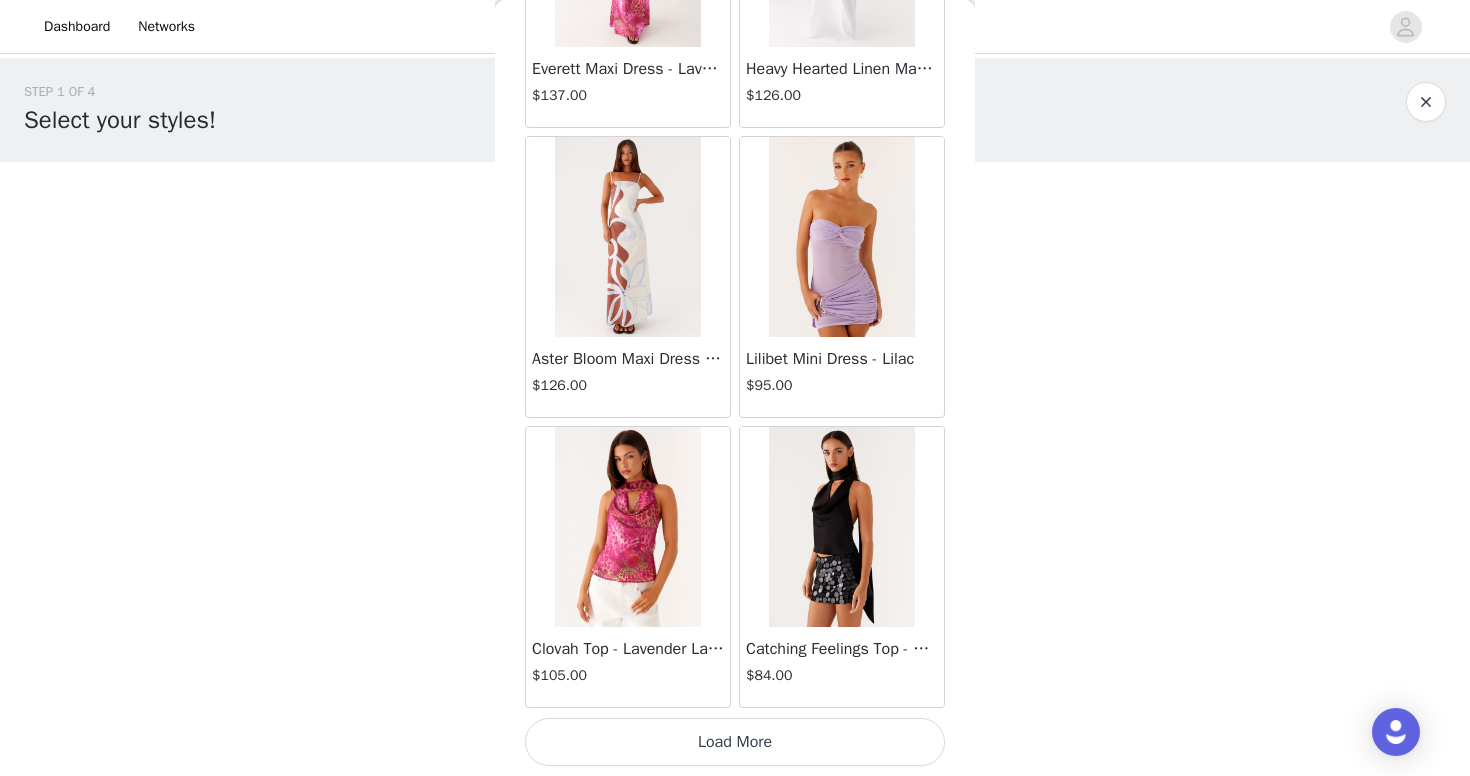 click on "Load More" at bounding box center [735, 742] 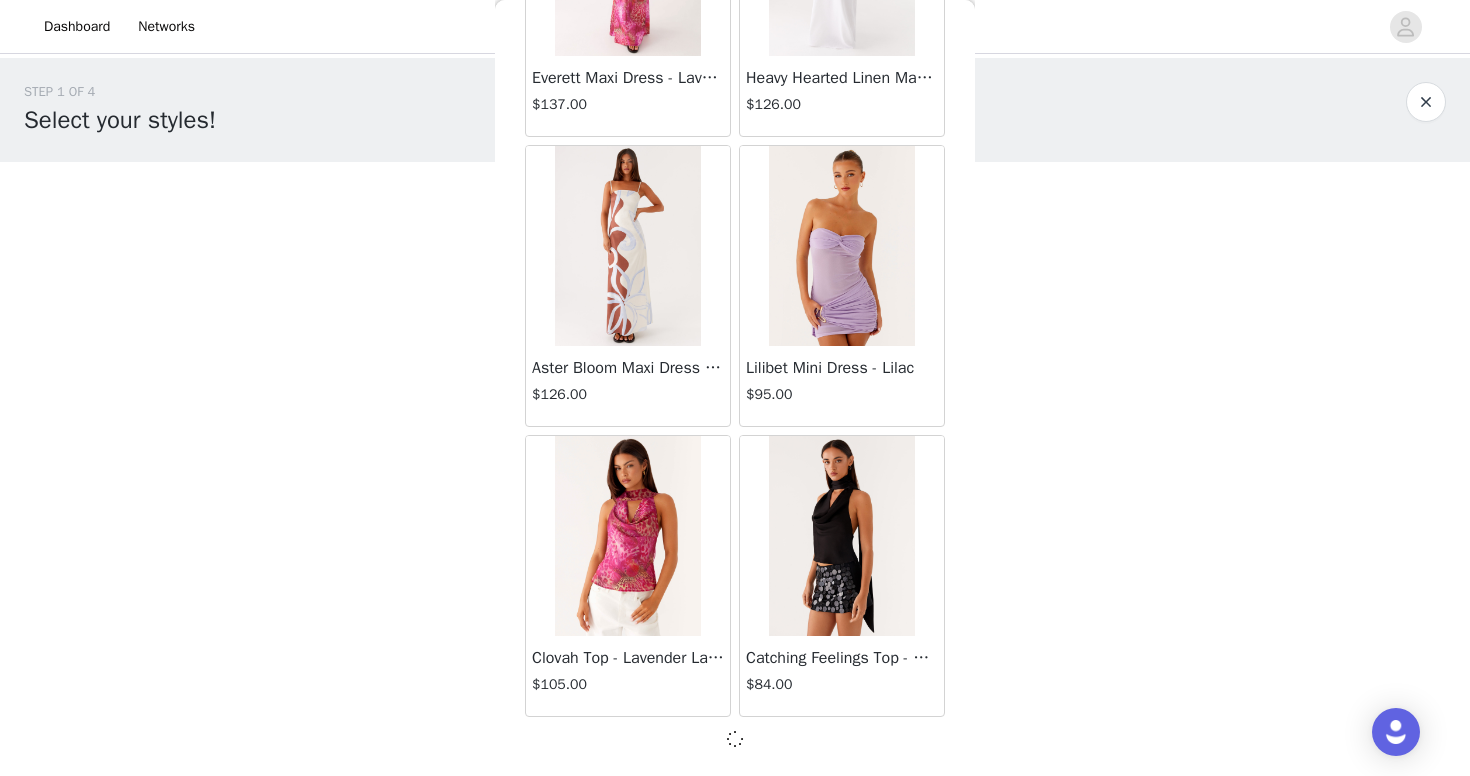 scroll, scrollTop: 0, scrollLeft: 0, axis: both 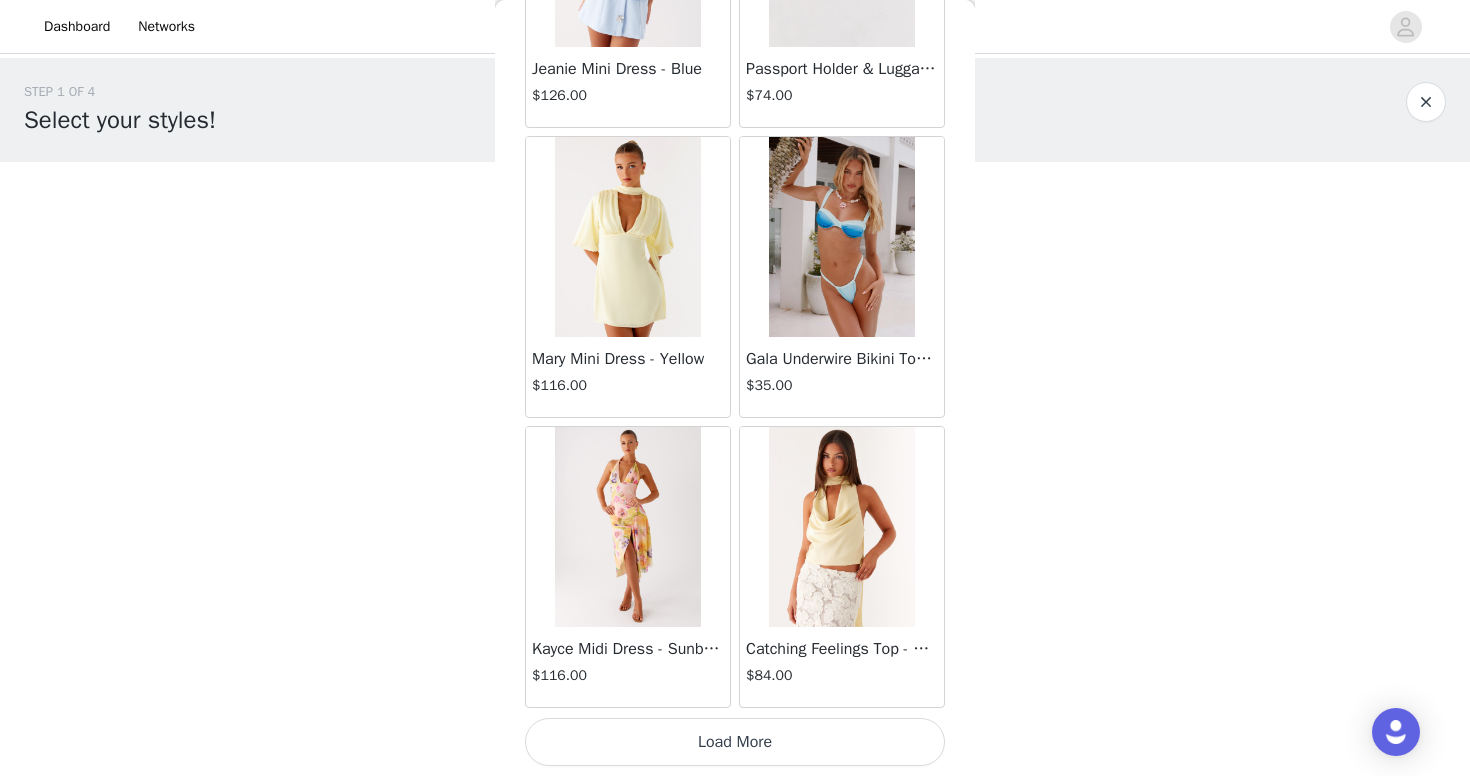 click on "Load More" at bounding box center [735, 742] 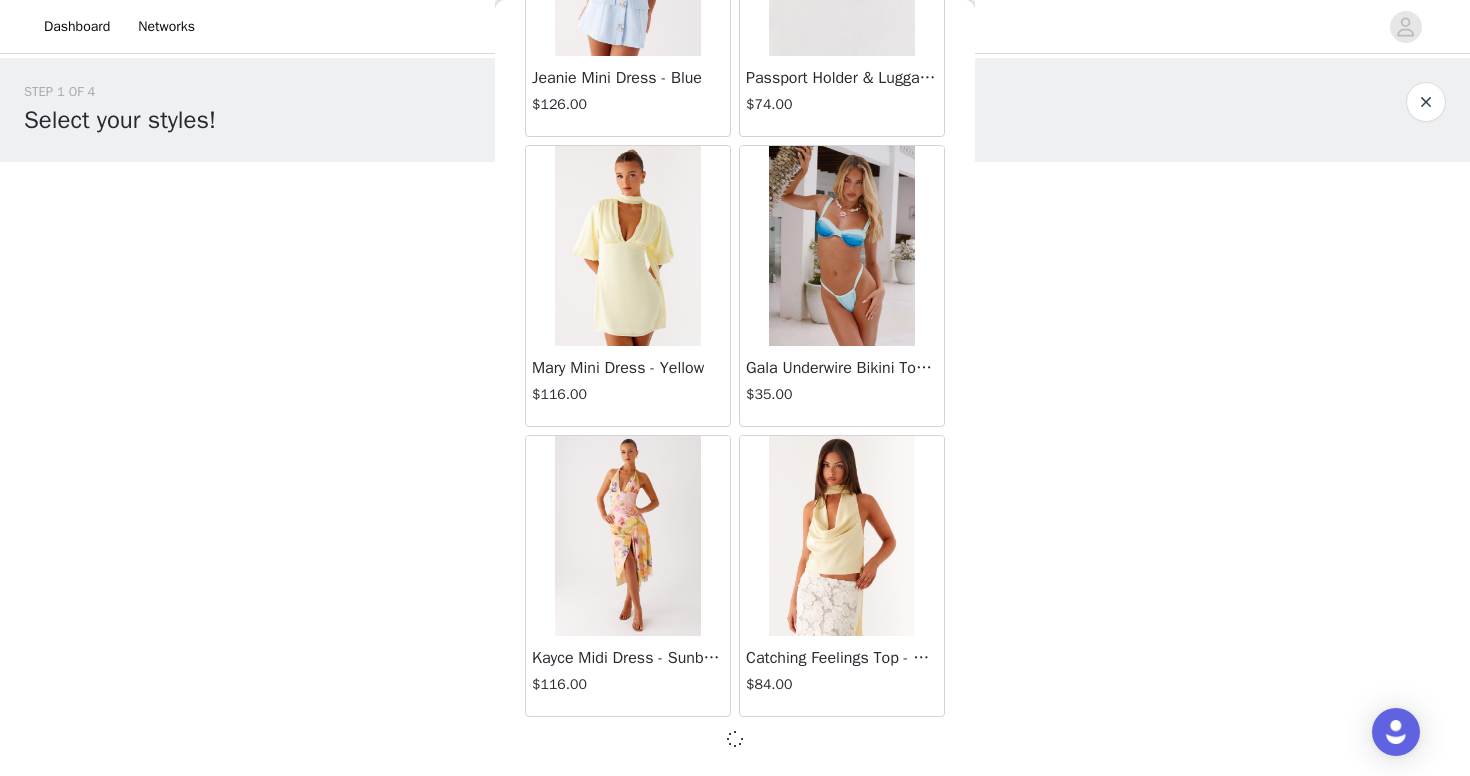 scroll, scrollTop: 0, scrollLeft: 0, axis: both 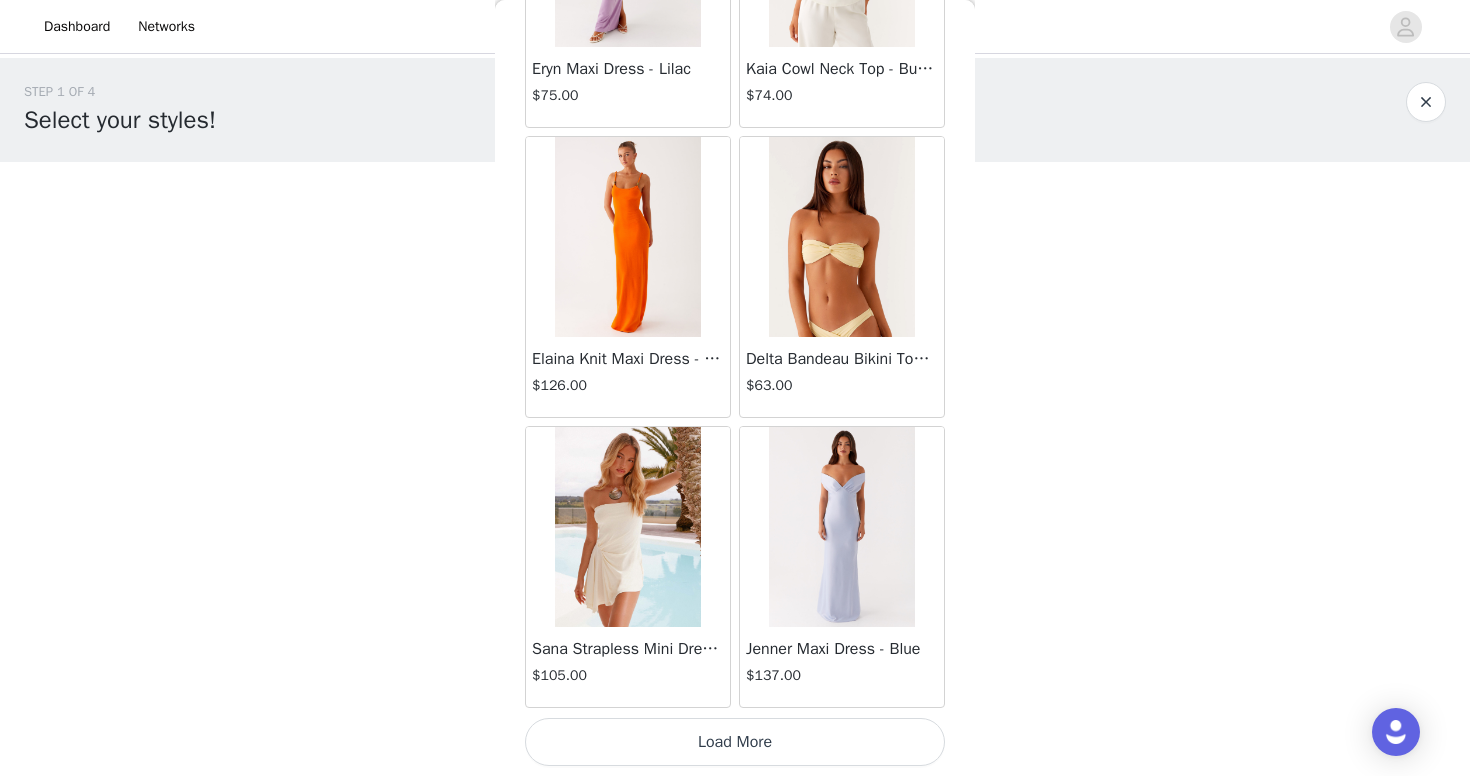 click on "Load More" at bounding box center [735, 742] 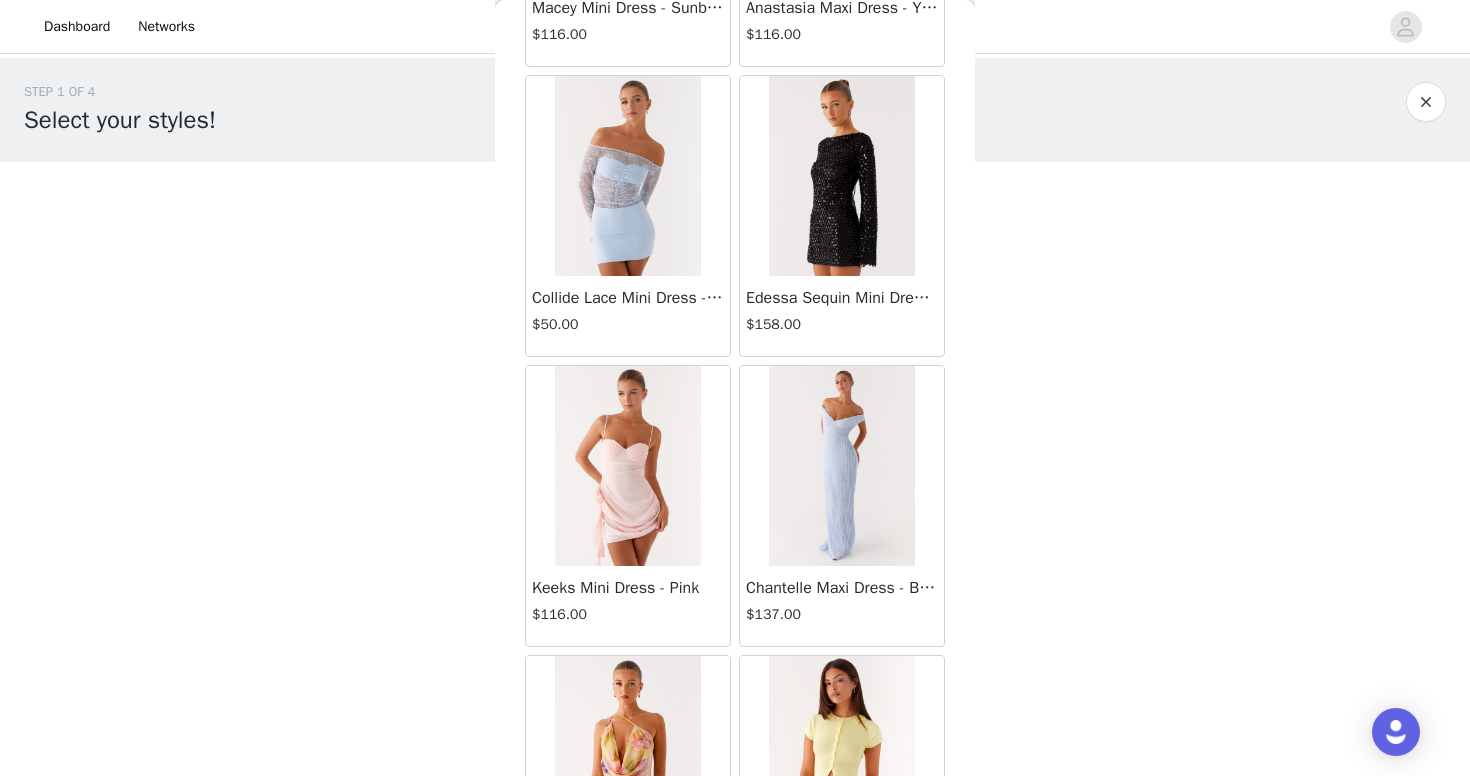 scroll, scrollTop: 77456, scrollLeft: 0, axis: vertical 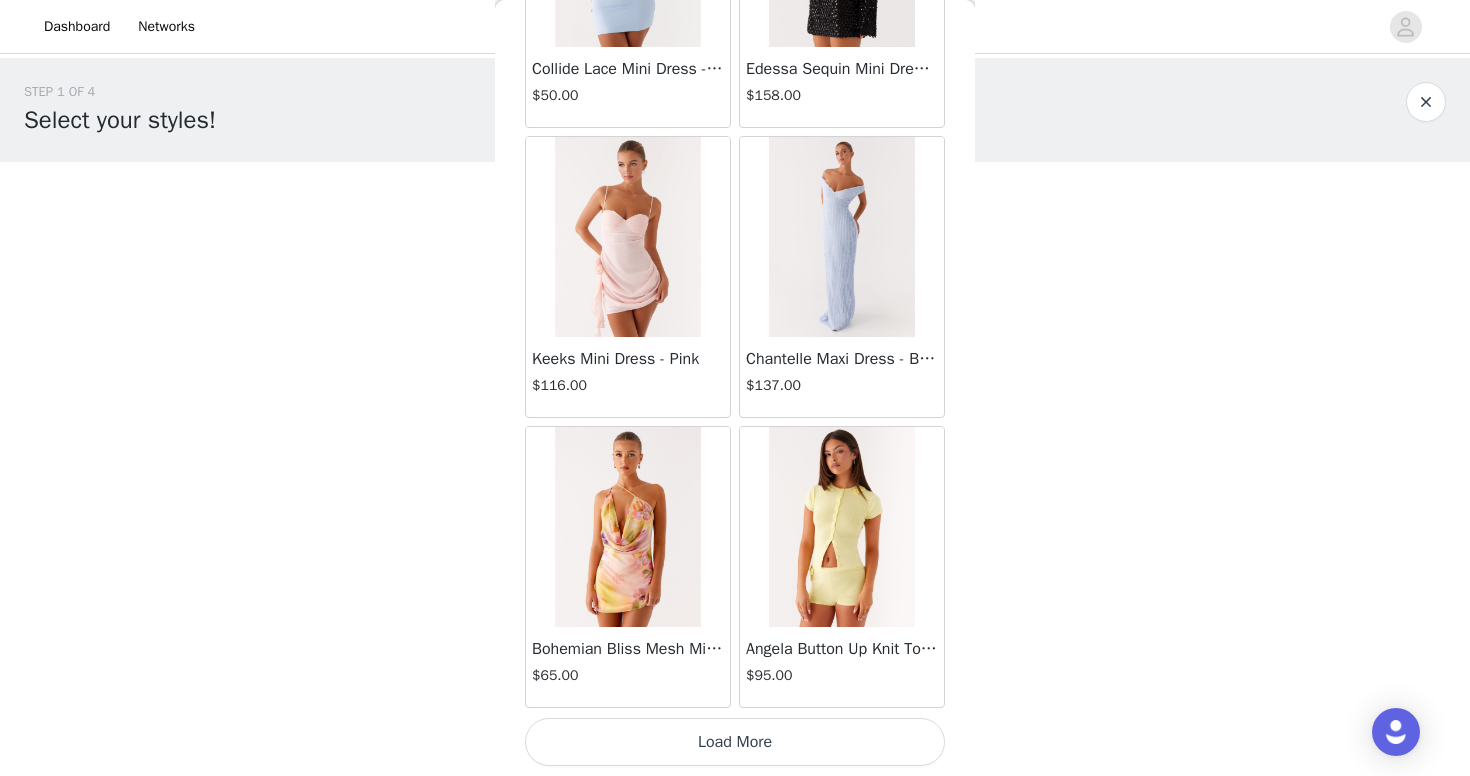 click on "Load More" at bounding box center [735, 742] 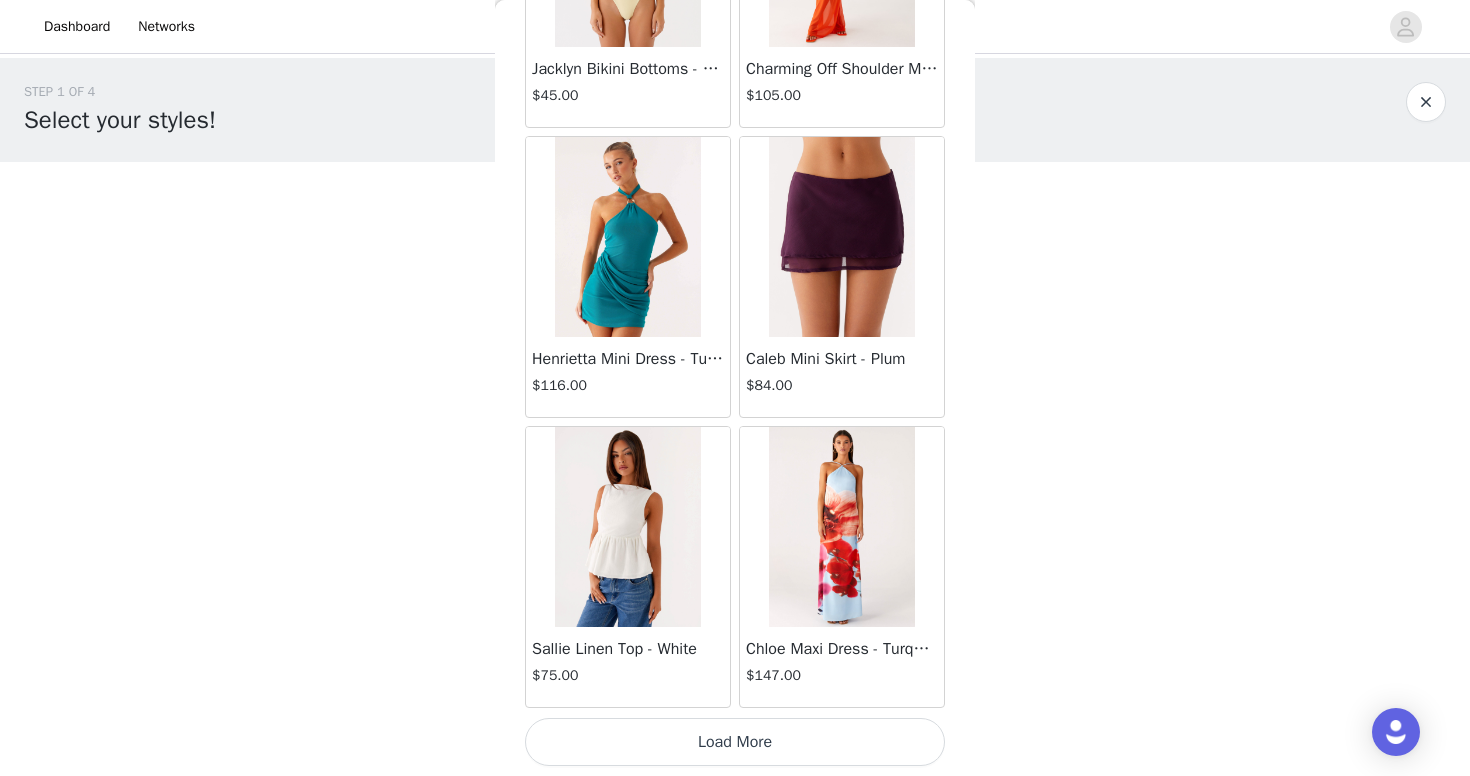 scroll, scrollTop: 80584, scrollLeft: 0, axis: vertical 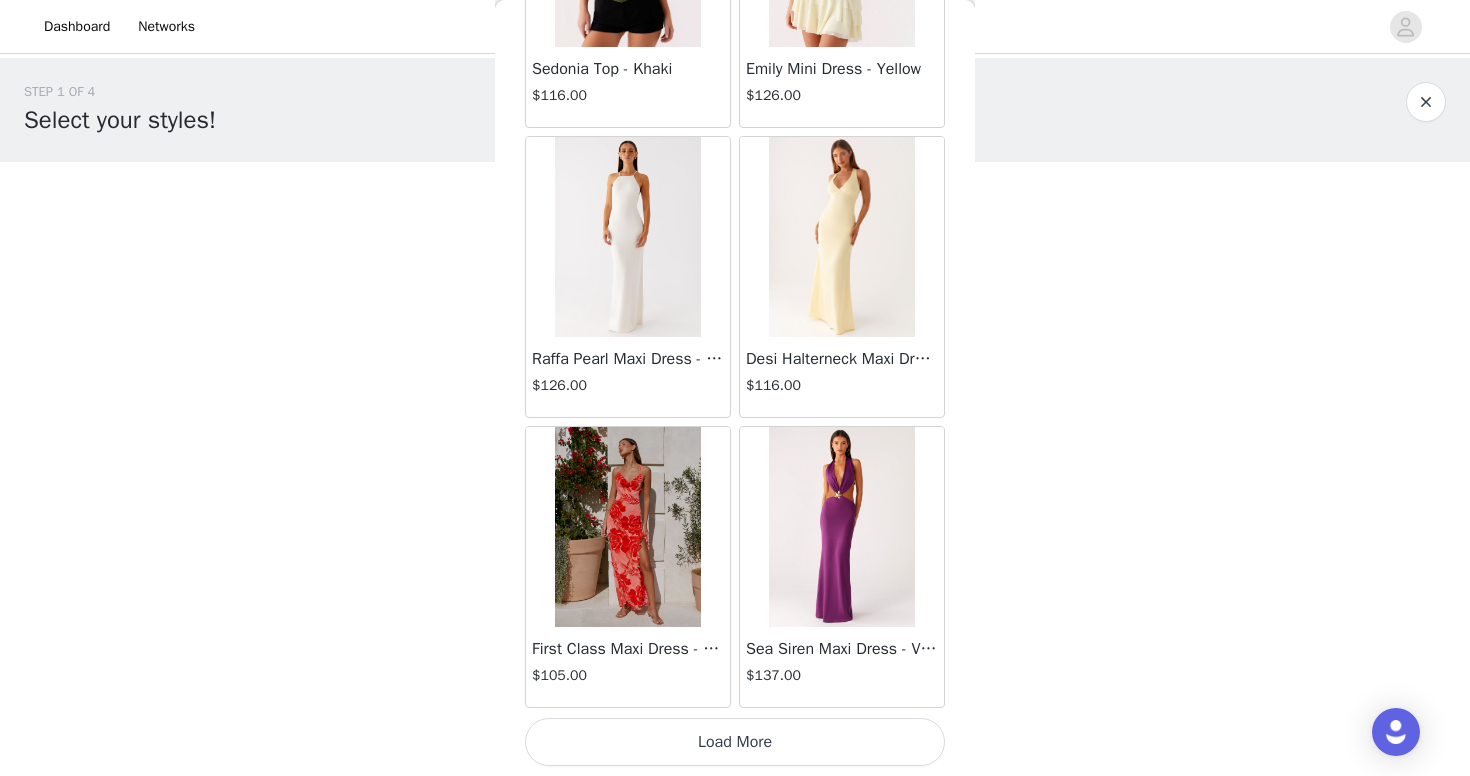 click on "Load More" at bounding box center [735, 742] 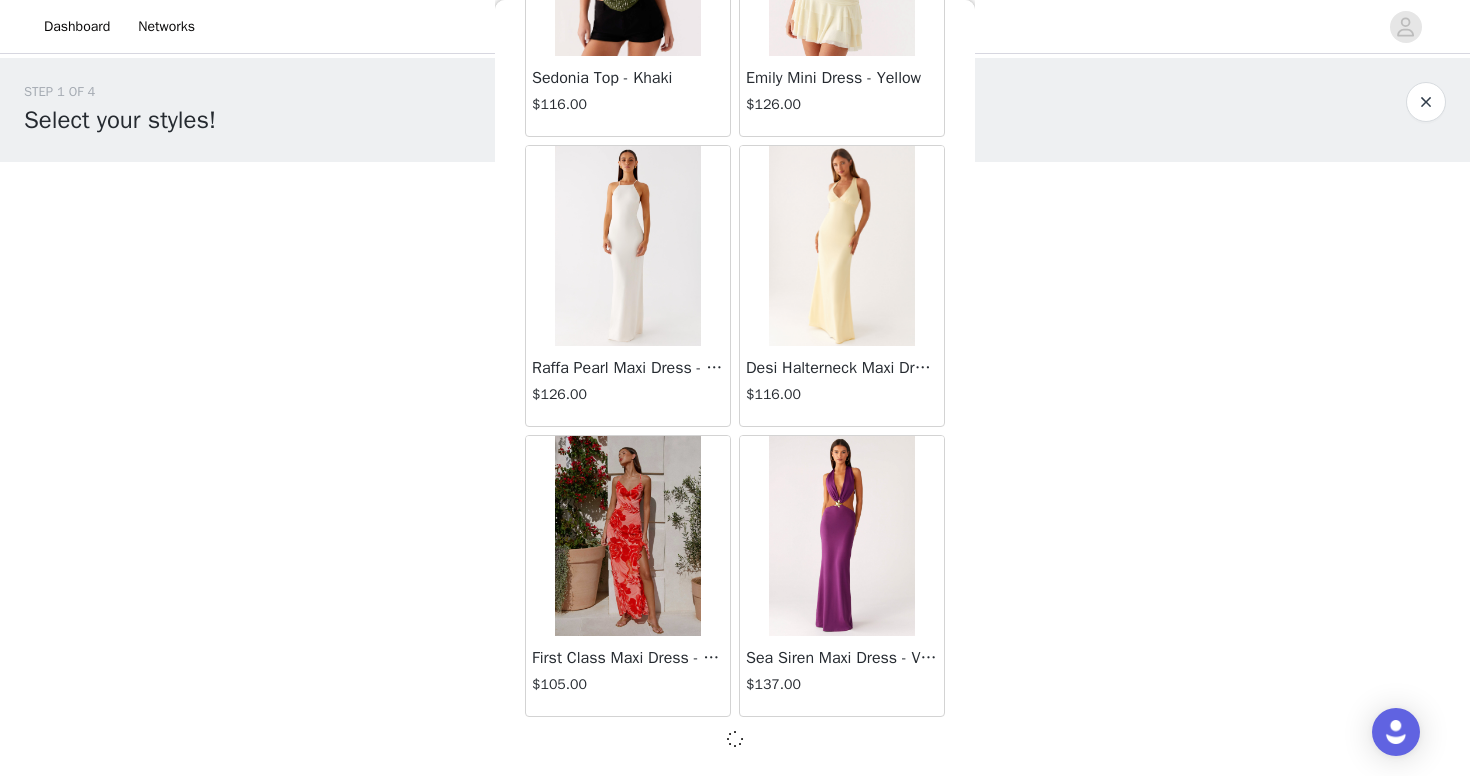 scroll, scrollTop: 83475, scrollLeft: 0, axis: vertical 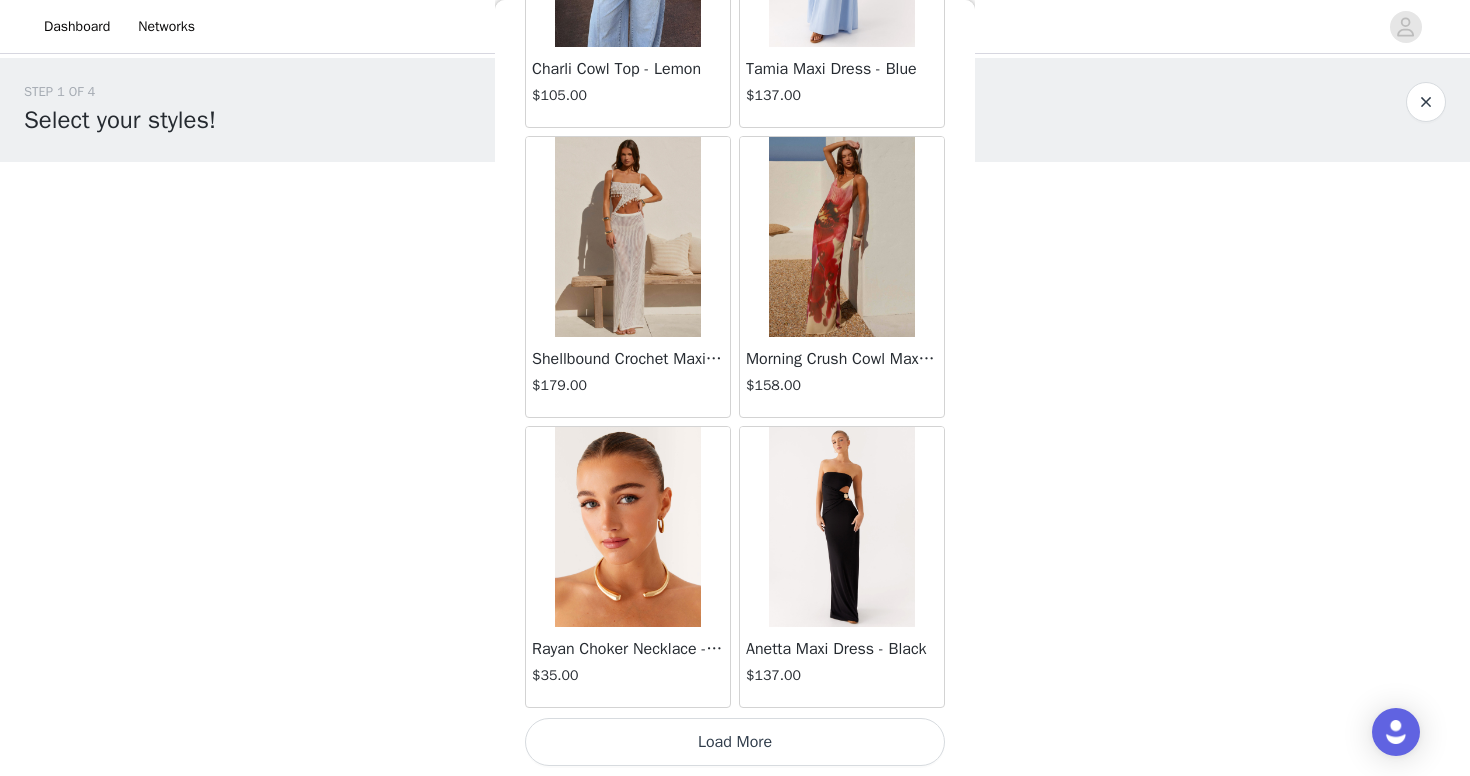 click on "Load More" at bounding box center (735, 742) 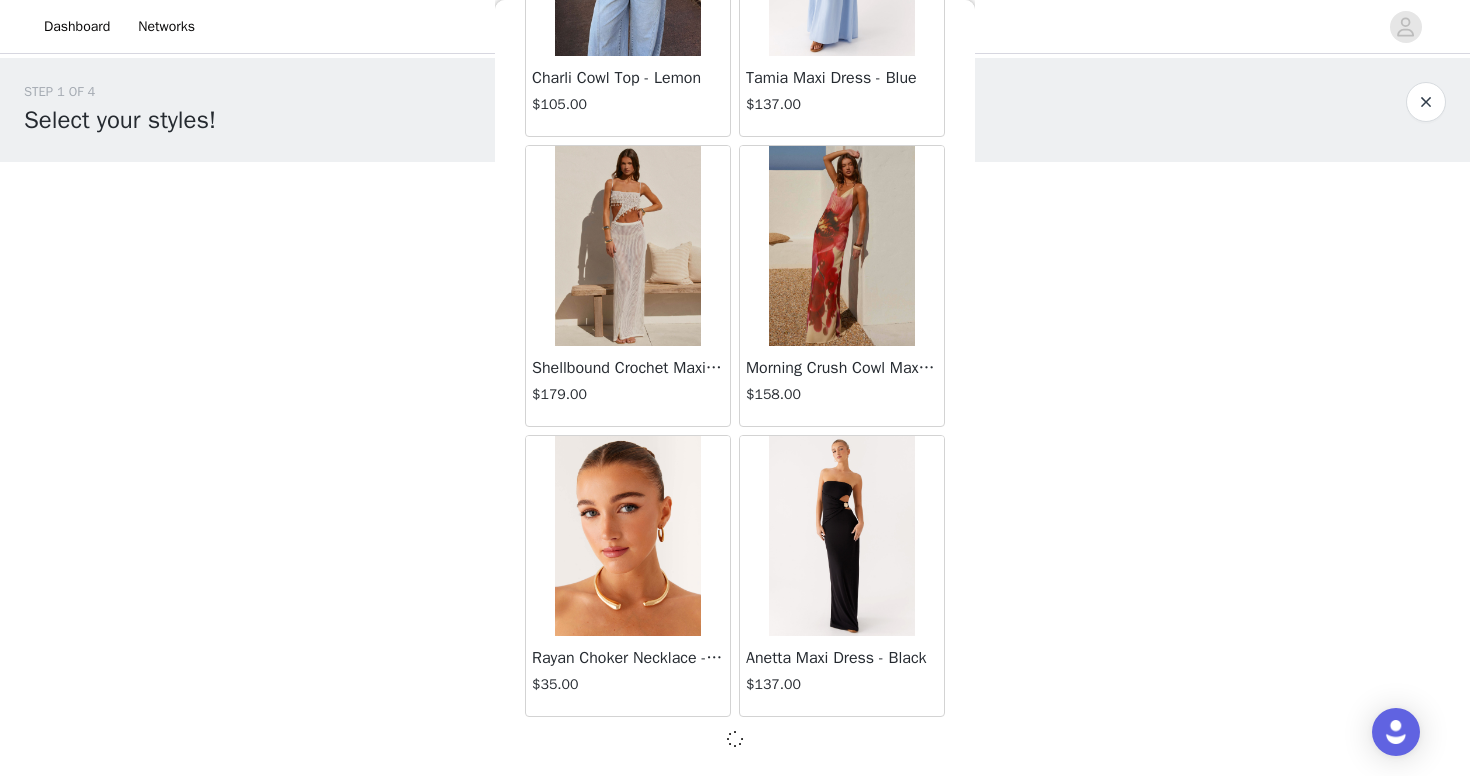 scroll, scrollTop: 86375, scrollLeft: 0, axis: vertical 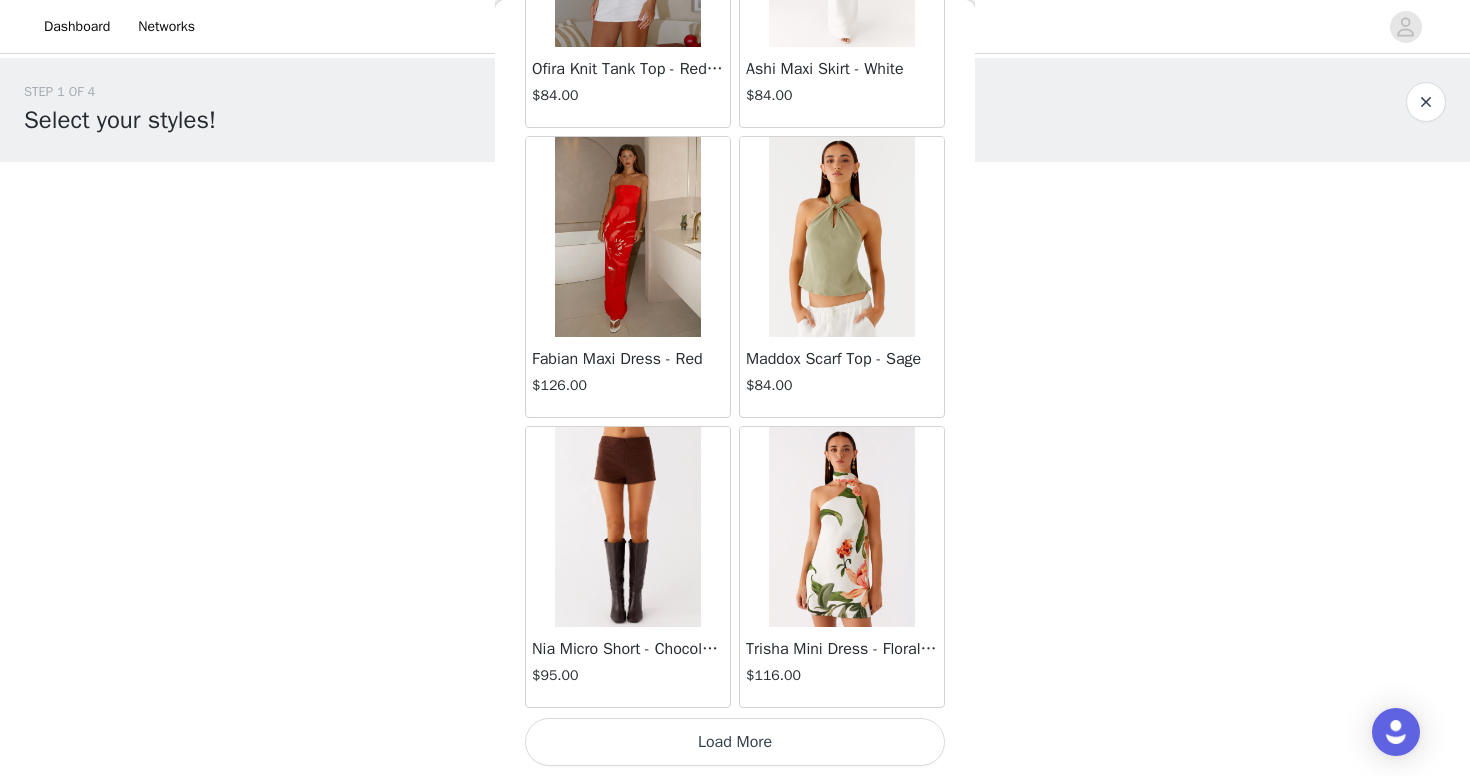 click on "Load More" at bounding box center [735, 742] 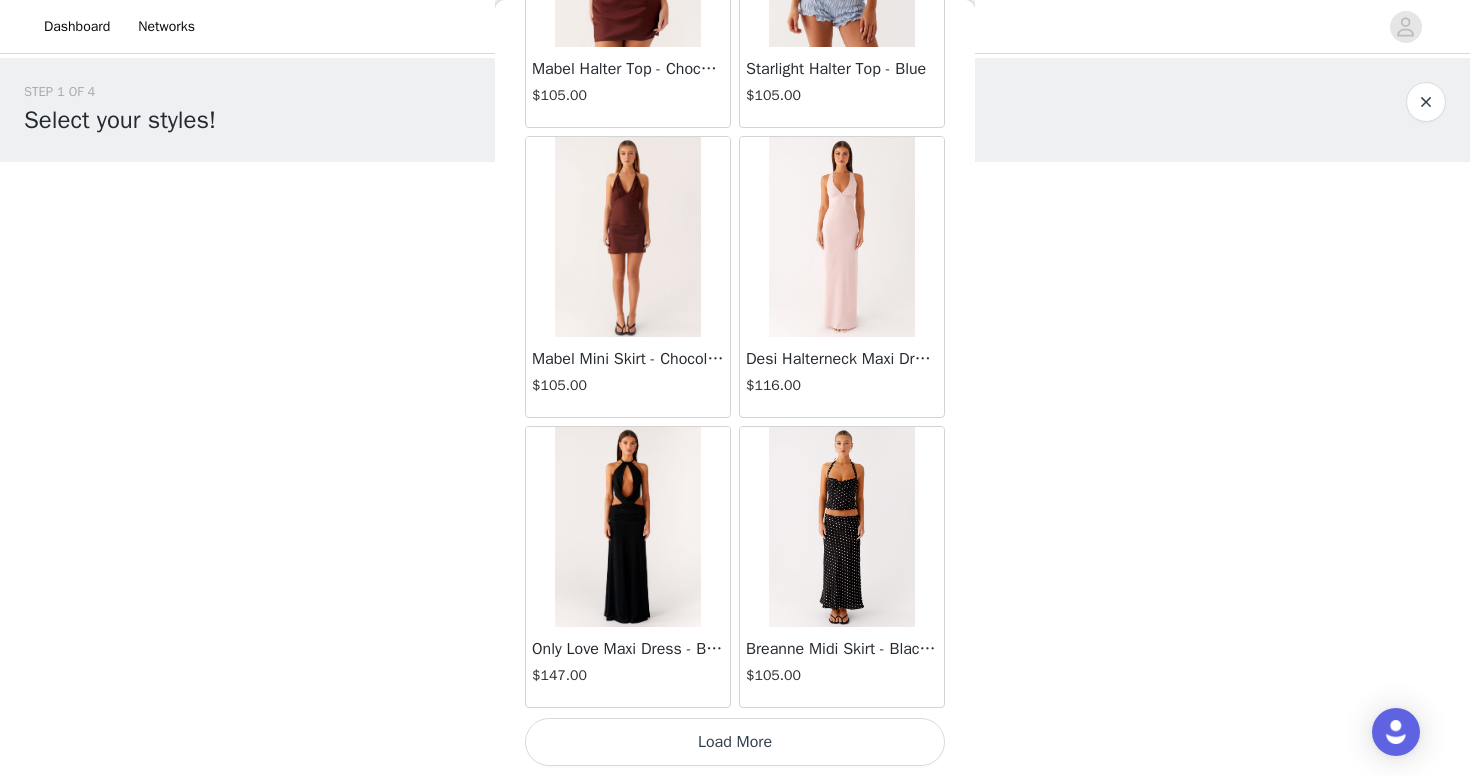 scroll, scrollTop: 92184, scrollLeft: 0, axis: vertical 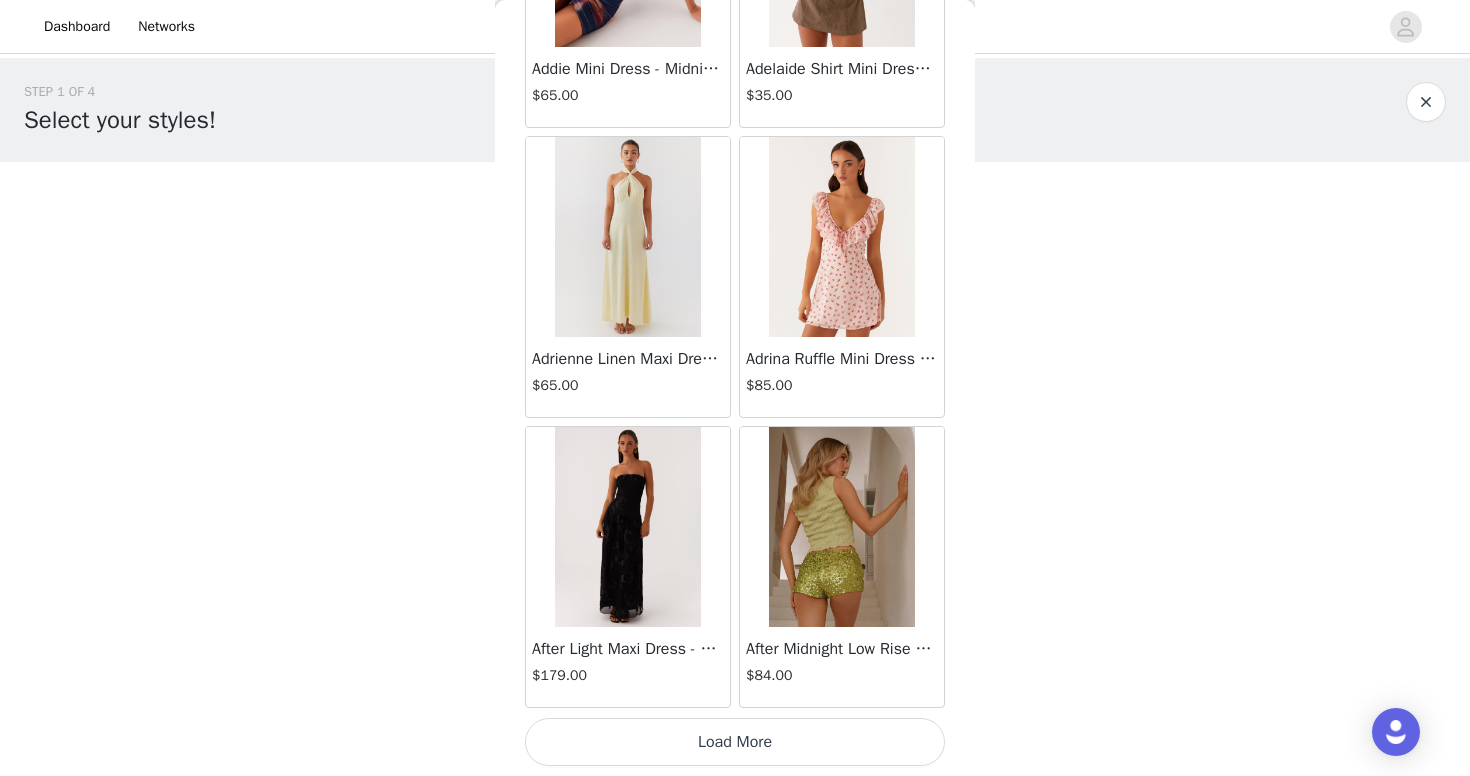 click on "Load More" at bounding box center [735, 742] 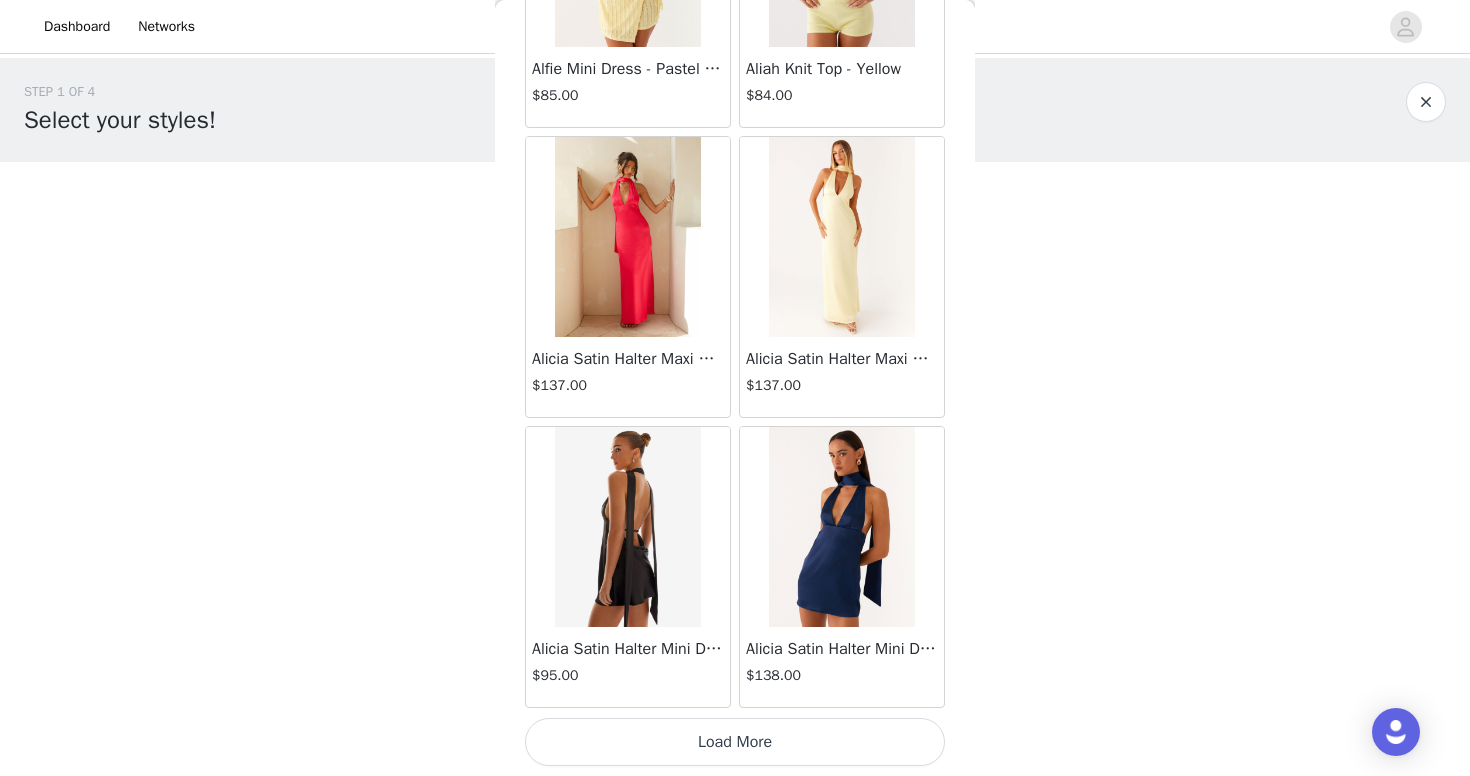 click on "Load More" at bounding box center (735, 742) 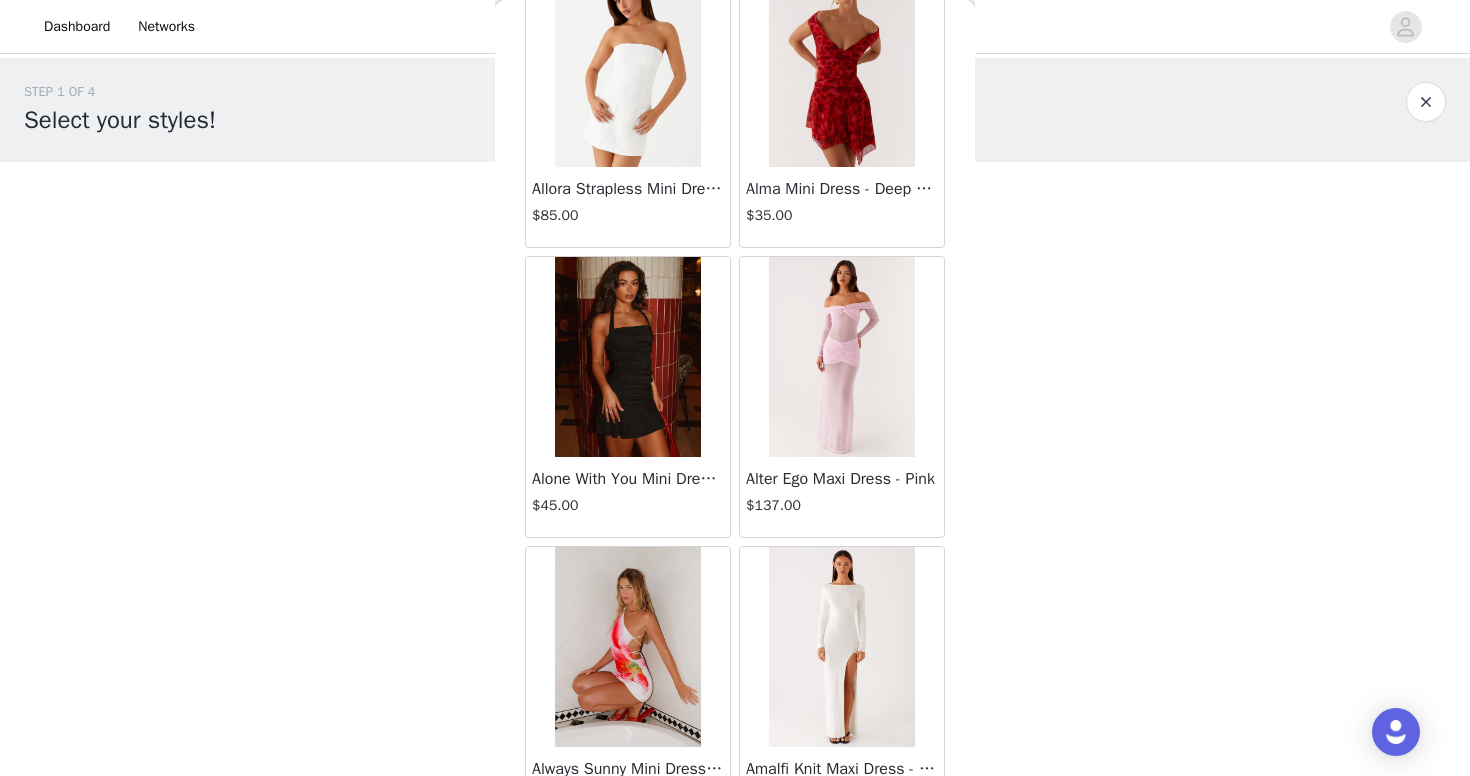 scroll, scrollTop: 99897, scrollLeft: 0, axis: vertical 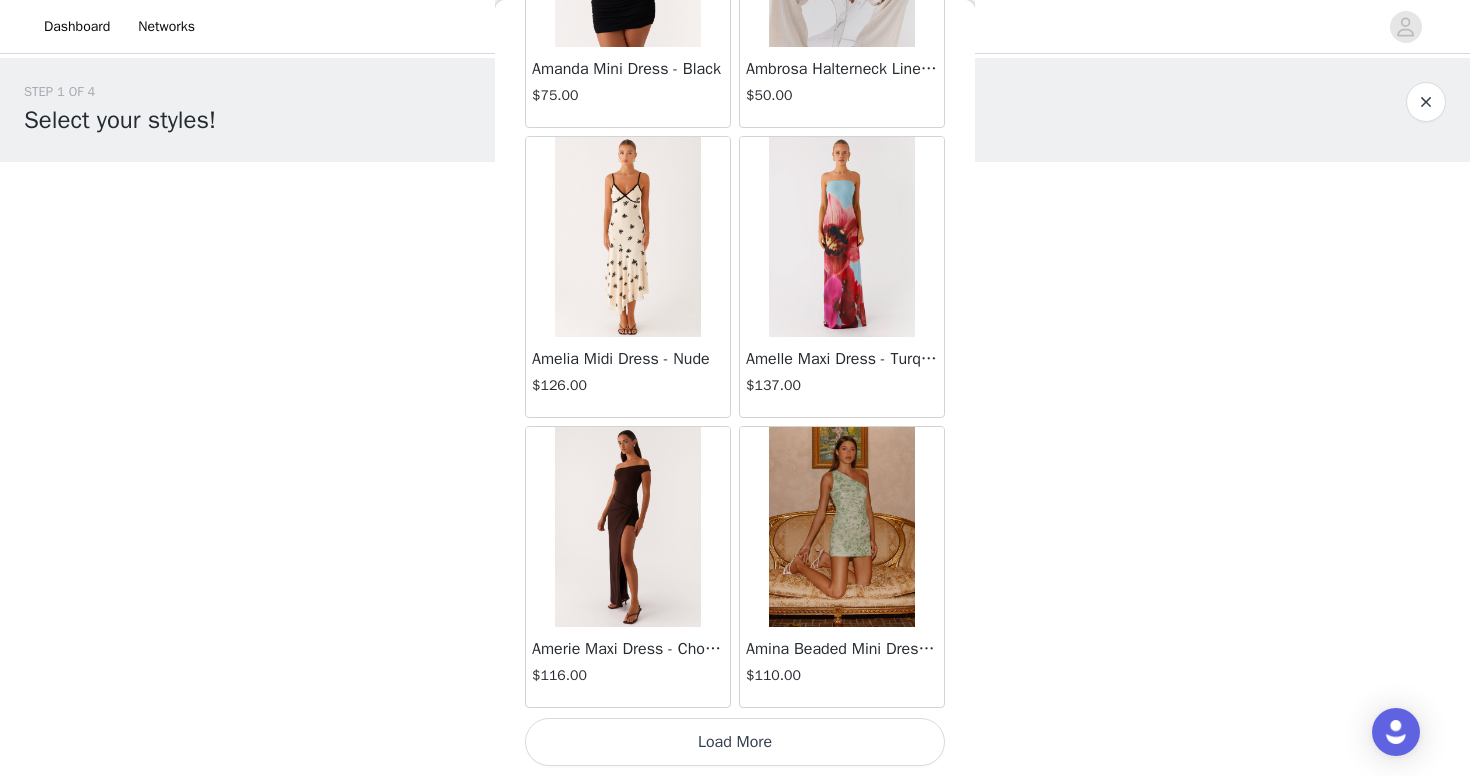 click on "Load More" at bounding box center [735, 742] 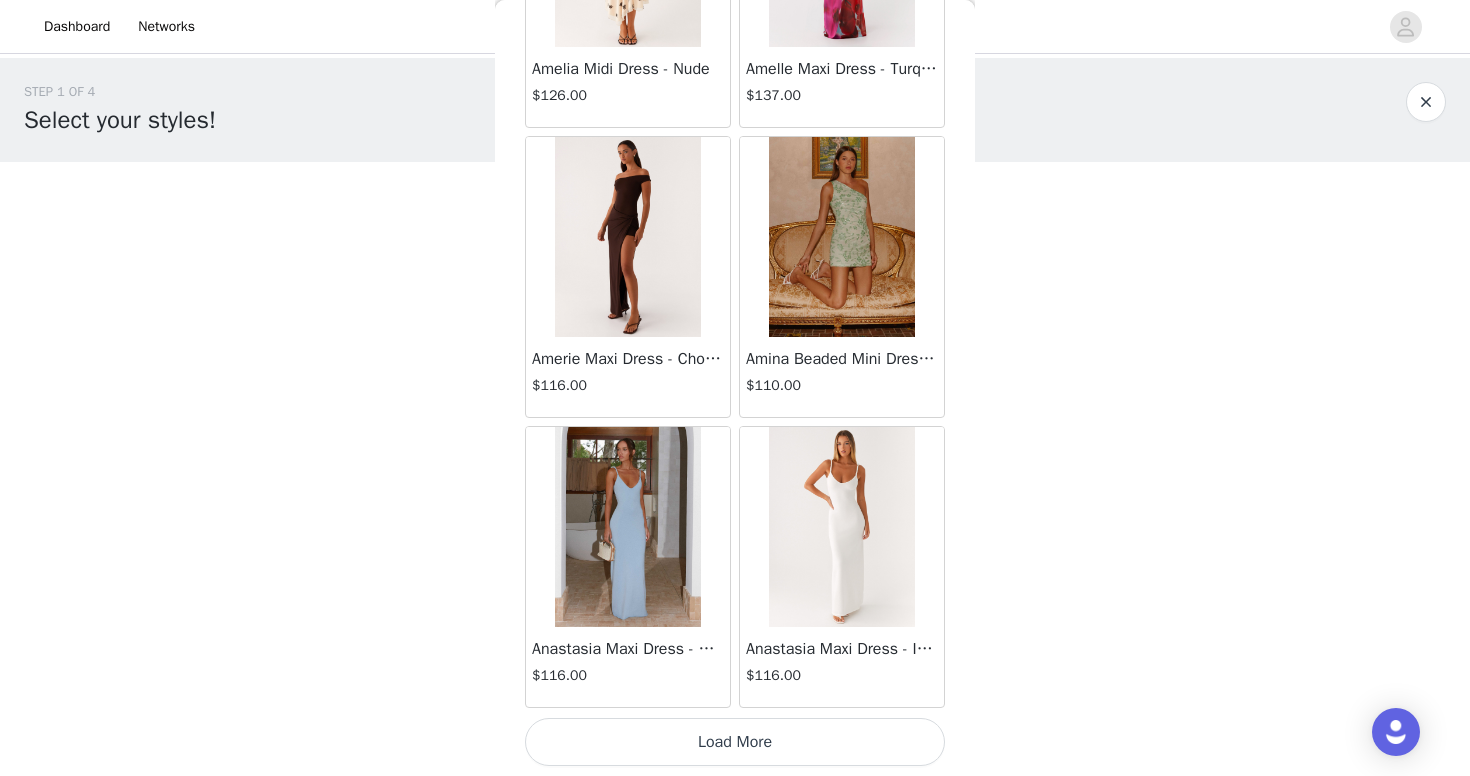 scroll, scrollTop: 101174, scrollLeft: 0, axis: vertical 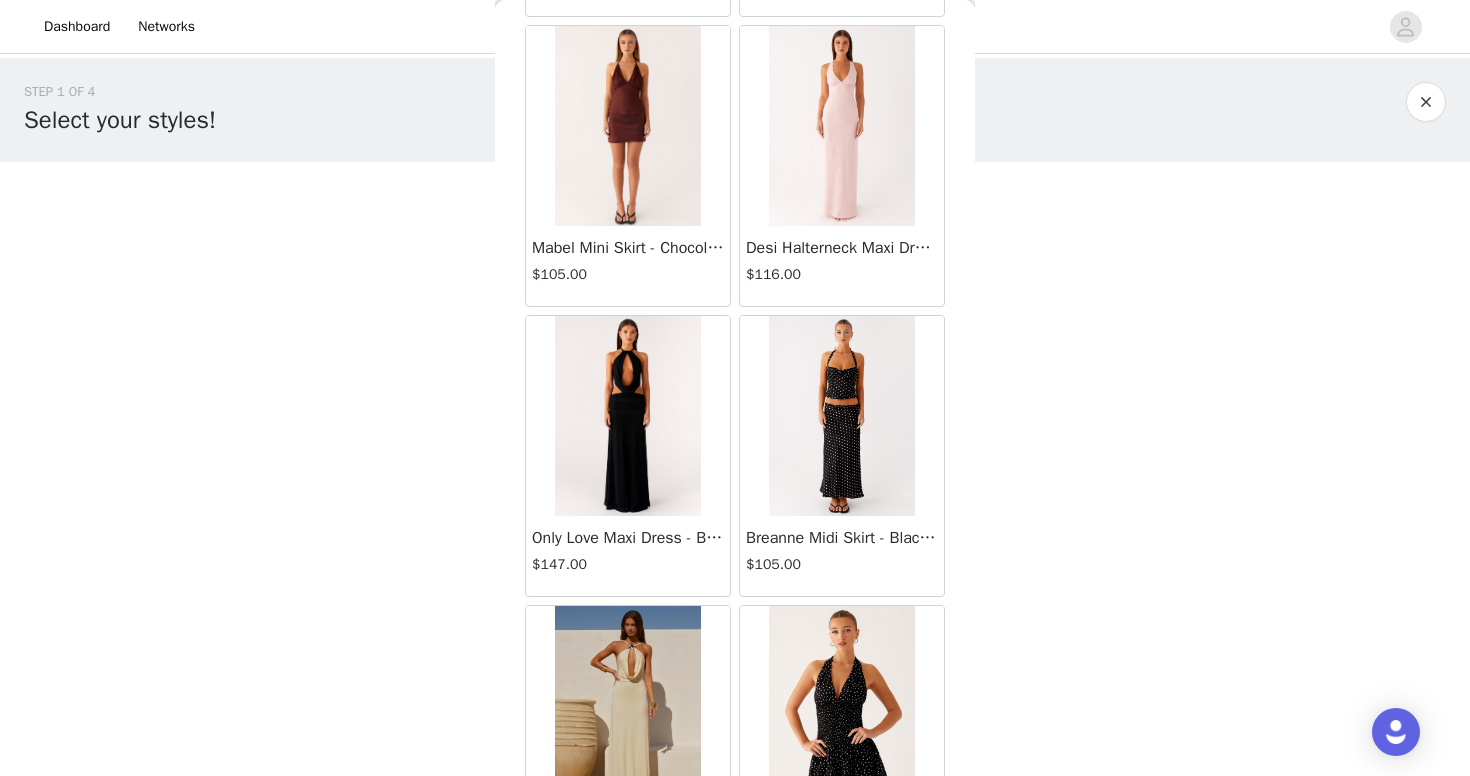 click at bounding box center (841, 416) 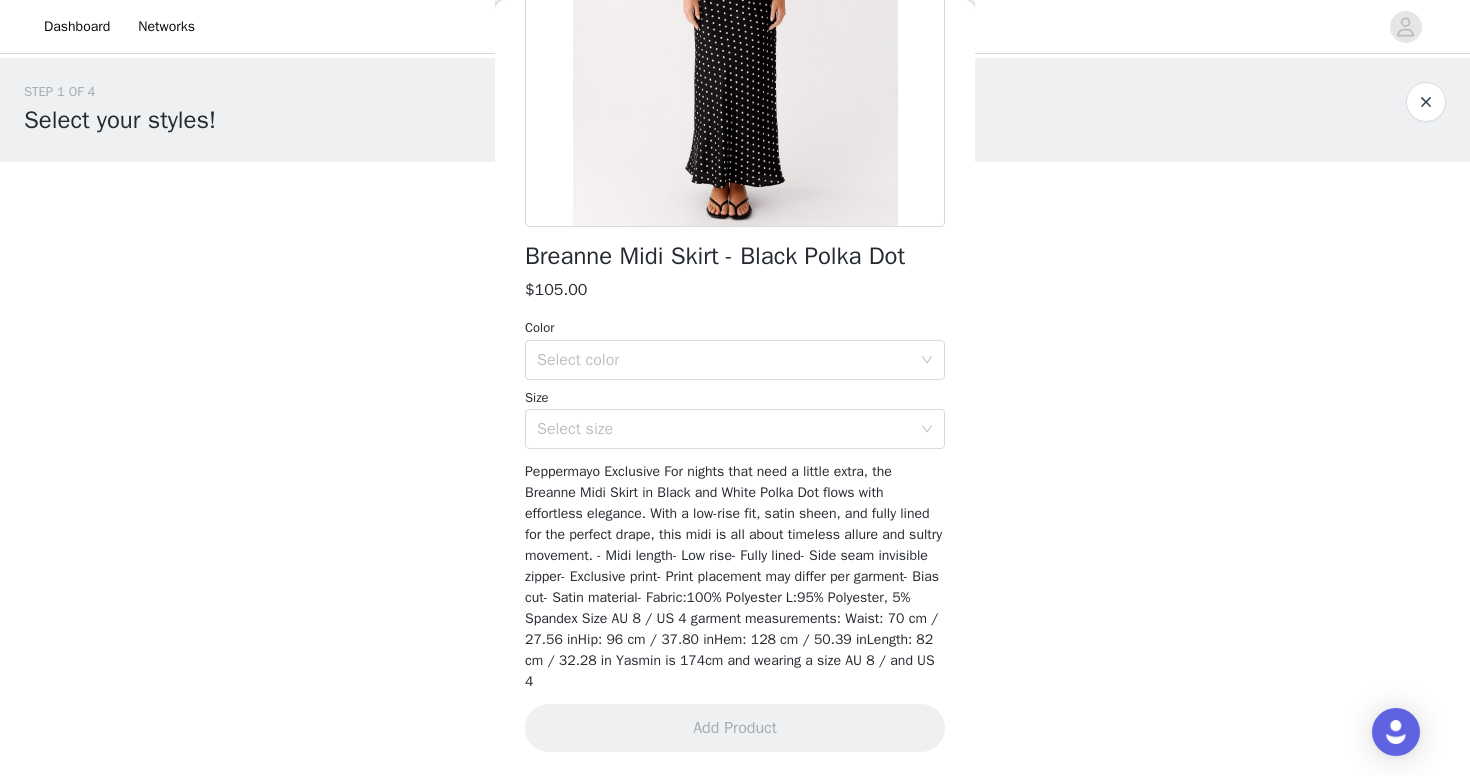 scroll, scrollTop: 322, scrollLeft: 0, axis: vertical 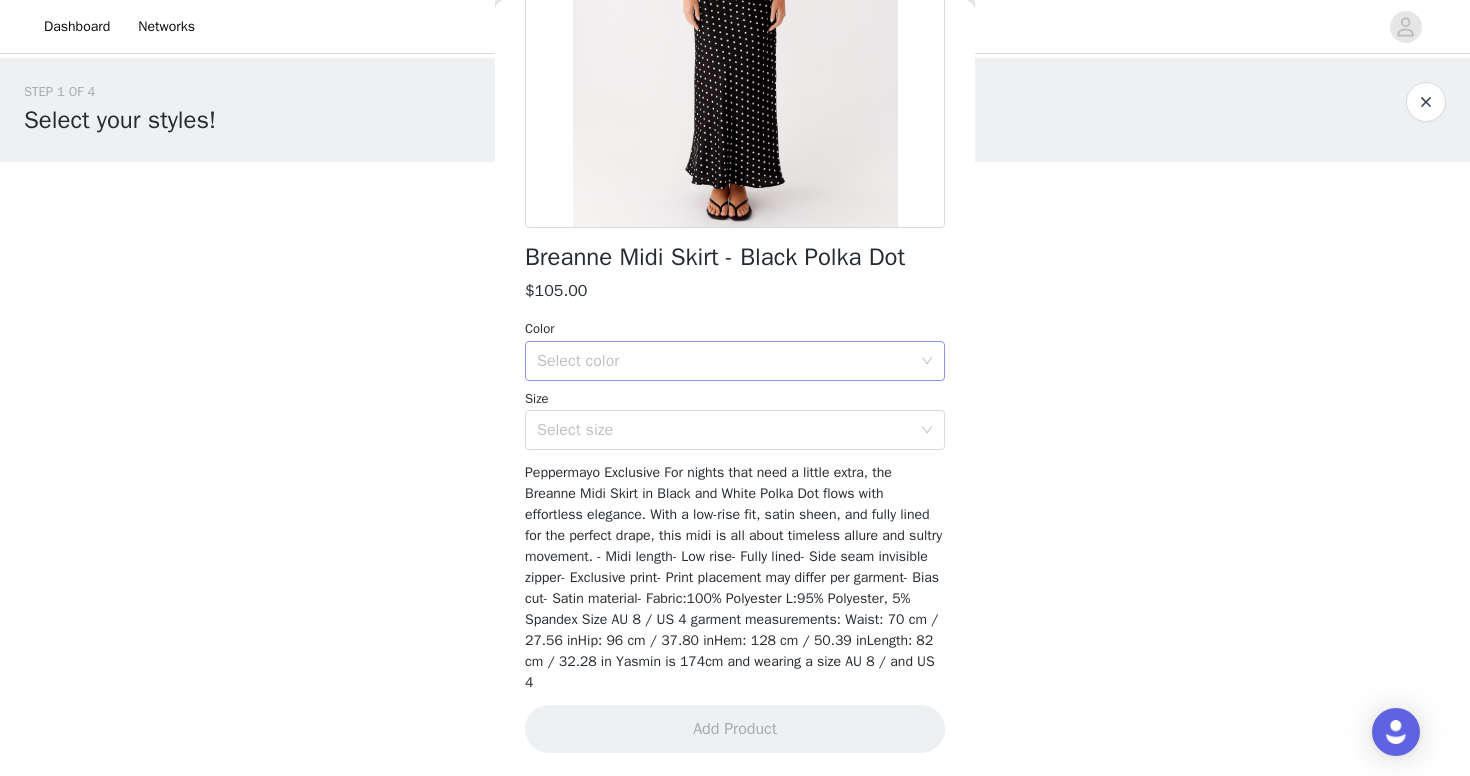 click on "Select color" at bounding box center (724, 361) 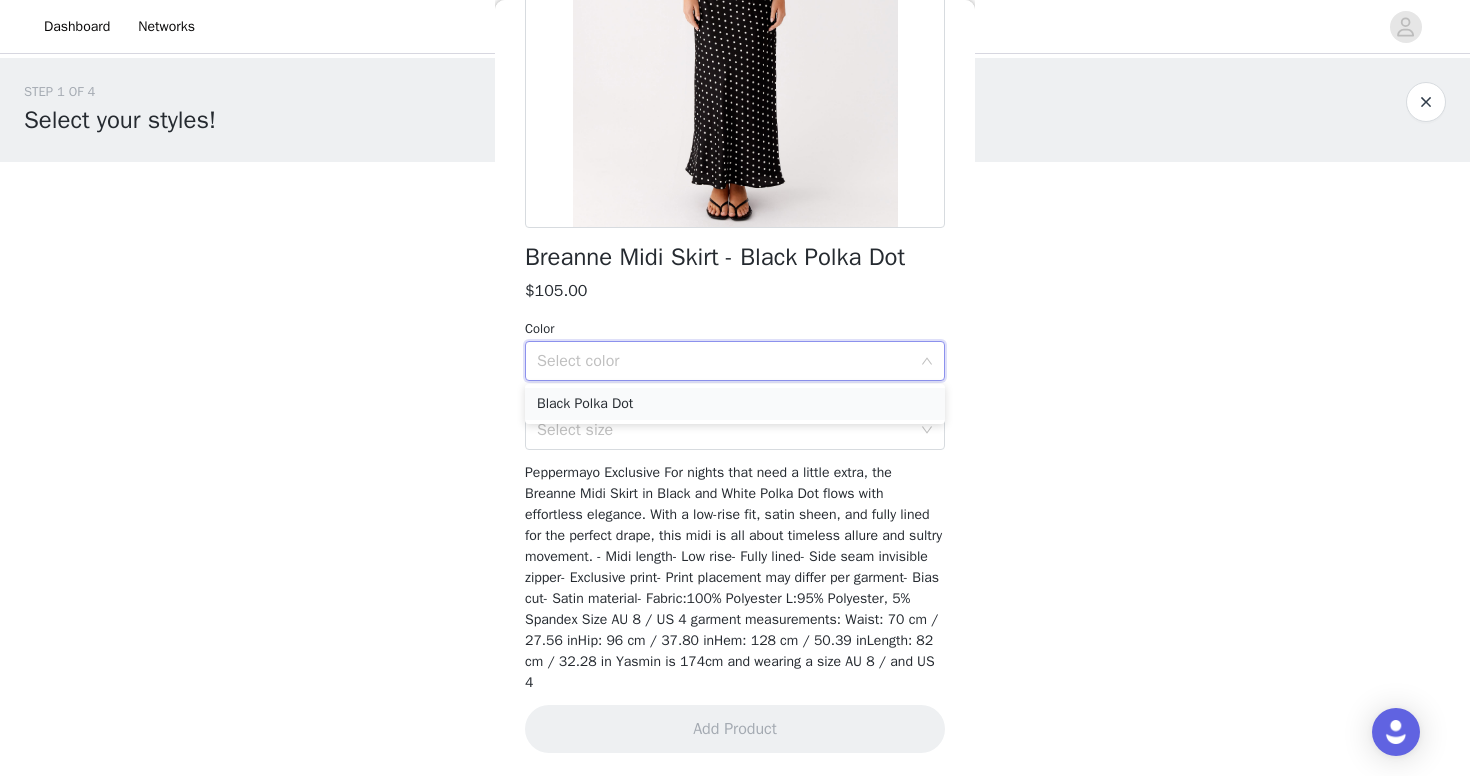click on "Black Polka Dot" at bounding box center (735, 404) 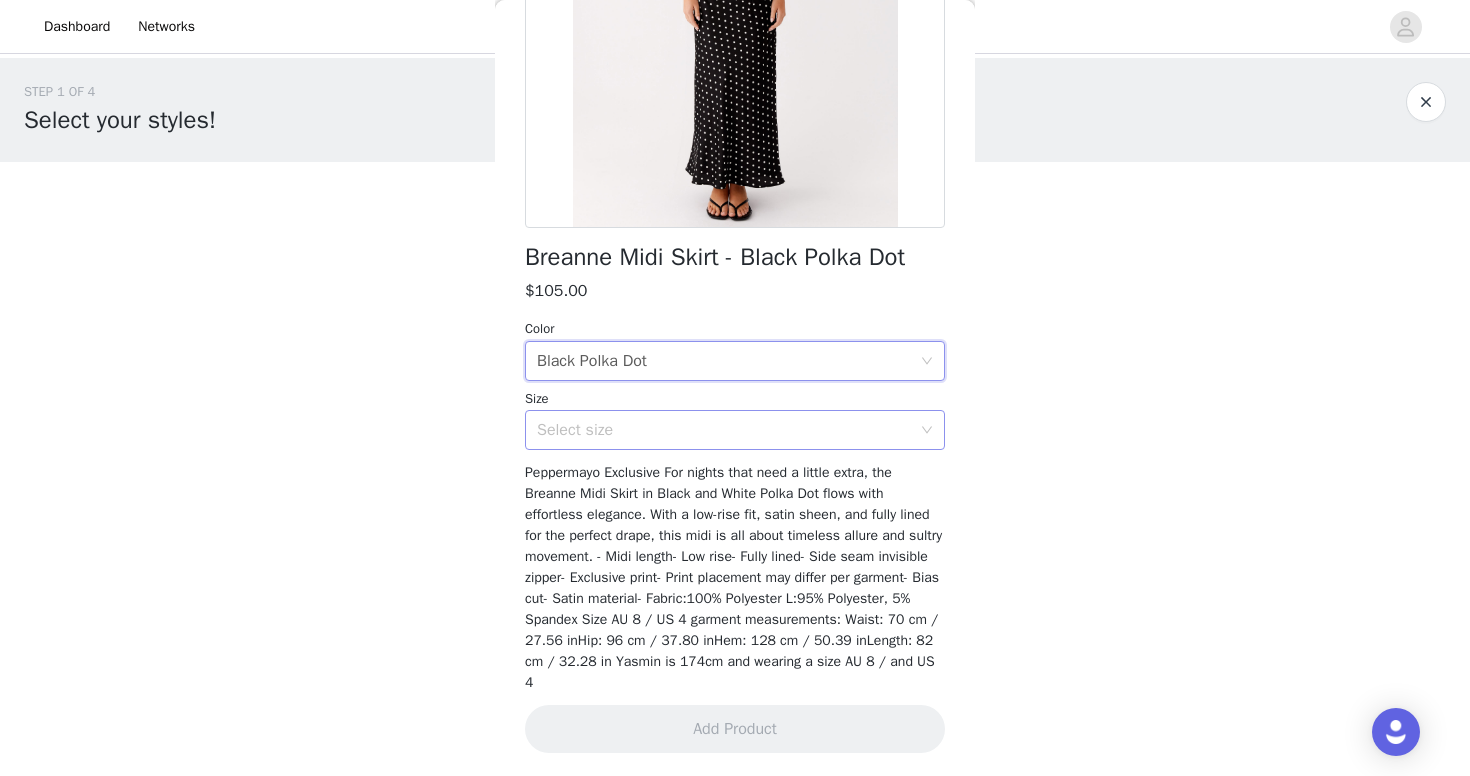 click on "Select size" at bounding box center [724, 430] 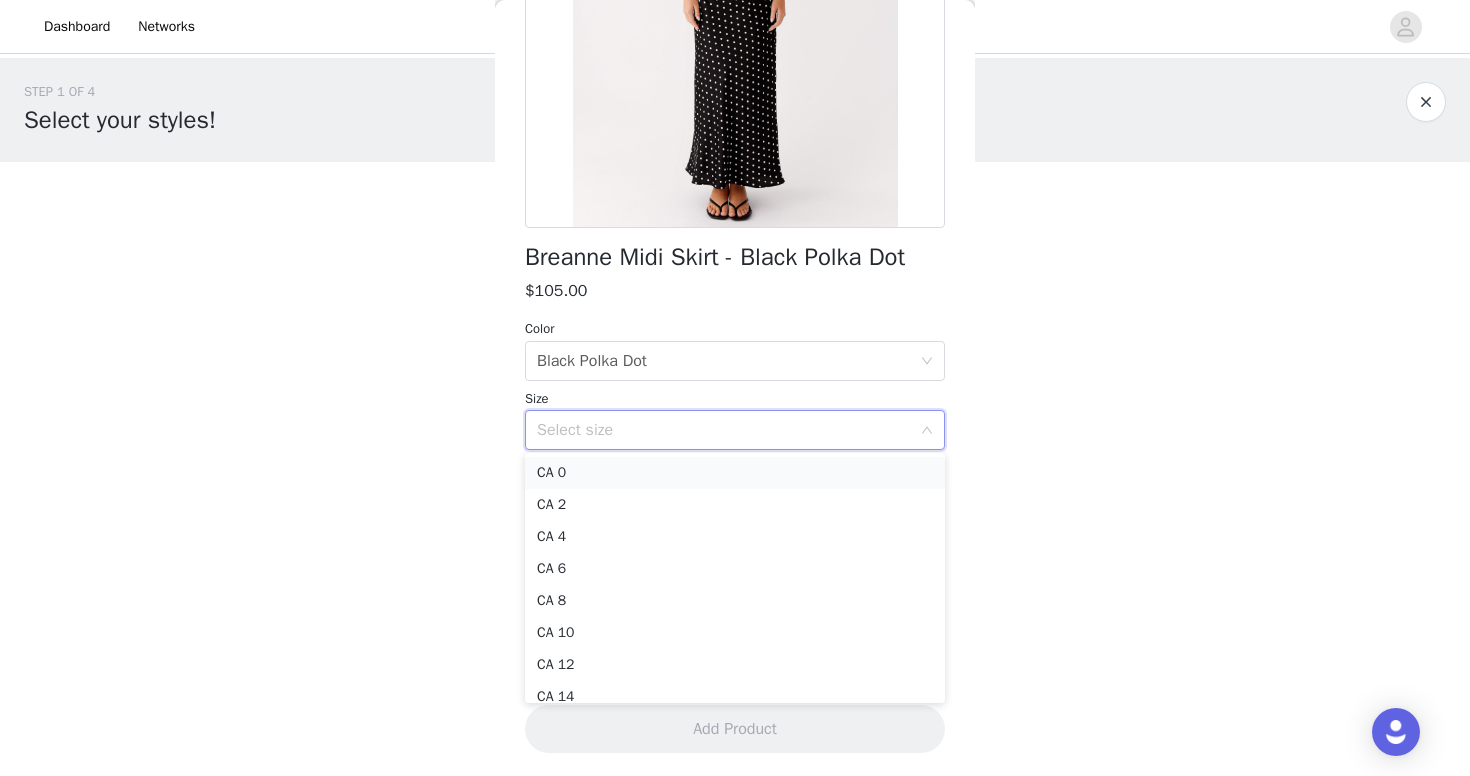click on "CA 0" at bounding box center [735, 473] 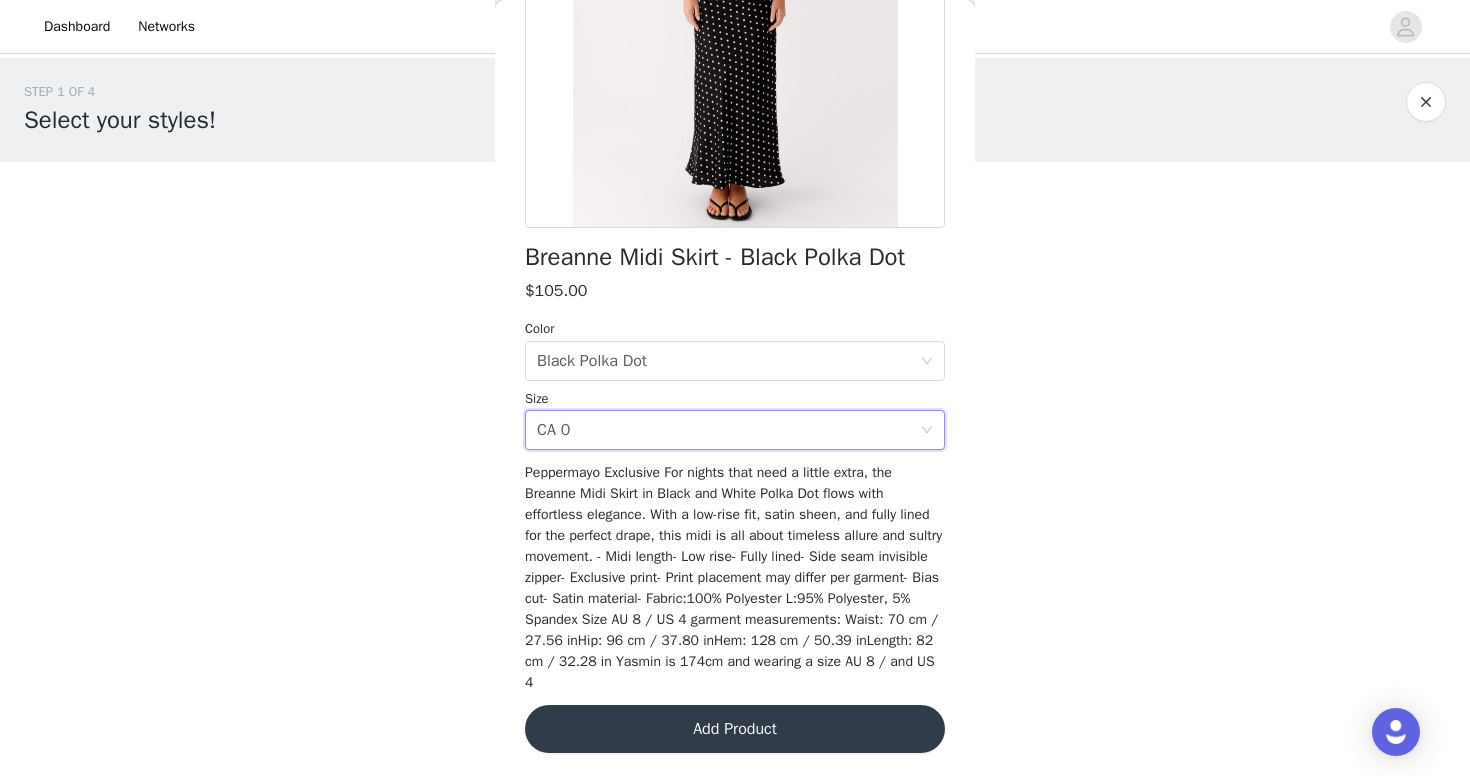 click on "Add Product" at bounding box center [735, 729] 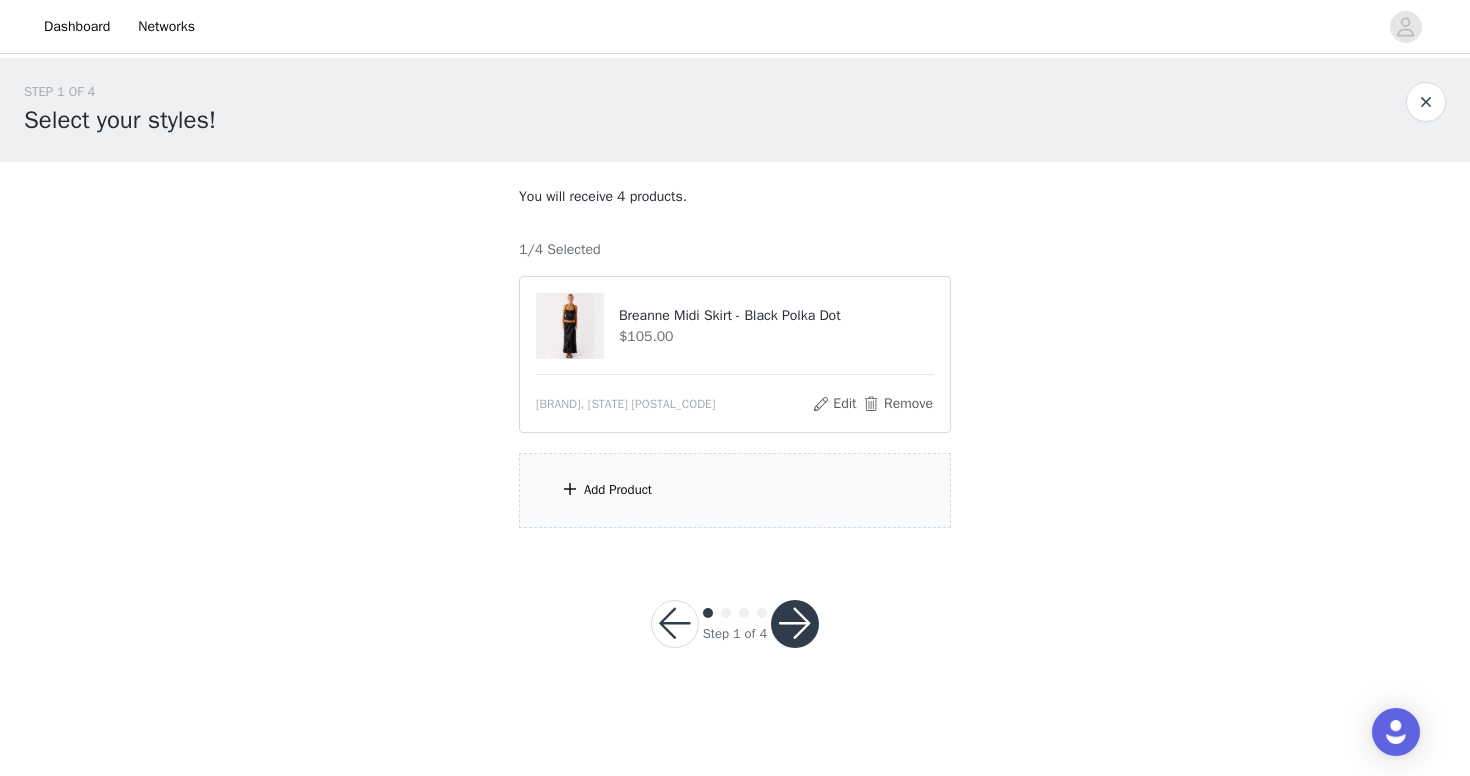 click on "Add Product" at bounding box center [735, 490] 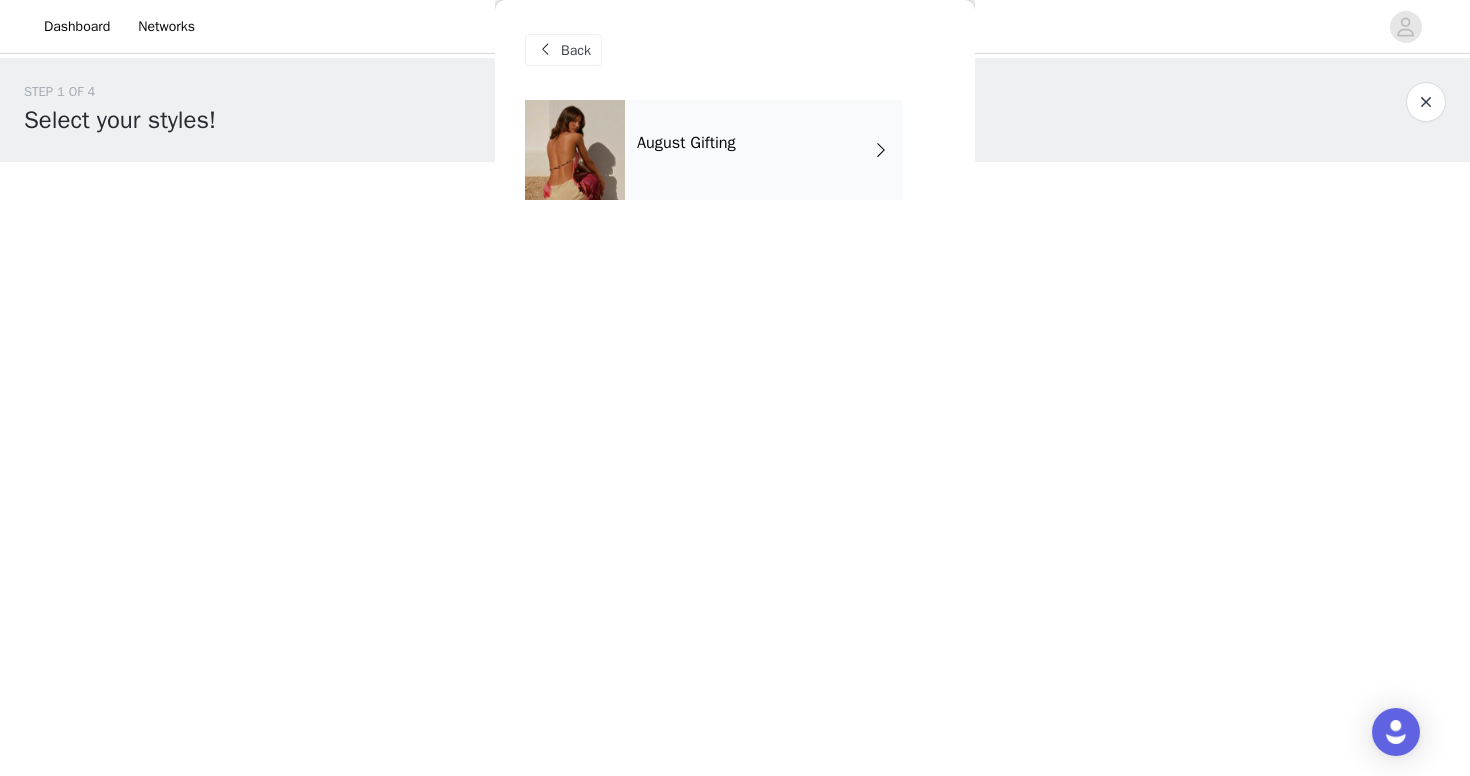 click on "August Gifting" at bounding box center [764, 150] 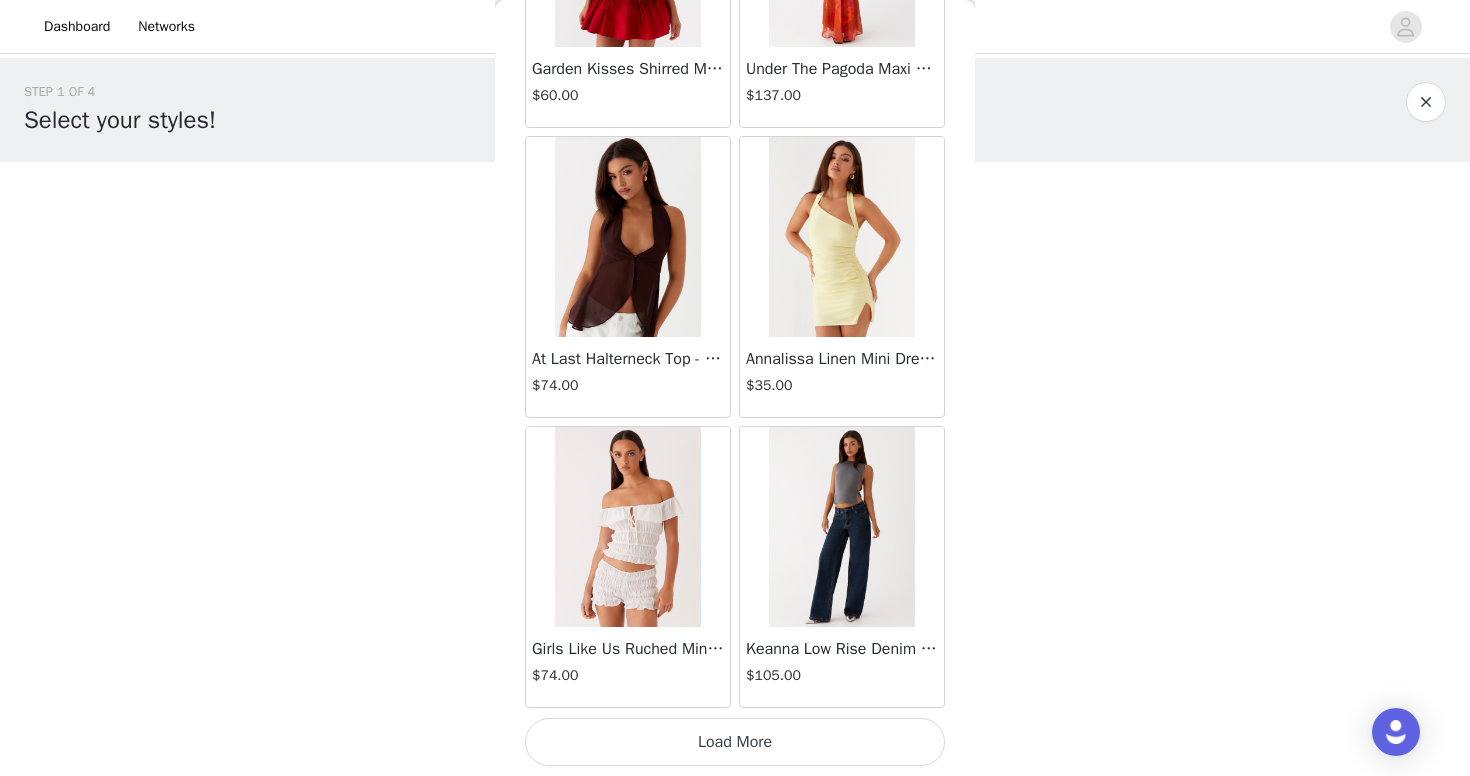 scroll, scrollTop: 2331, scrollLeft: 0, axis: vertical 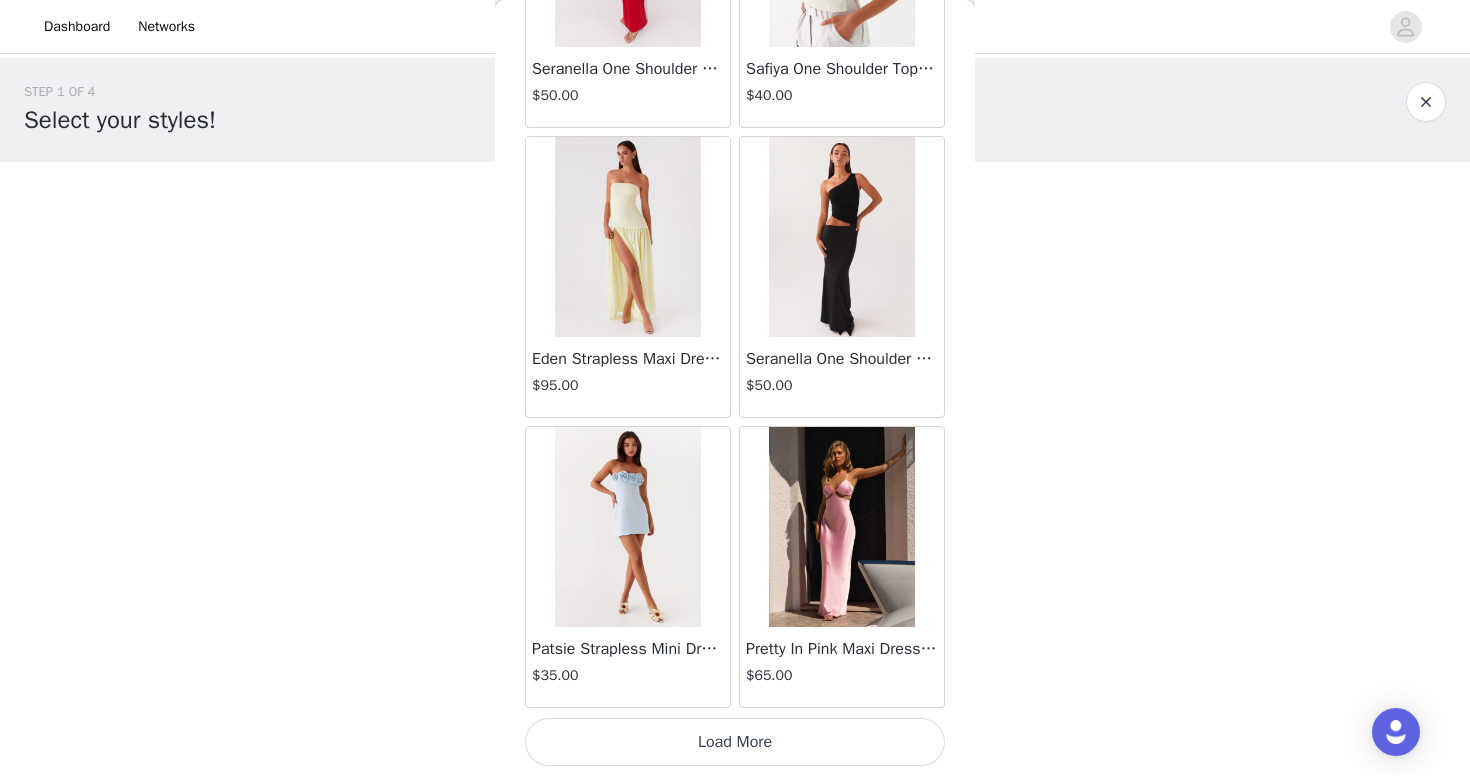 click on "Load More" at bounding box center (735, 742) 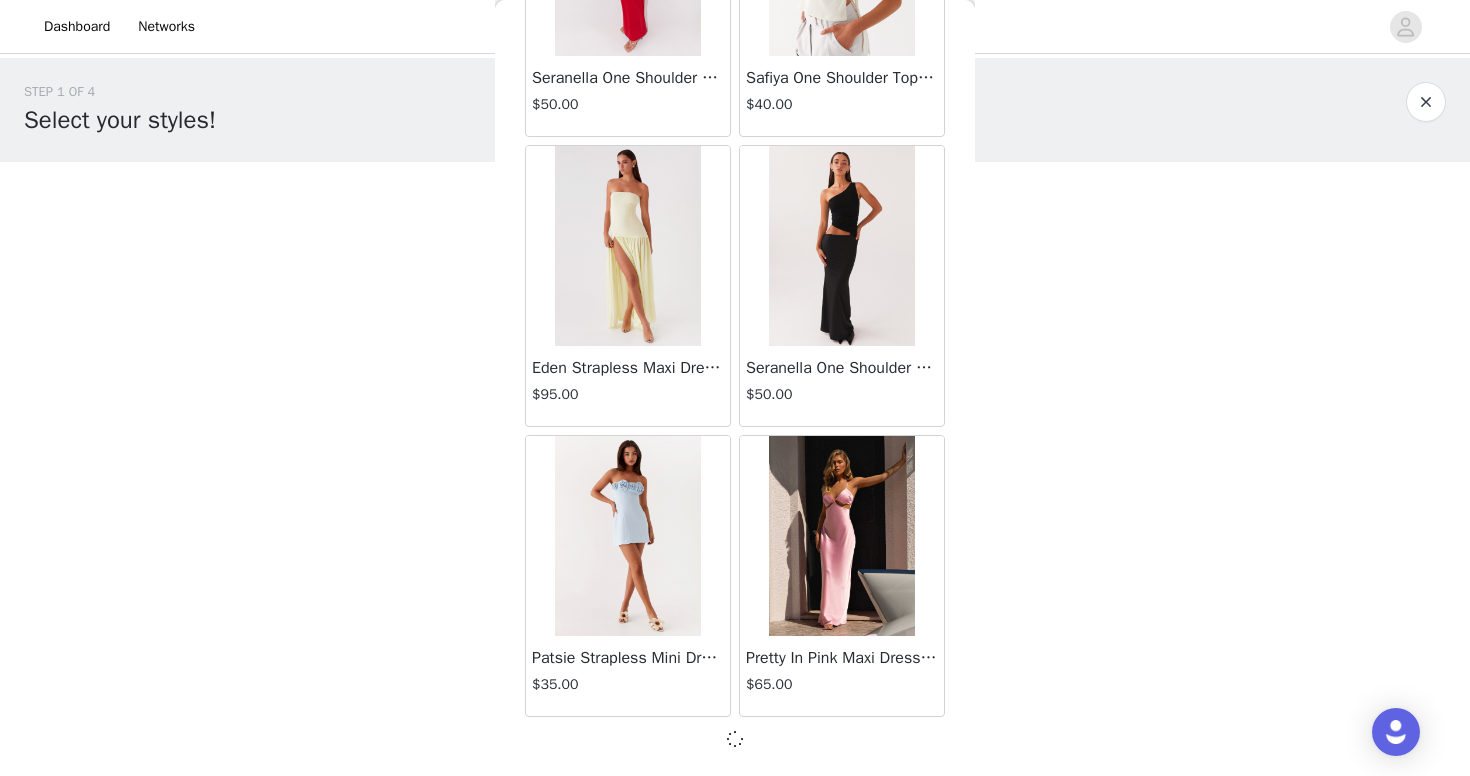 scroll, scrollTop: 5175, scrollLeft: 0, axis: vertical 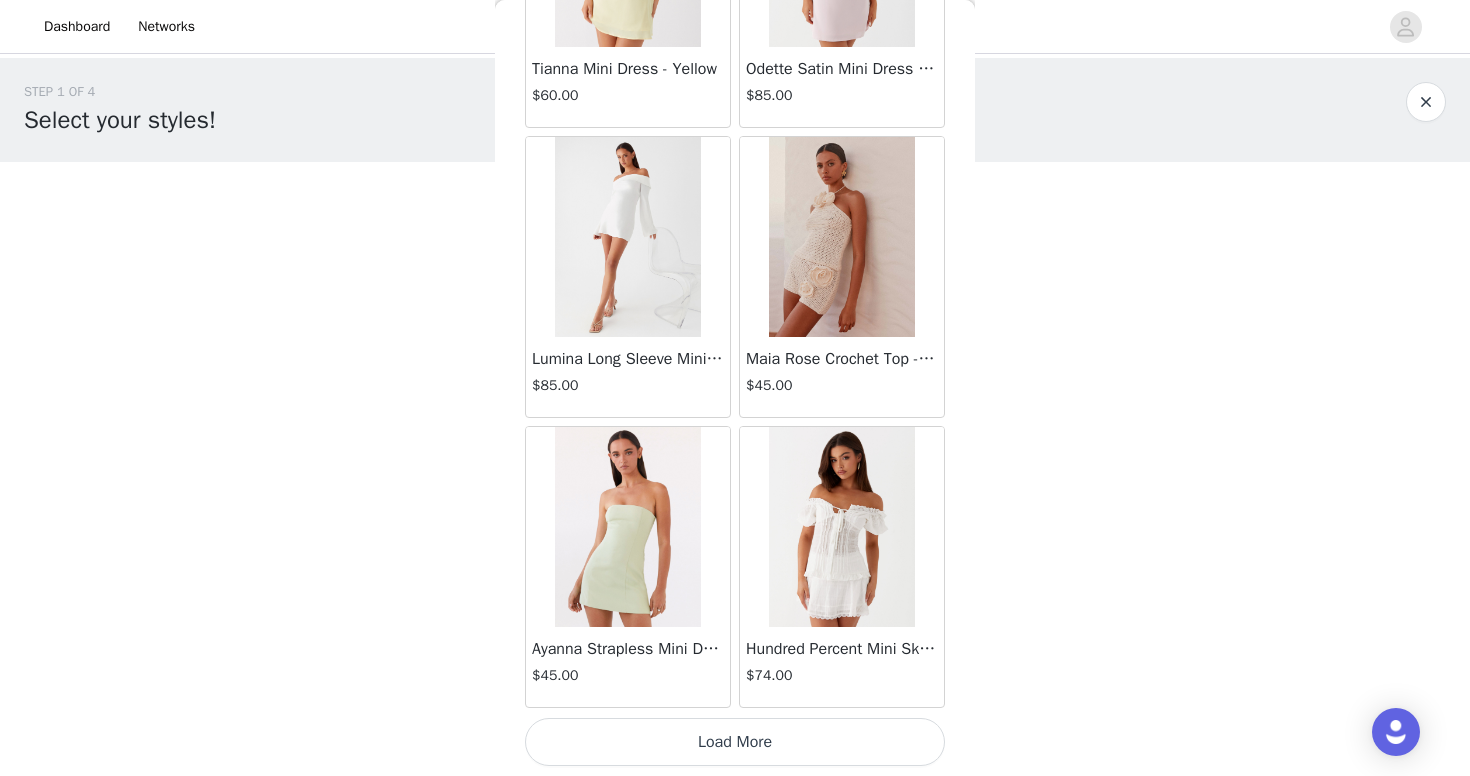 click on "Load More" at bounding box center (735, 742) 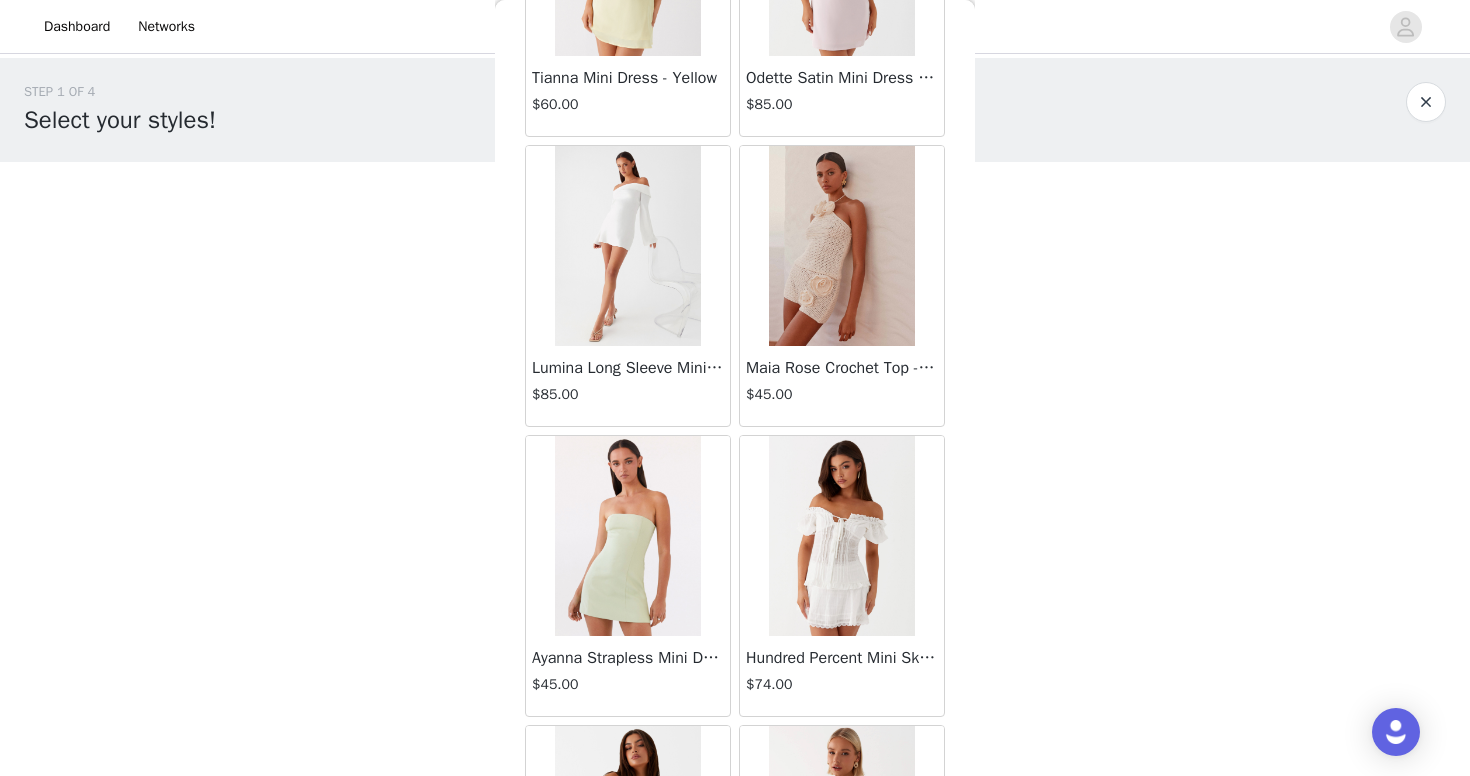 scroll, scrollTop: 0, scrollLeft: 0, axis: both 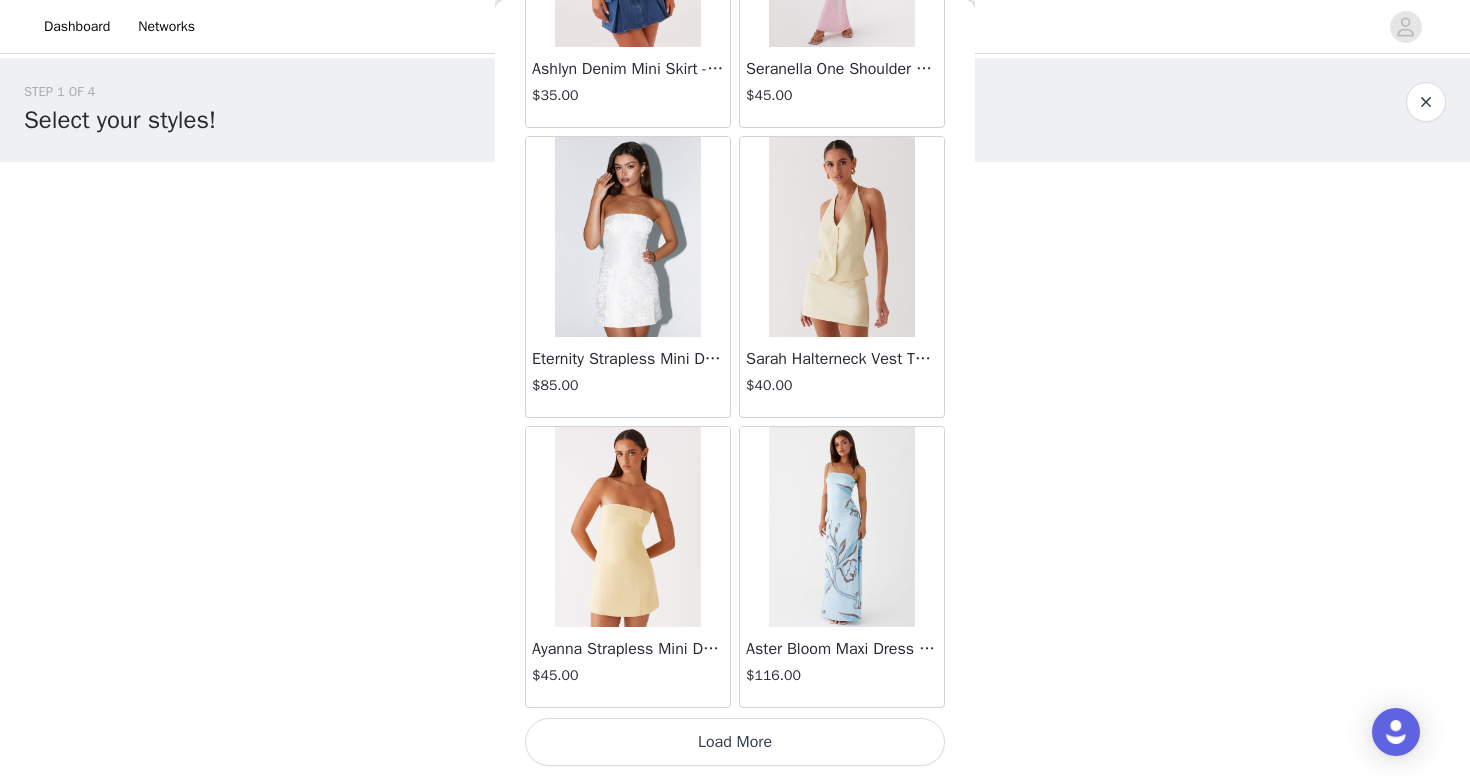 click on "Load More" at bounding box center (735, 742) 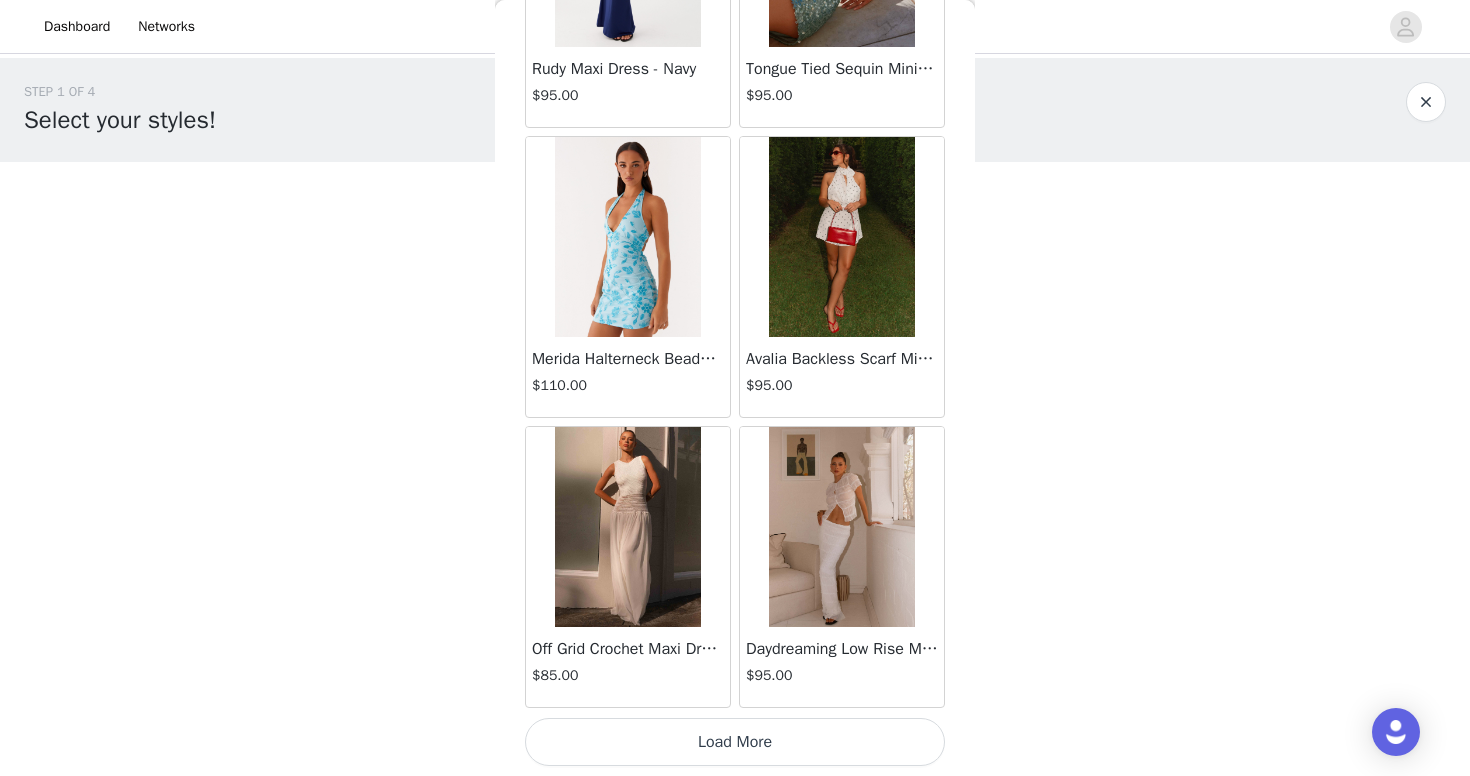 scroll, scrollTop: 13884, scrollLeft: 0, axis: vertical 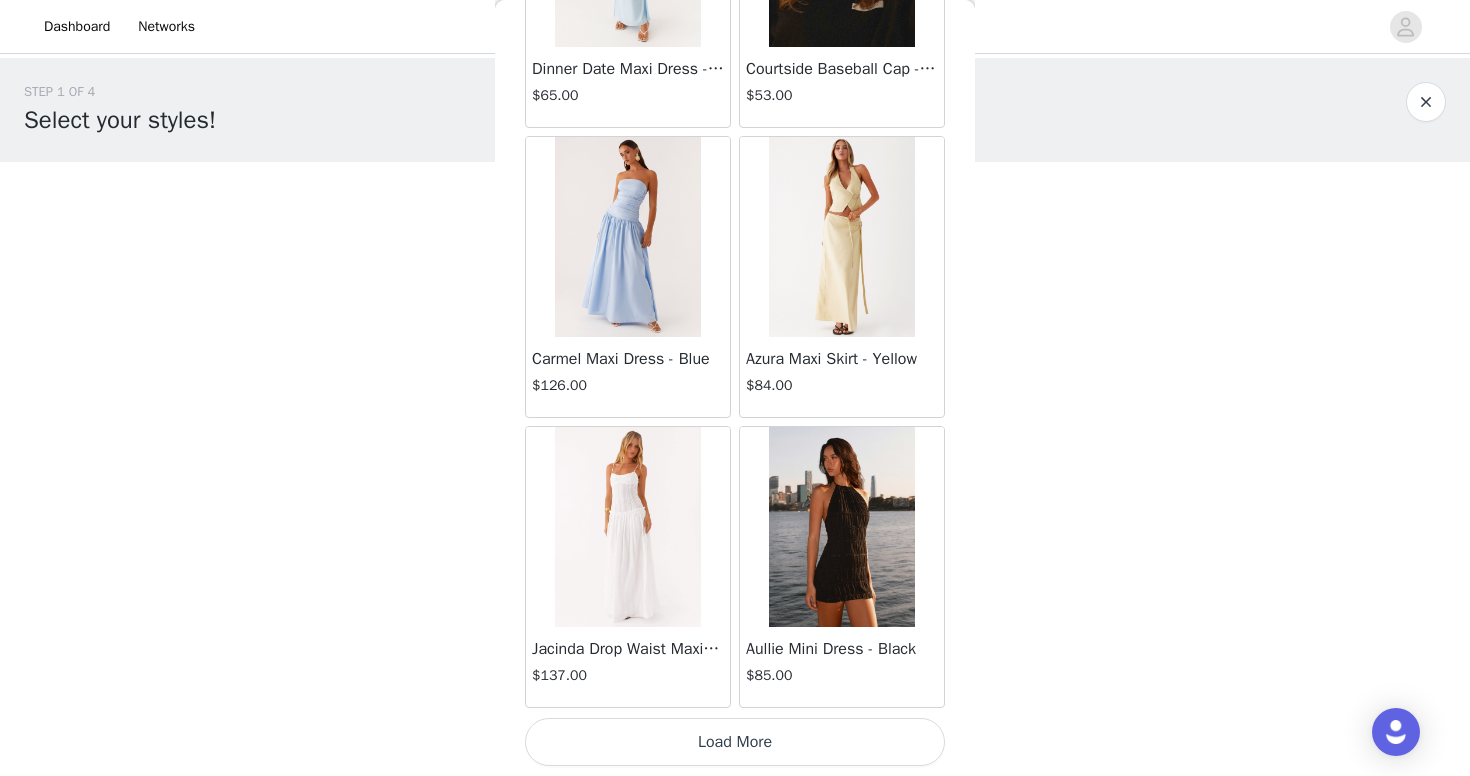 click on "Load More" at bounding box center (735, 742) 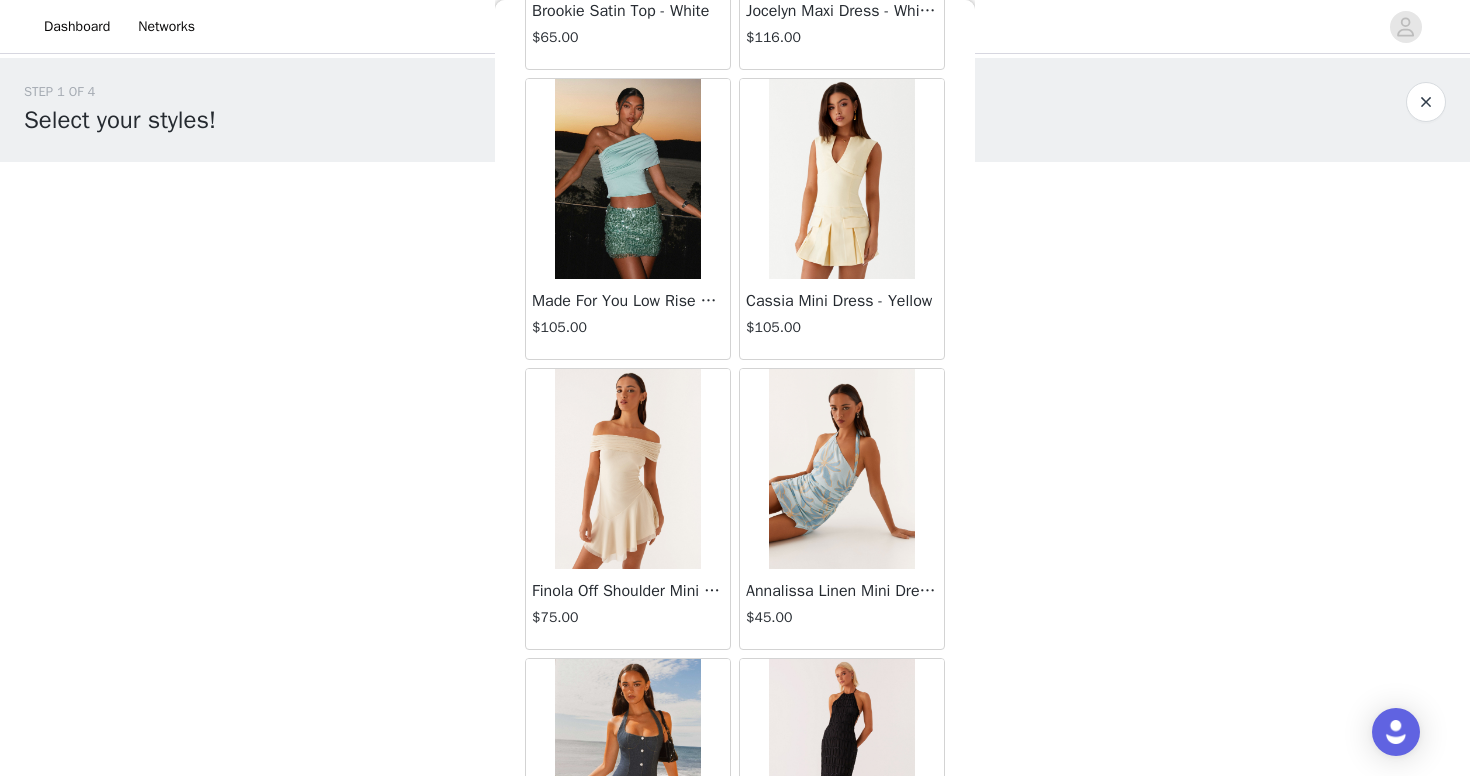scroll, scrollTop: 18873, scrollLeft: 0, axis: vertical 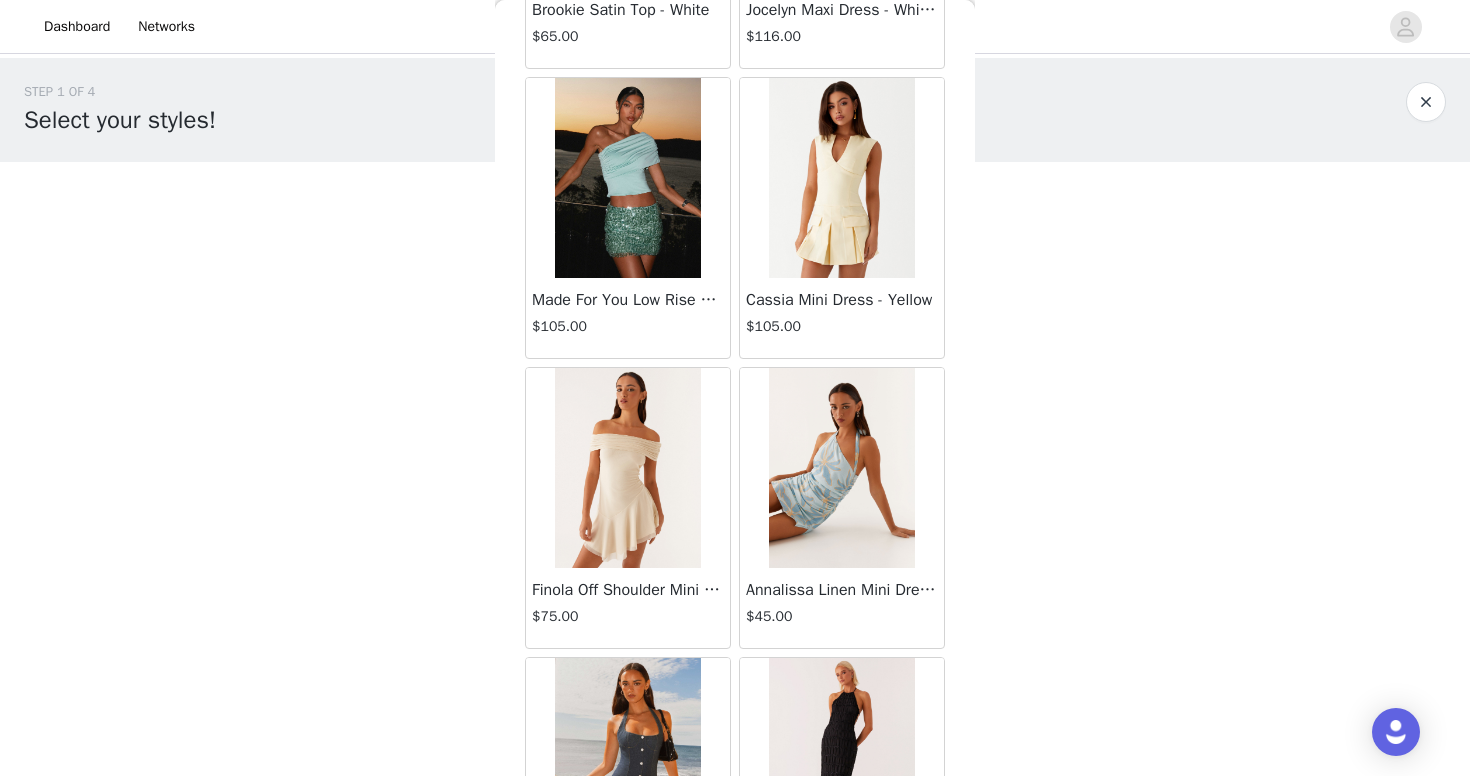 click at bounding box center [841, 178] 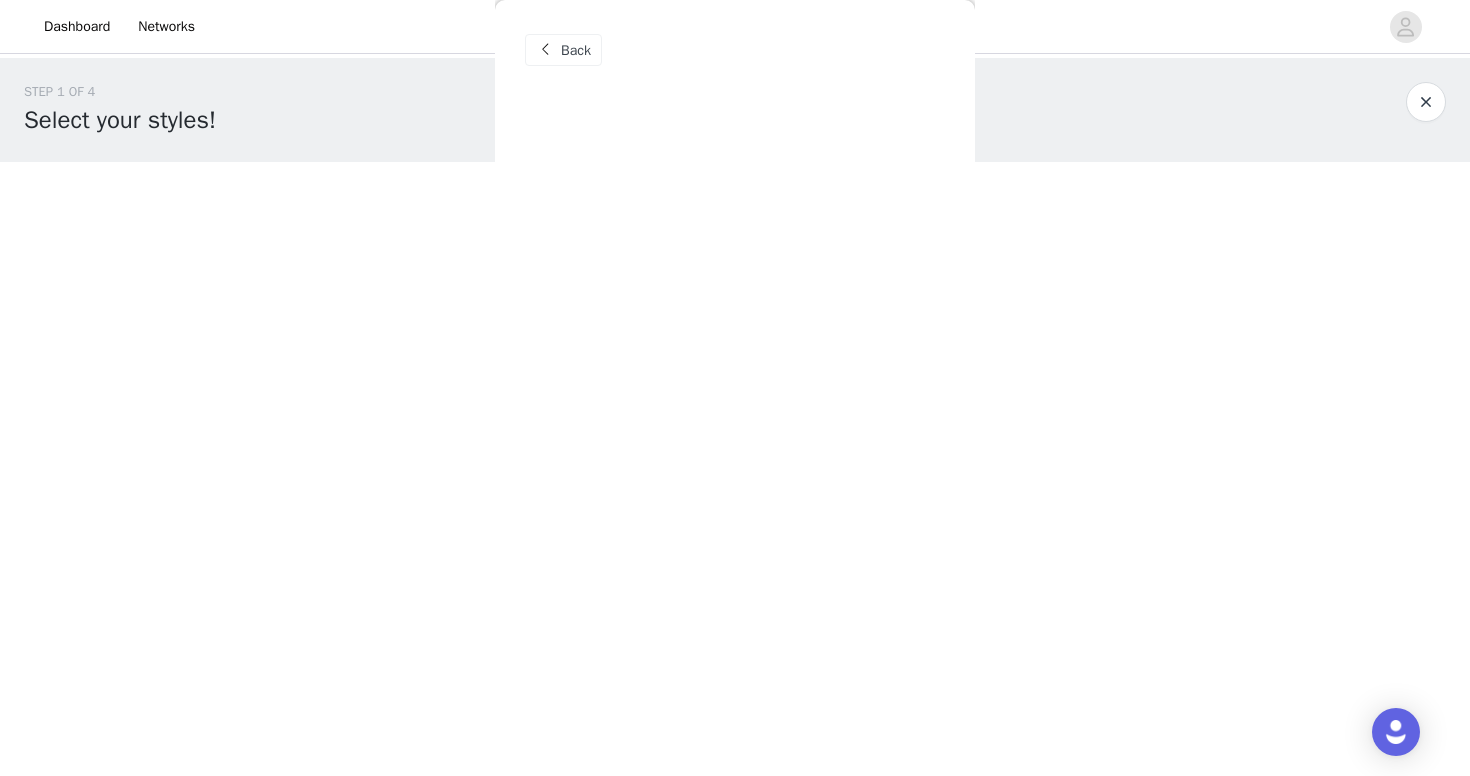 scroll, scrollTop: 0, scrollLeft: 0, axis: both 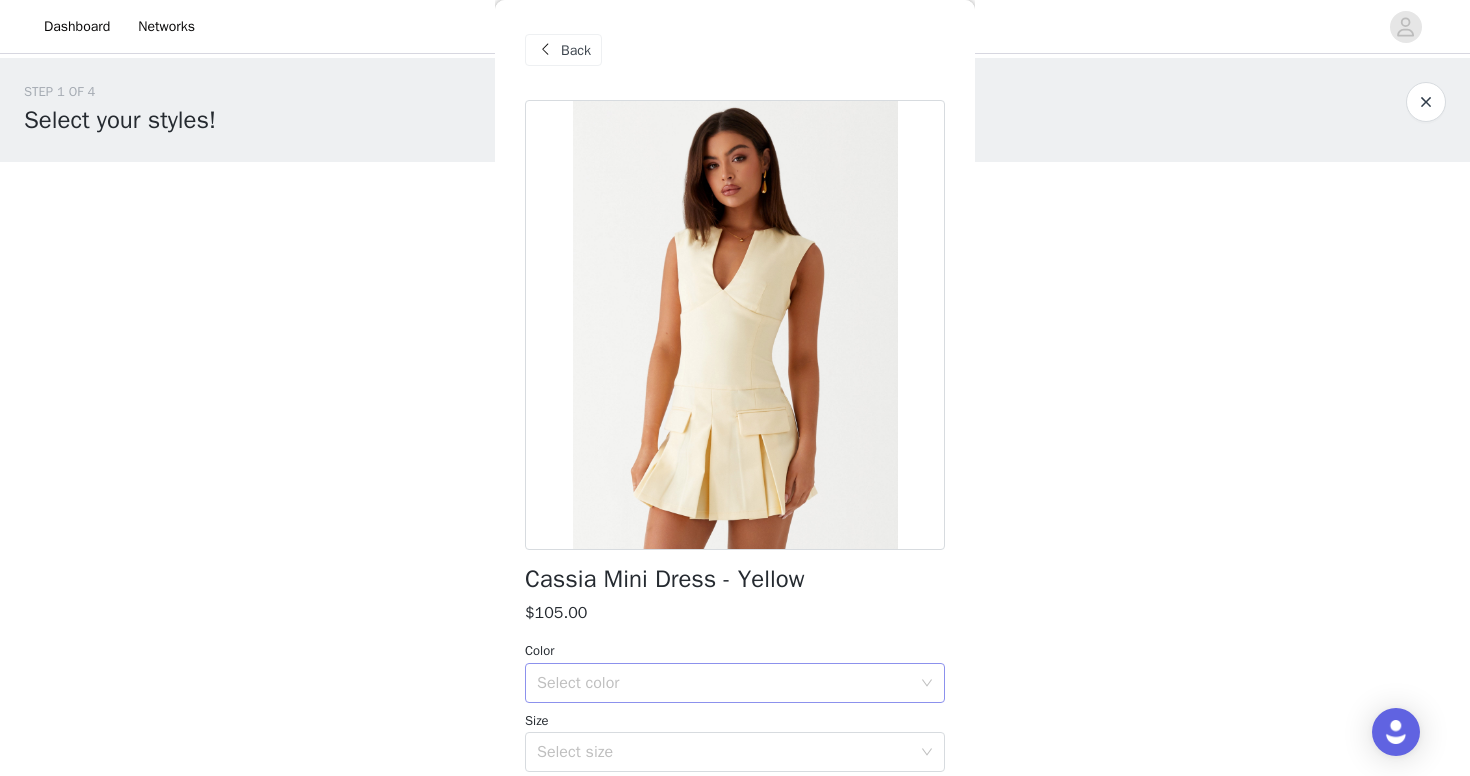 click on "Select color" at bounding box center [728, 683] 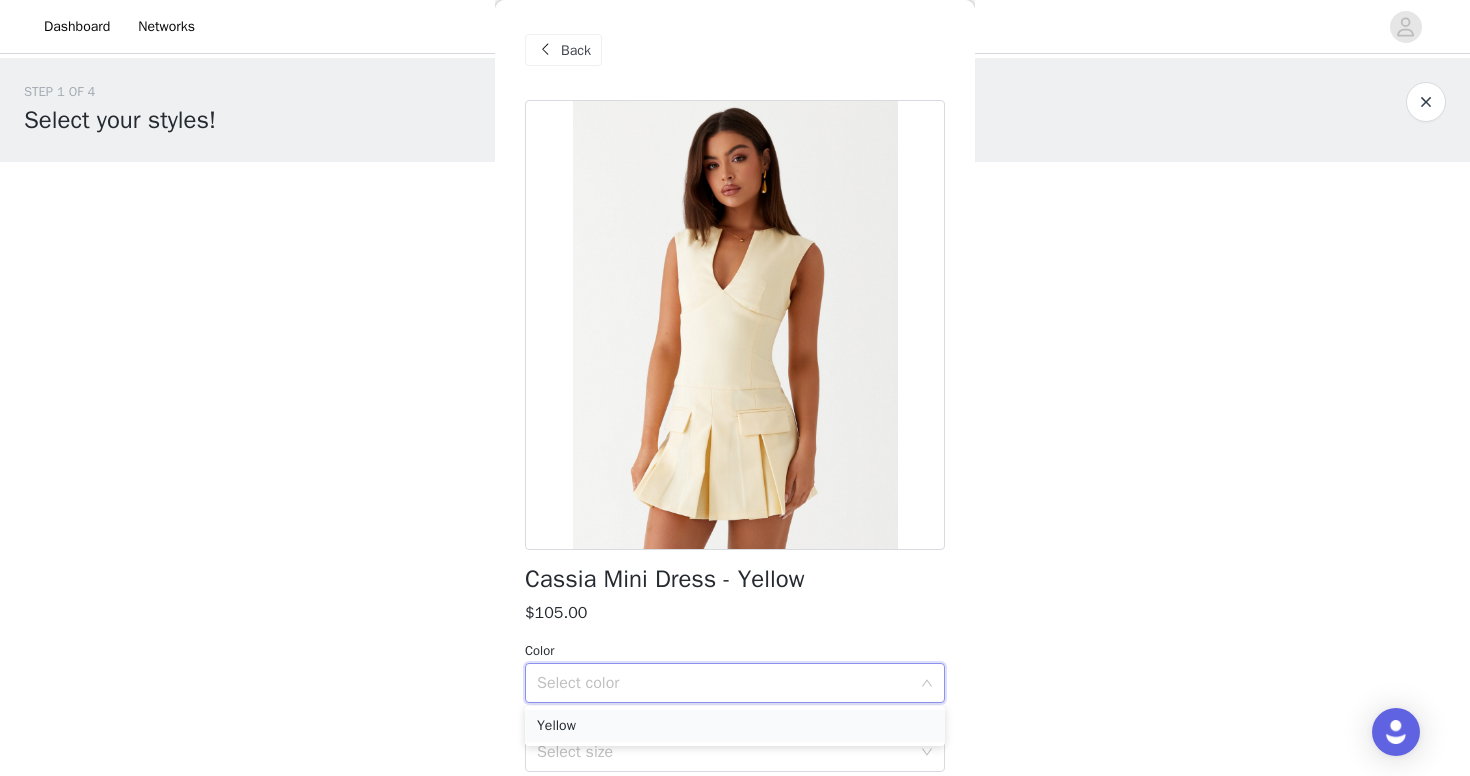 click on "Yellow" at bounding box center [735, 726] 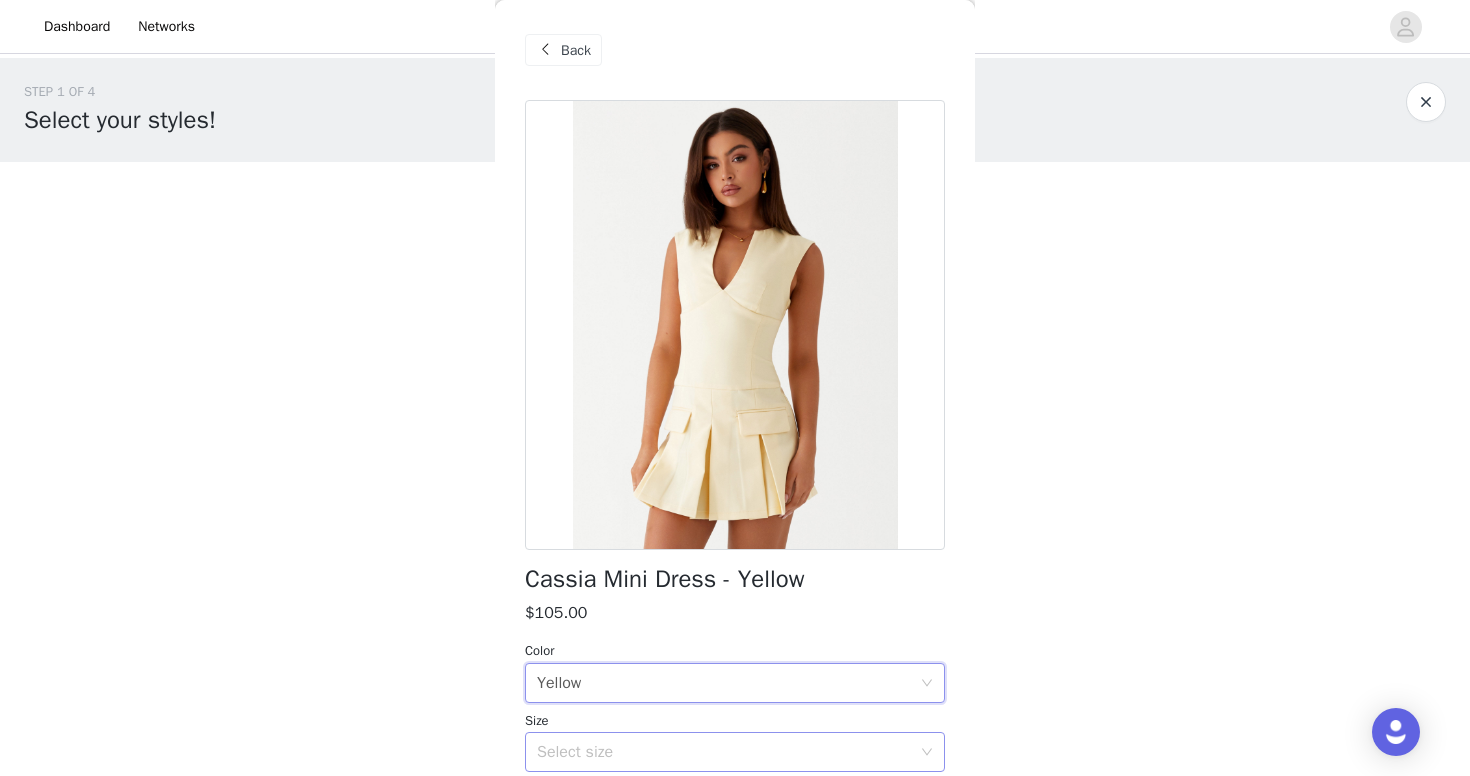 click on "Select size" at bounding box center (724, 752) 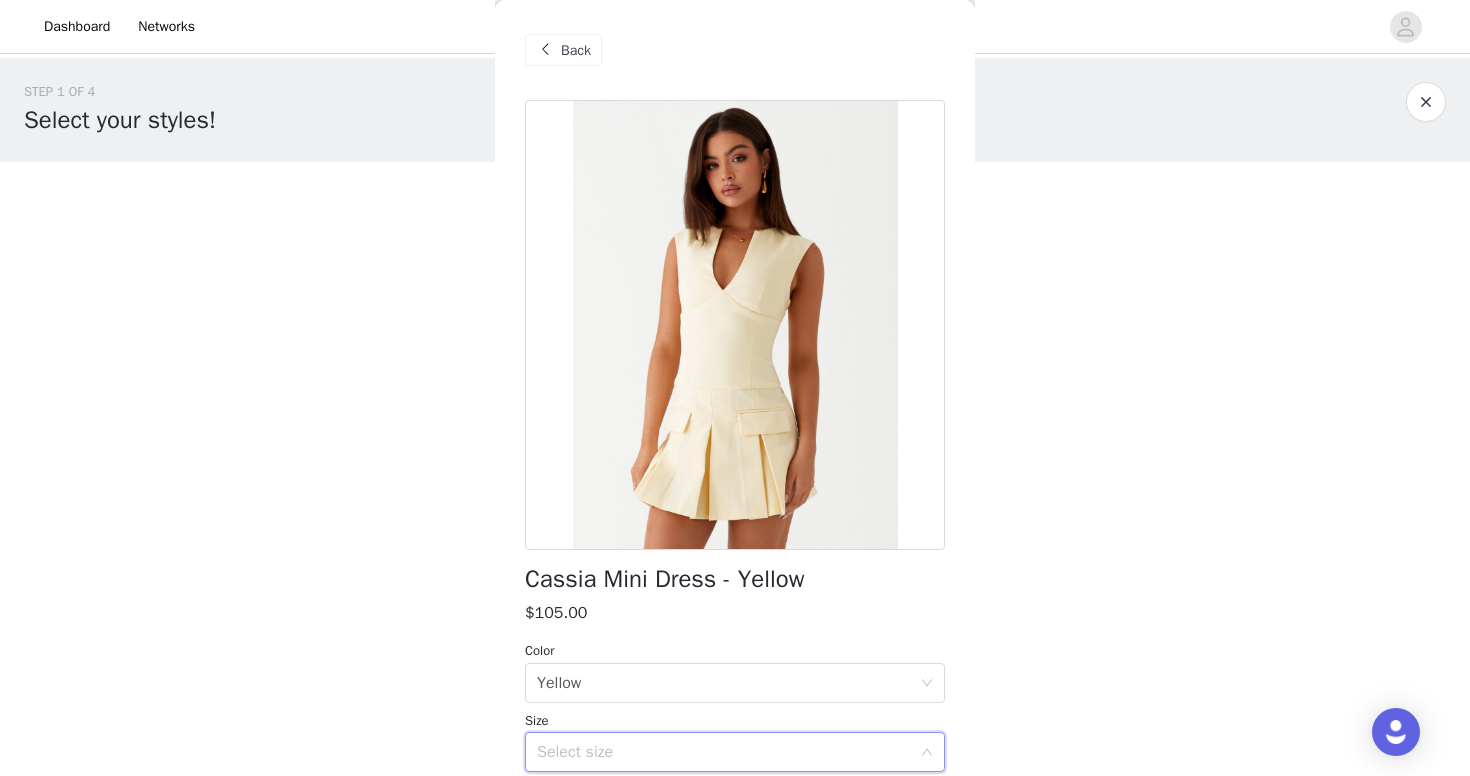 click on "Select size" at bounding box center [724, 752] 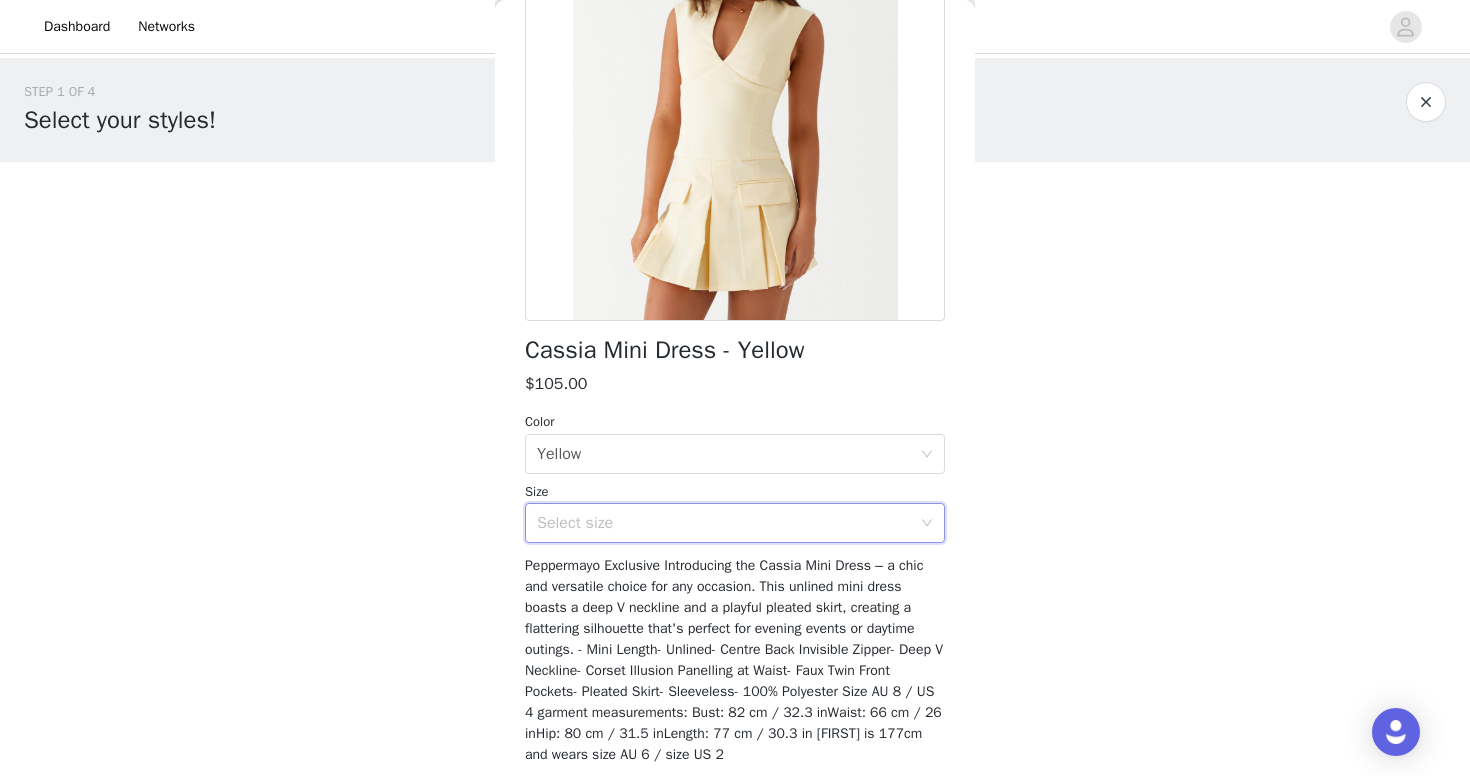 scroll, scrollTop: 230, scrollLeft: 0, axis: vertical 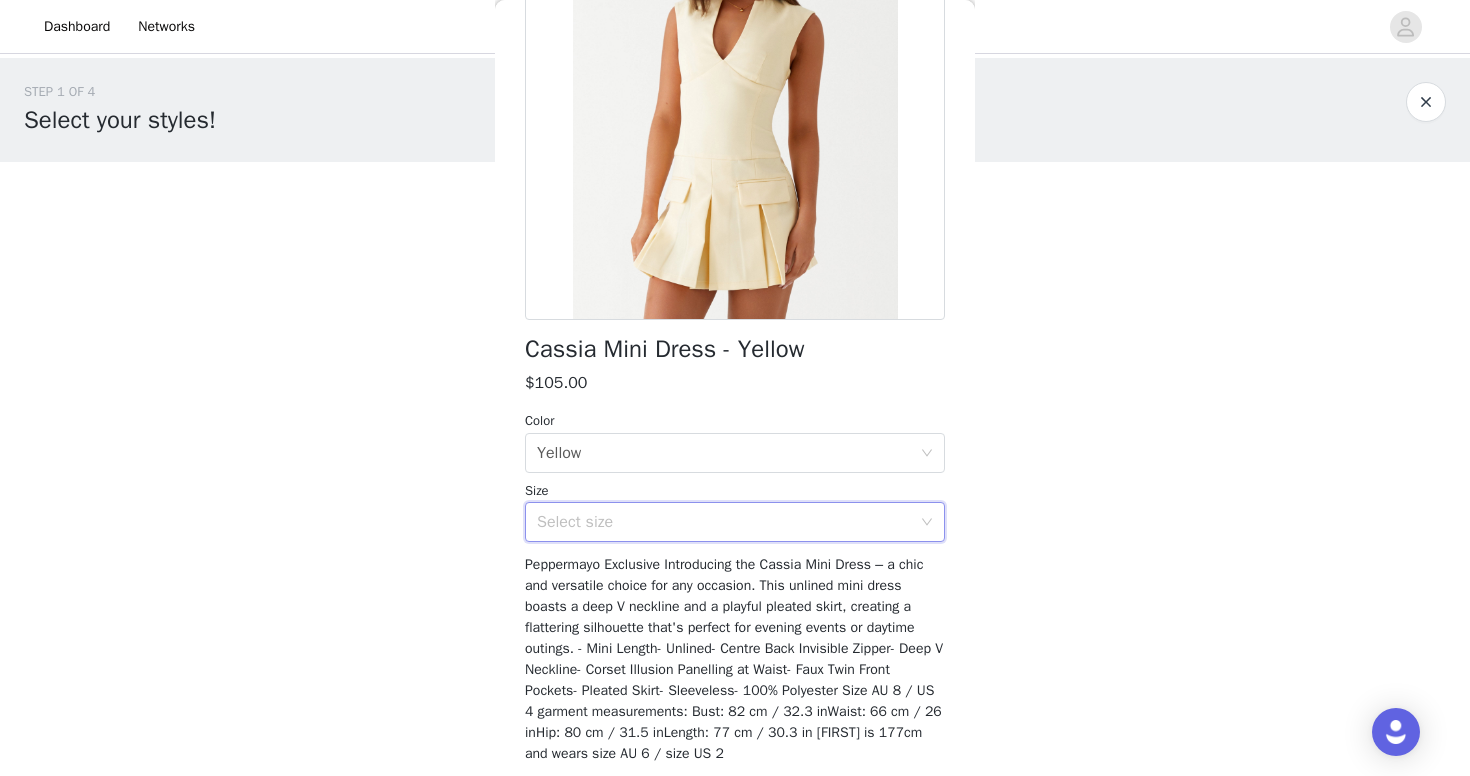 click 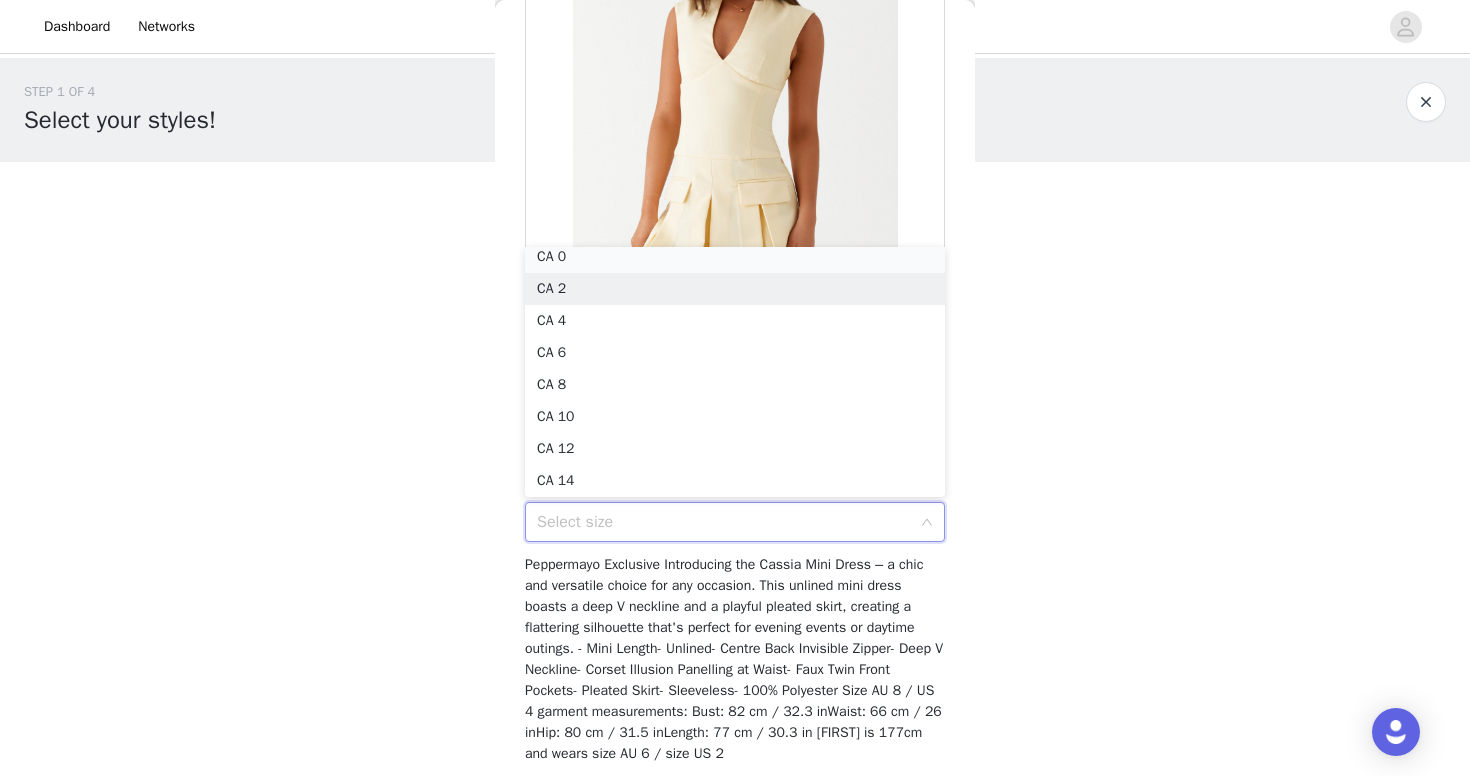 scroll, scrollTop: 4, scrollLeft: 0, axis: vertical 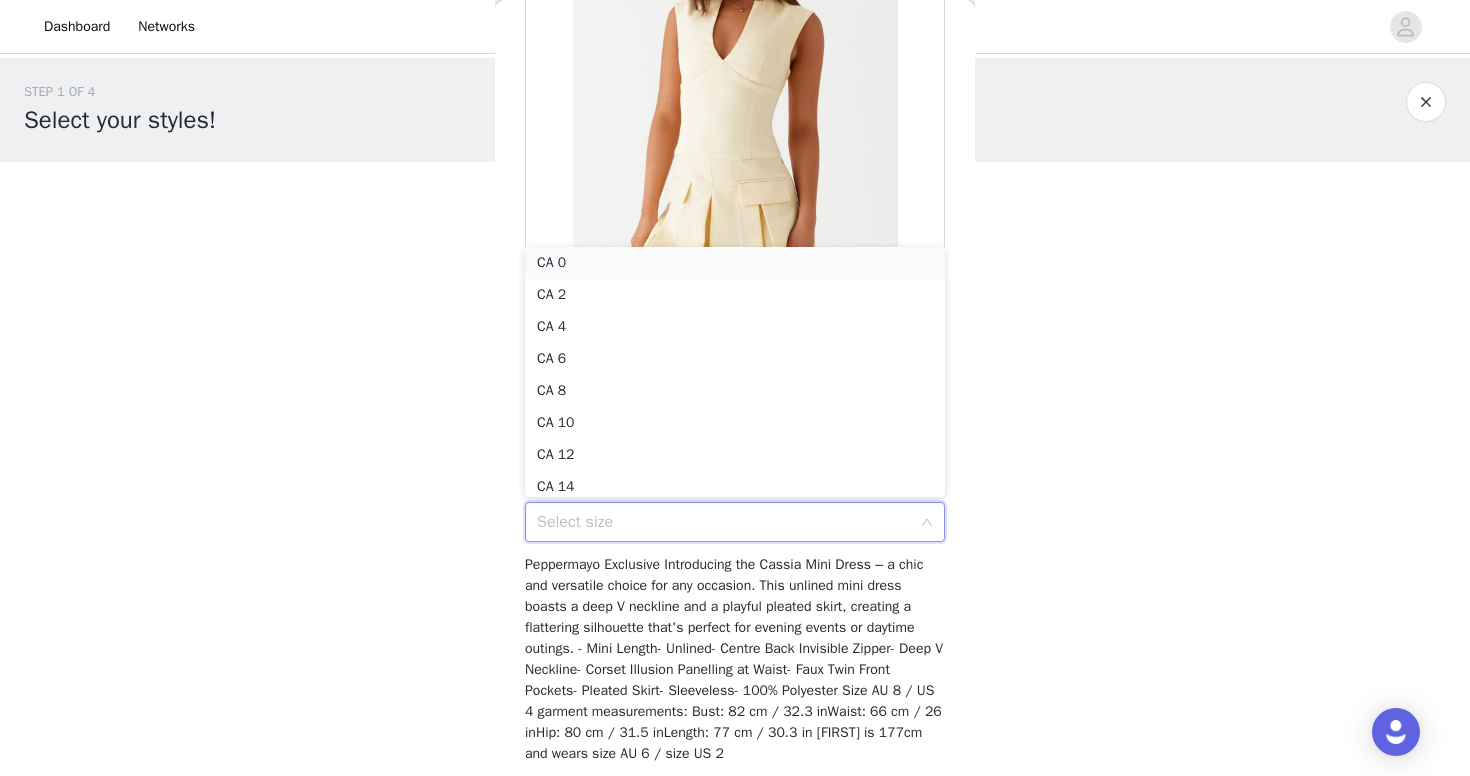 click on "CA 0" at bounding box center [735, 263] 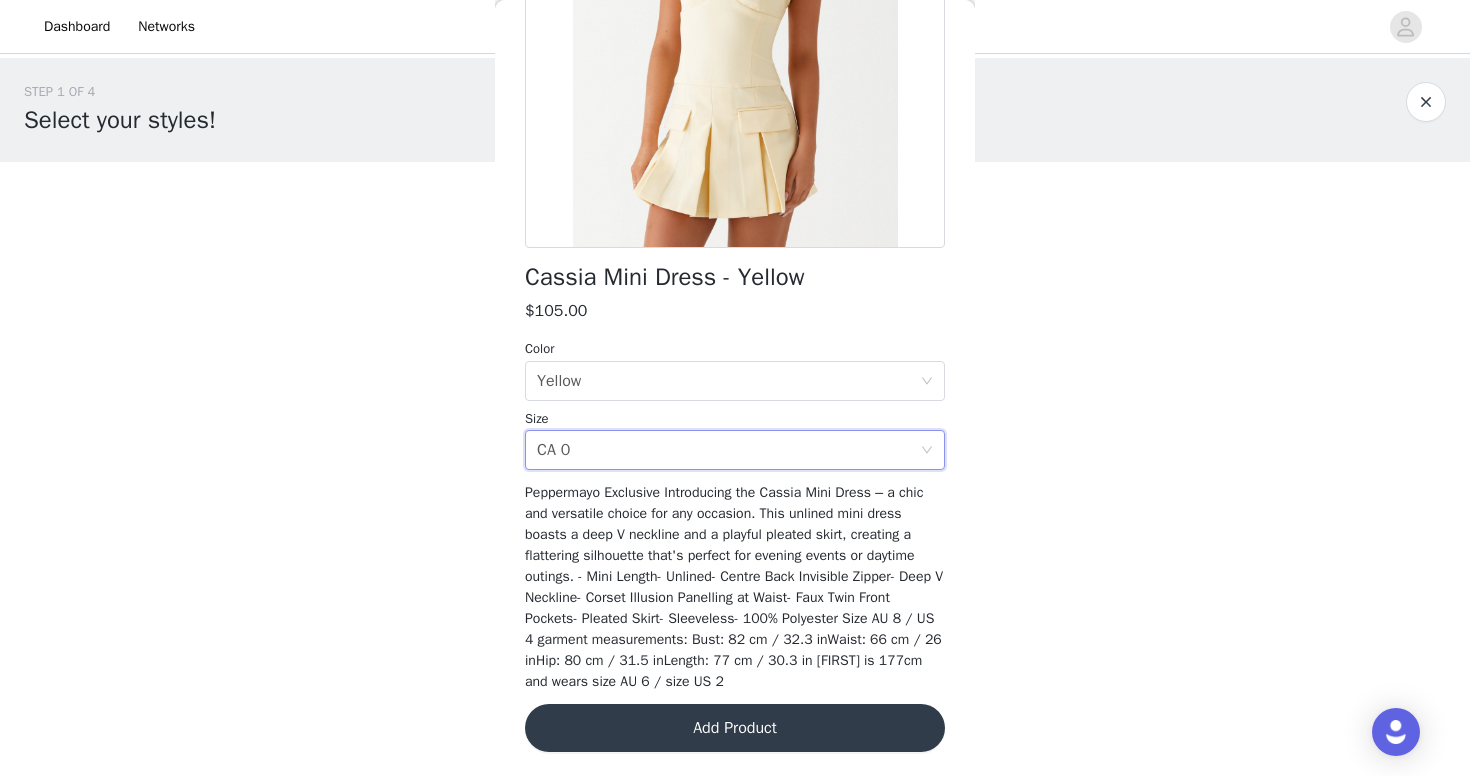 scroll, scrollTop: 301, scrollLeft: 0, axis: vertical 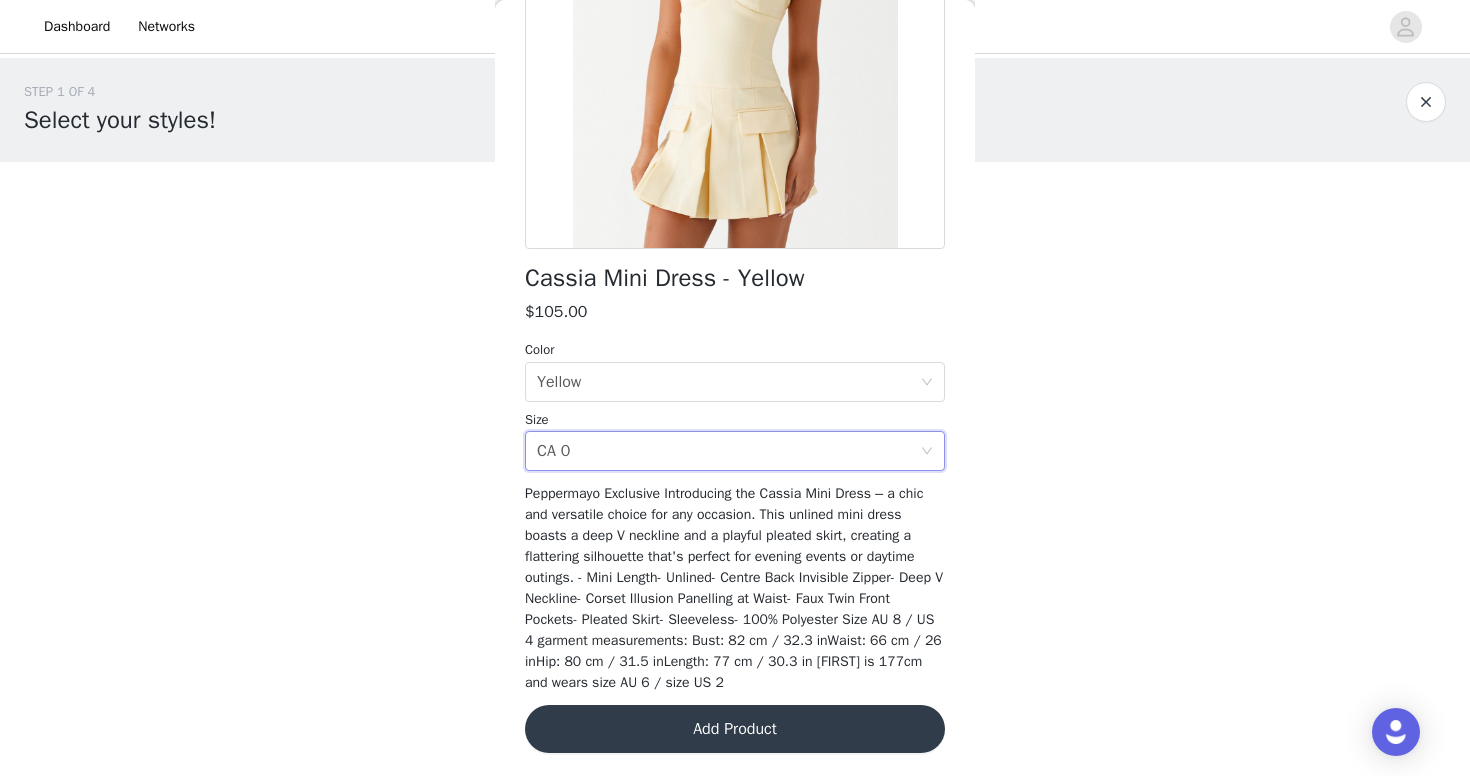click on "Add Product" at bounding box center [735, 729] 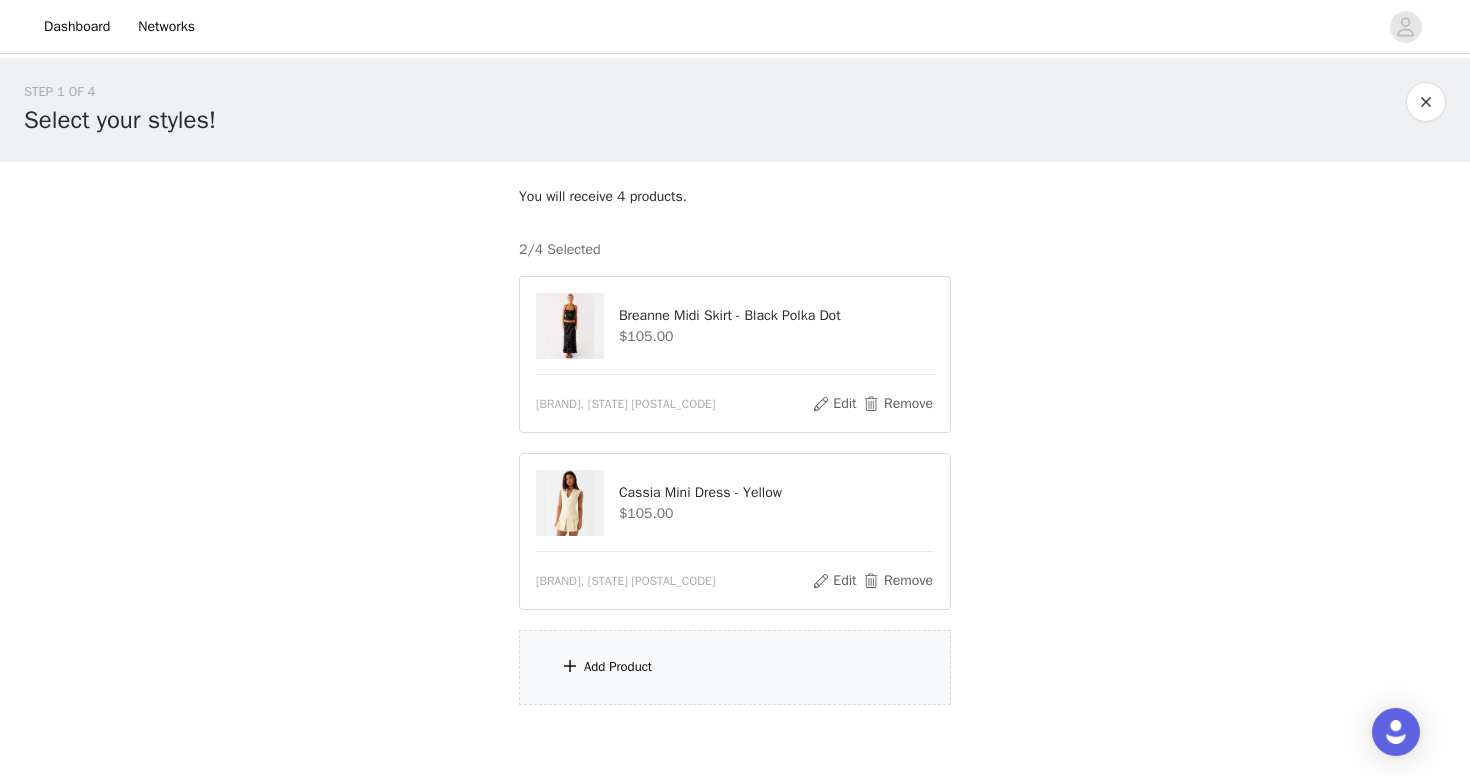 click on "Add Product" at bounding box center [618, 667] 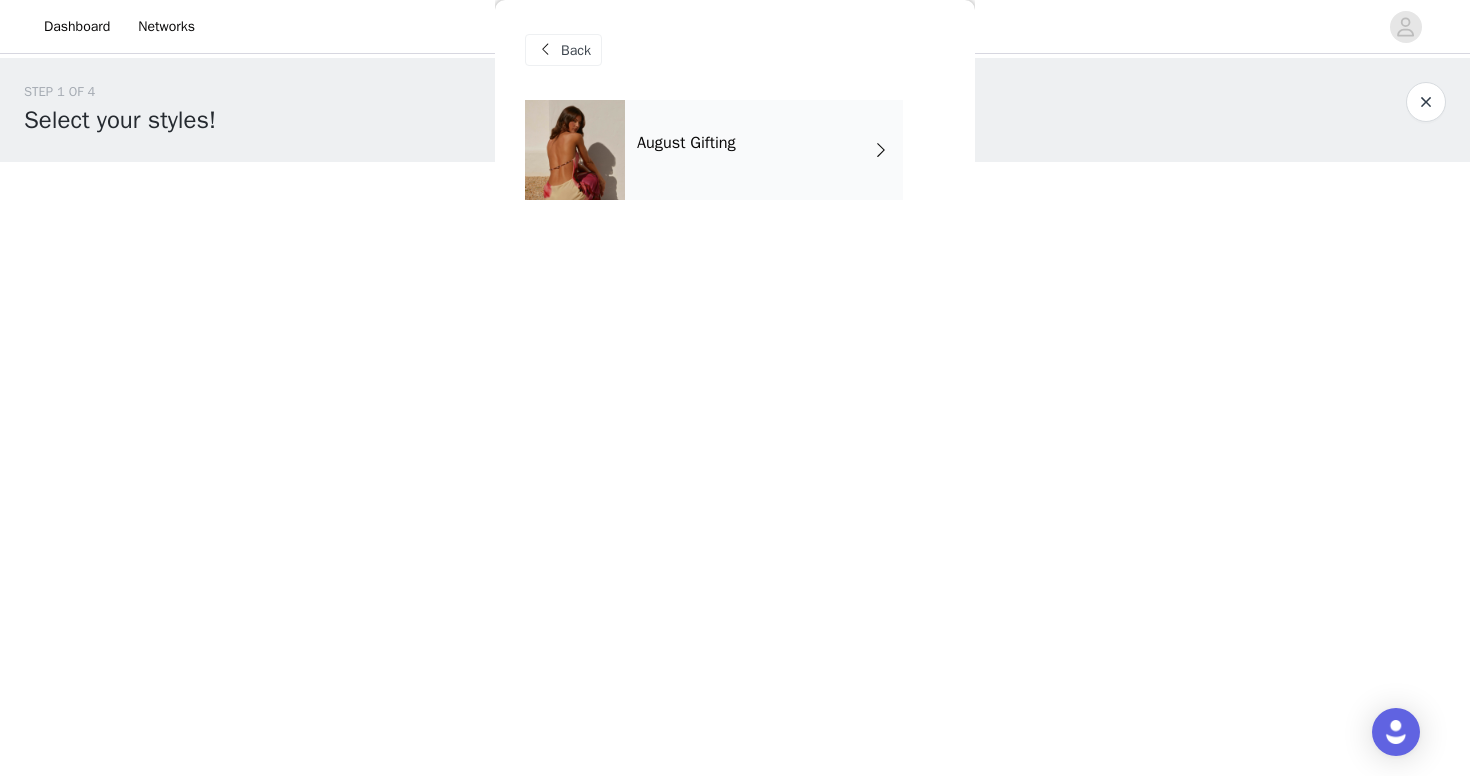 click on "August Gifting" at bounding box center [764, 150] 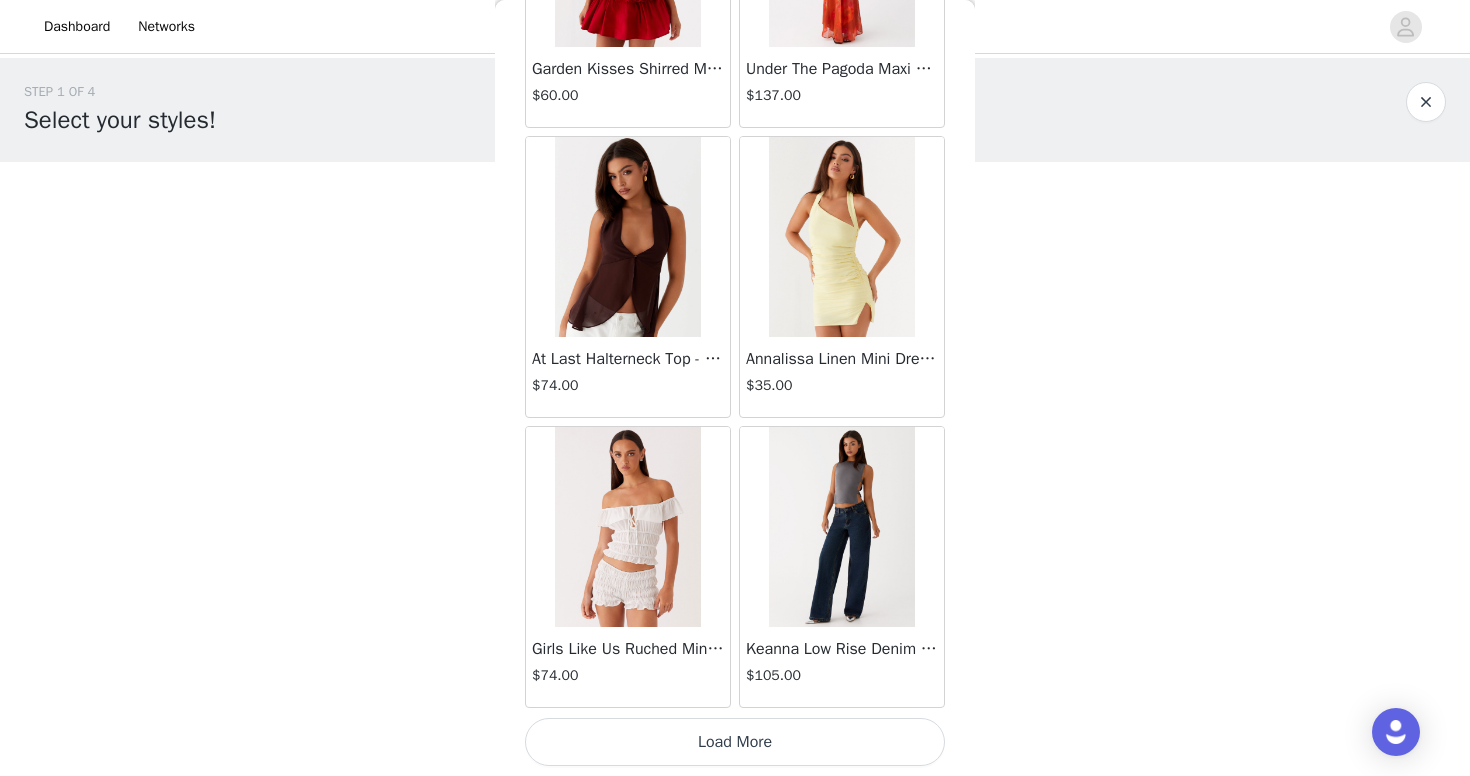 scroll, scrollTop: 2284, scrollLeft: 0, axis: vertical 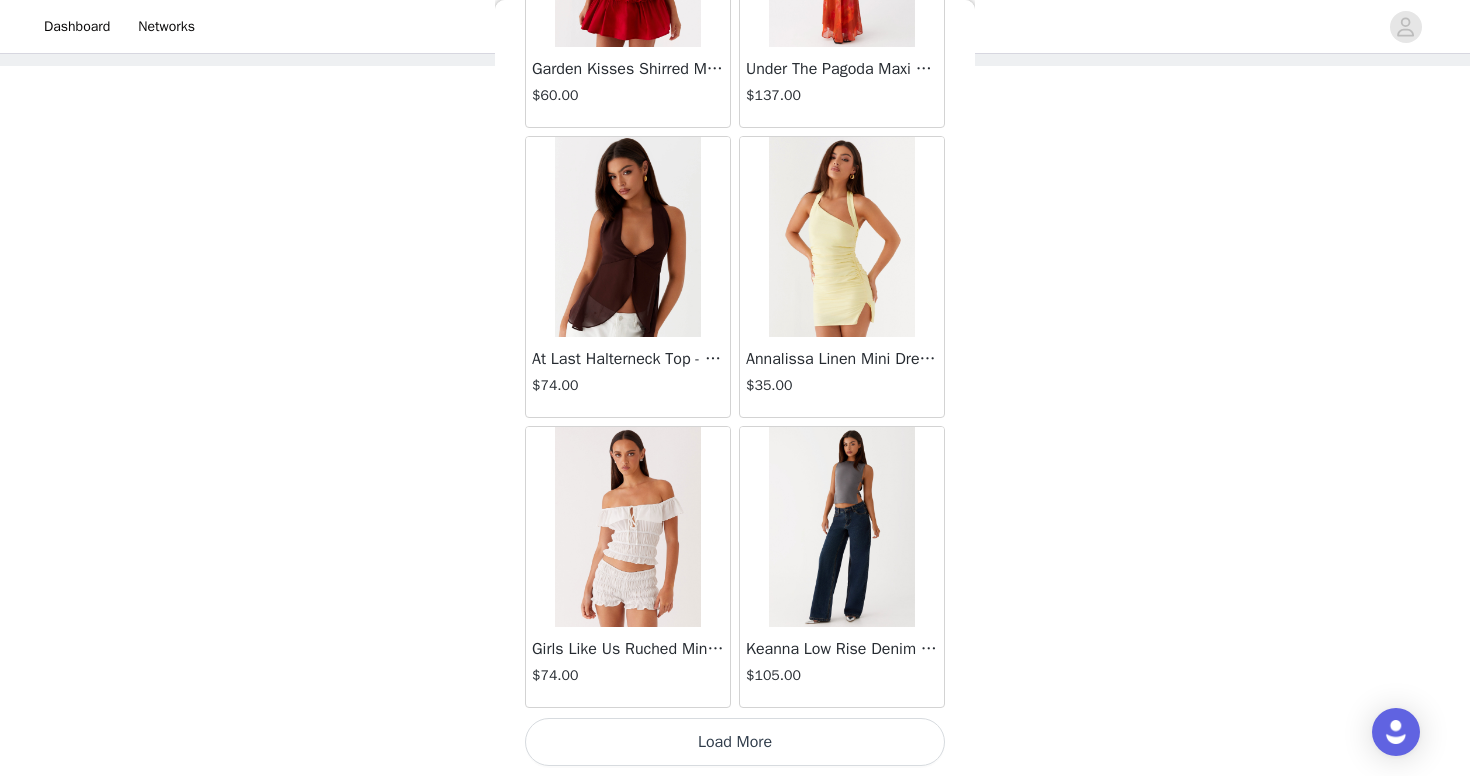 click on "Load More" at bounding box center (735, 742) 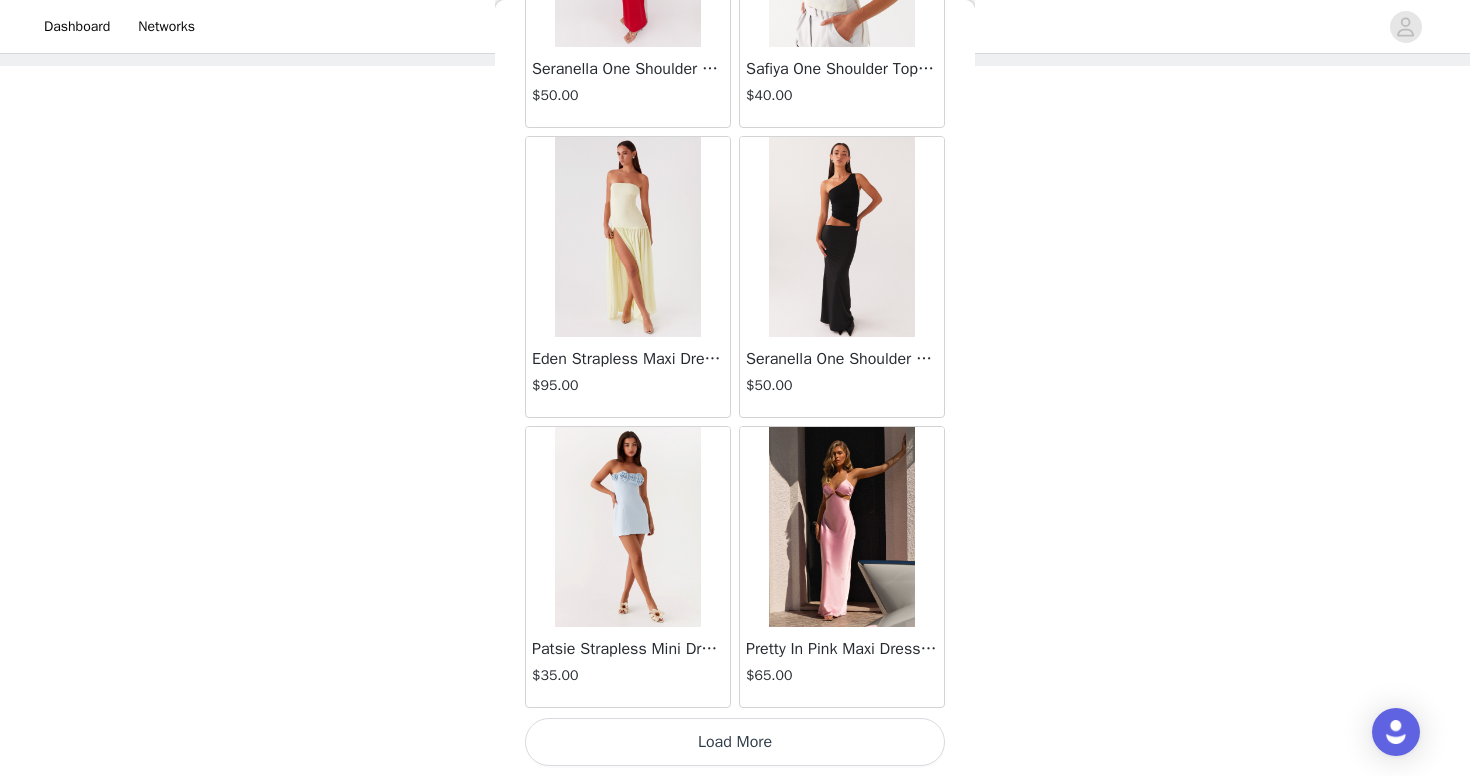 click on "Load More" at bounding box center [735, 742] 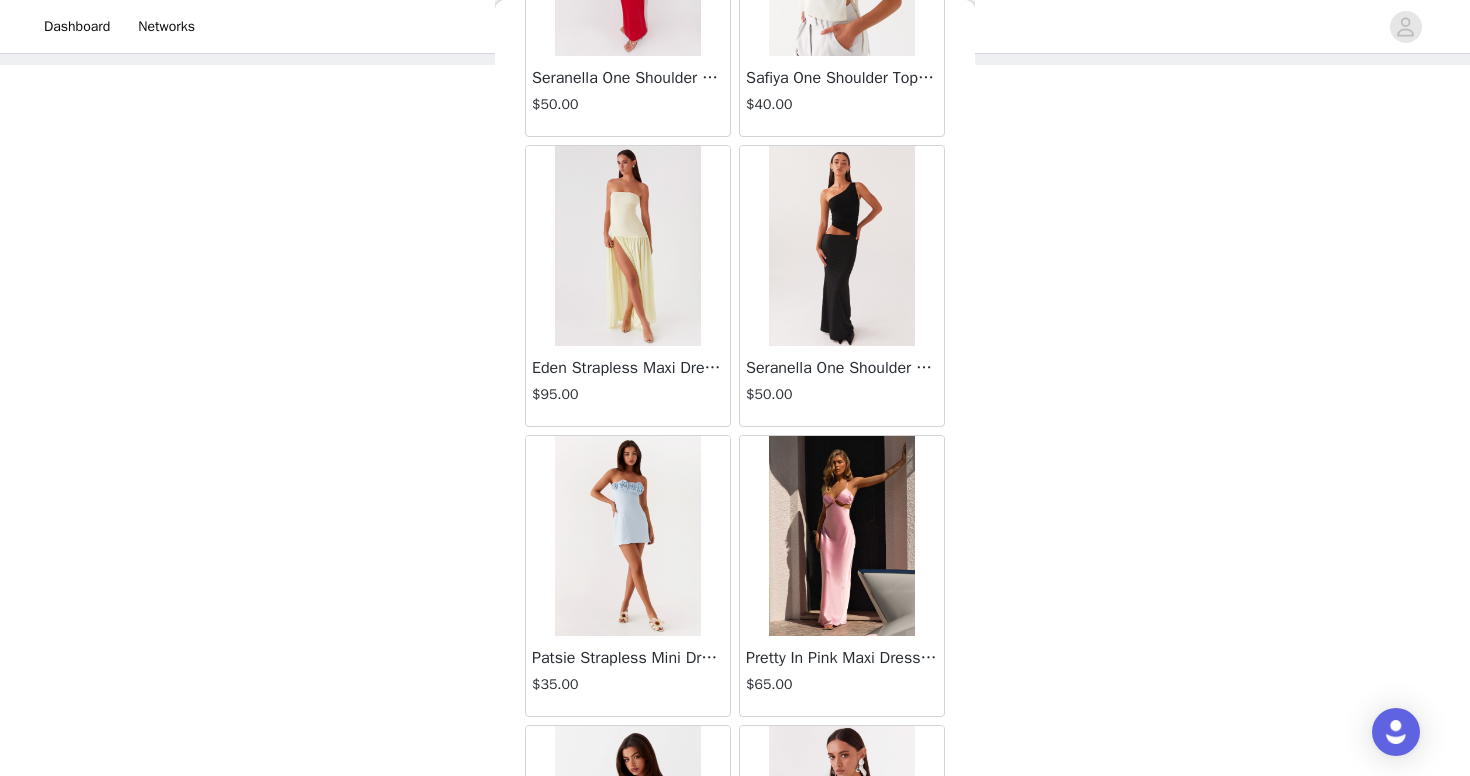 scroll, scrollTop: 96, scrollLeft: 0, axis: vertical 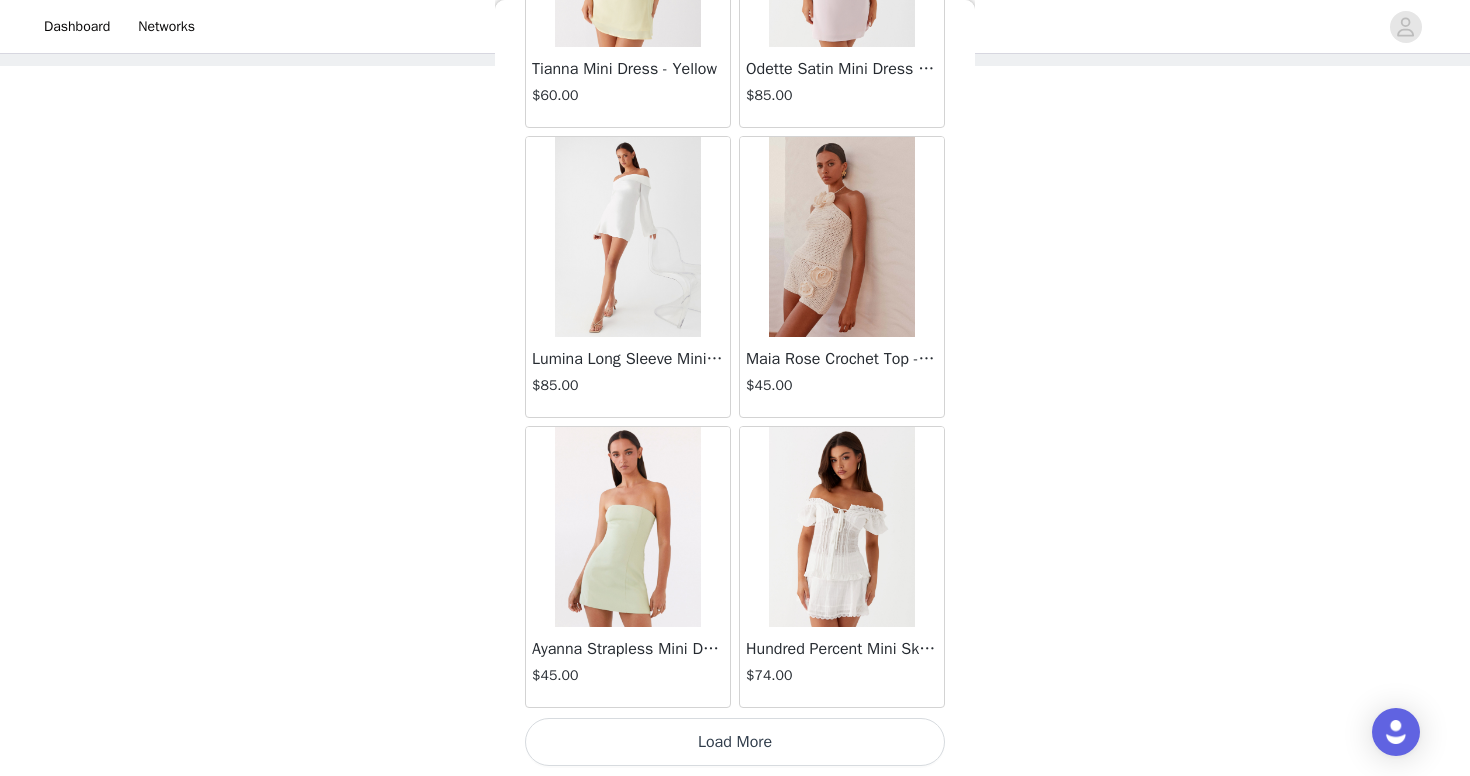 click on "Load More" at bounding box center (735, 742) 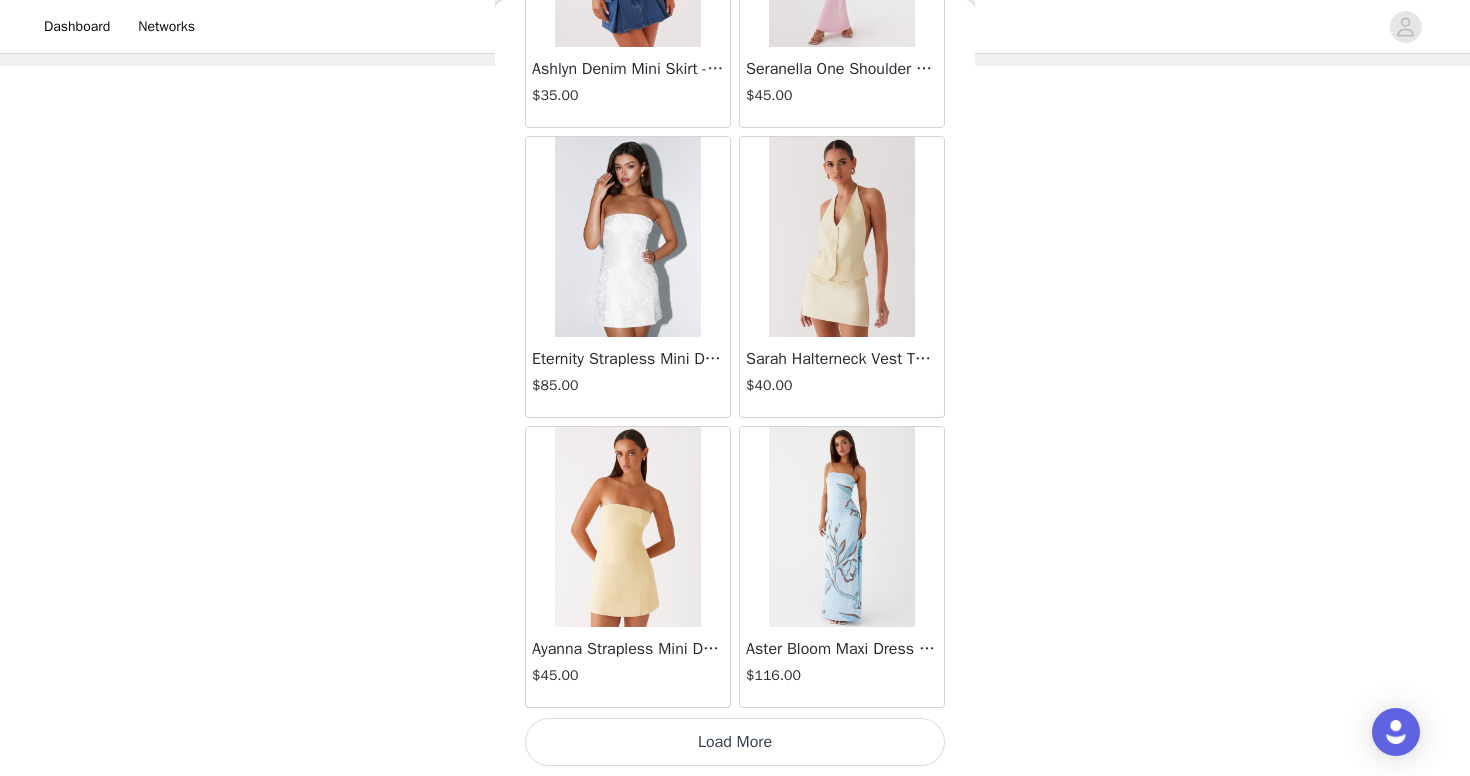 scroll, scrollTop: 10984, scrollLeft: 0, axis: vertical 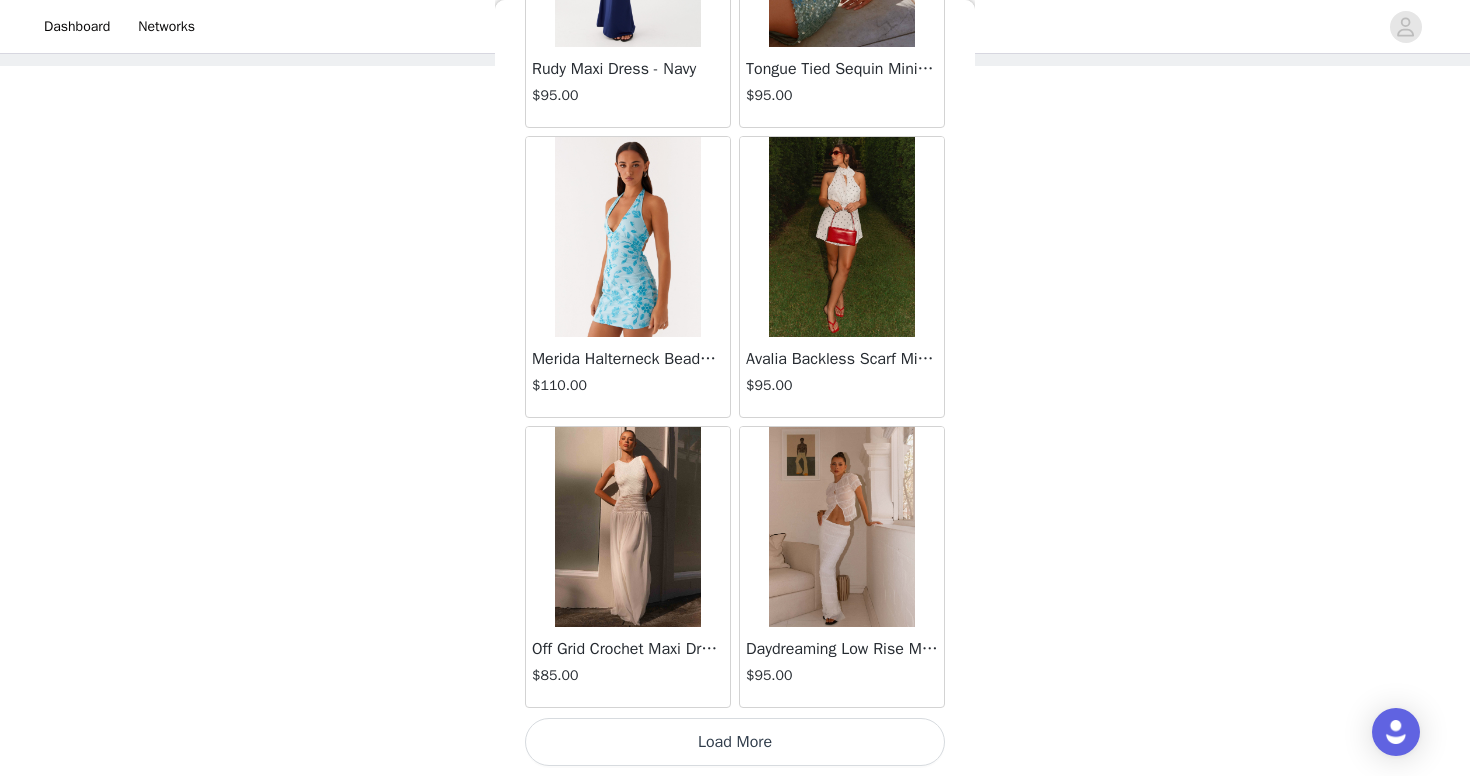 click on "Load More" at bounding box center (735, 742) 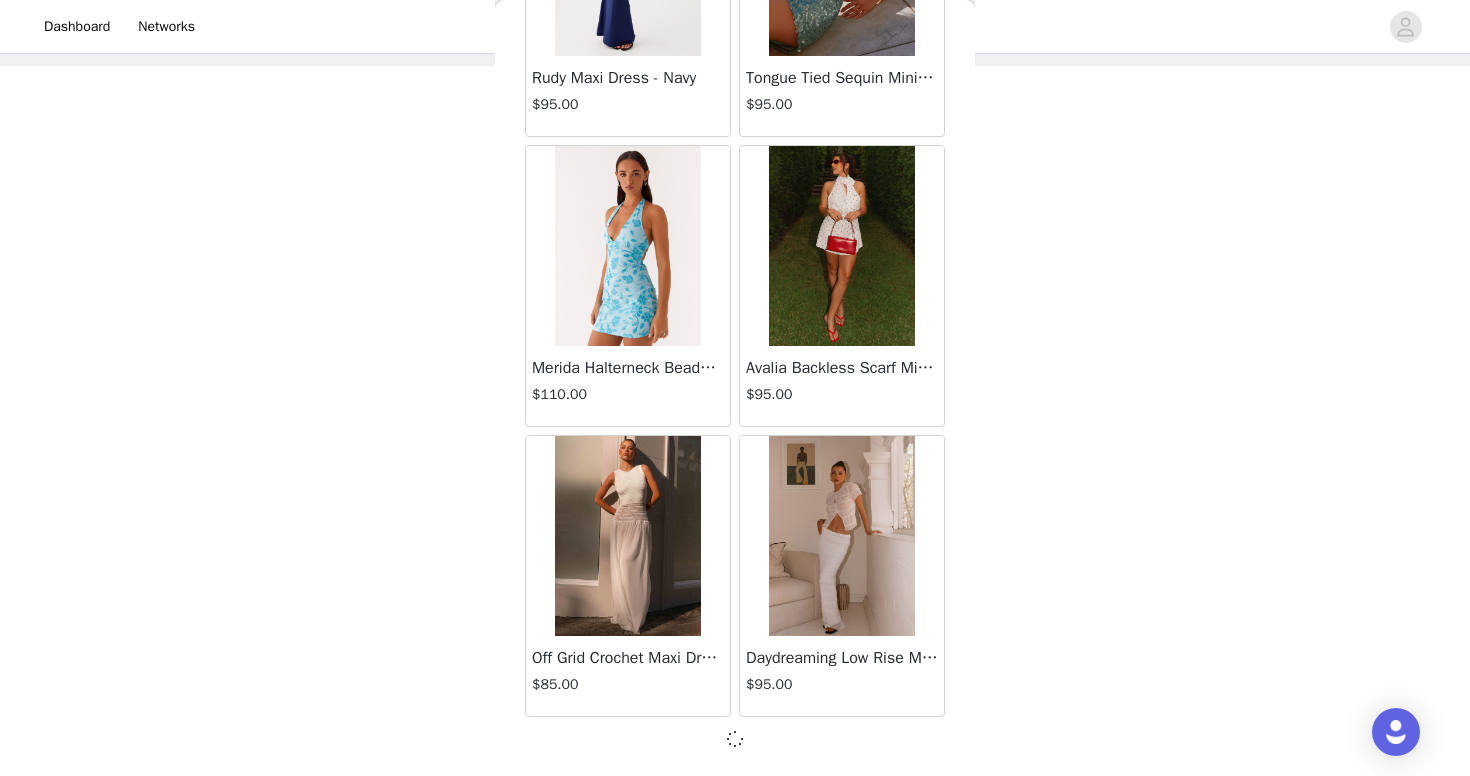 scroll, scrollTop: 13875, scrollLeft: 0, axis: vertical 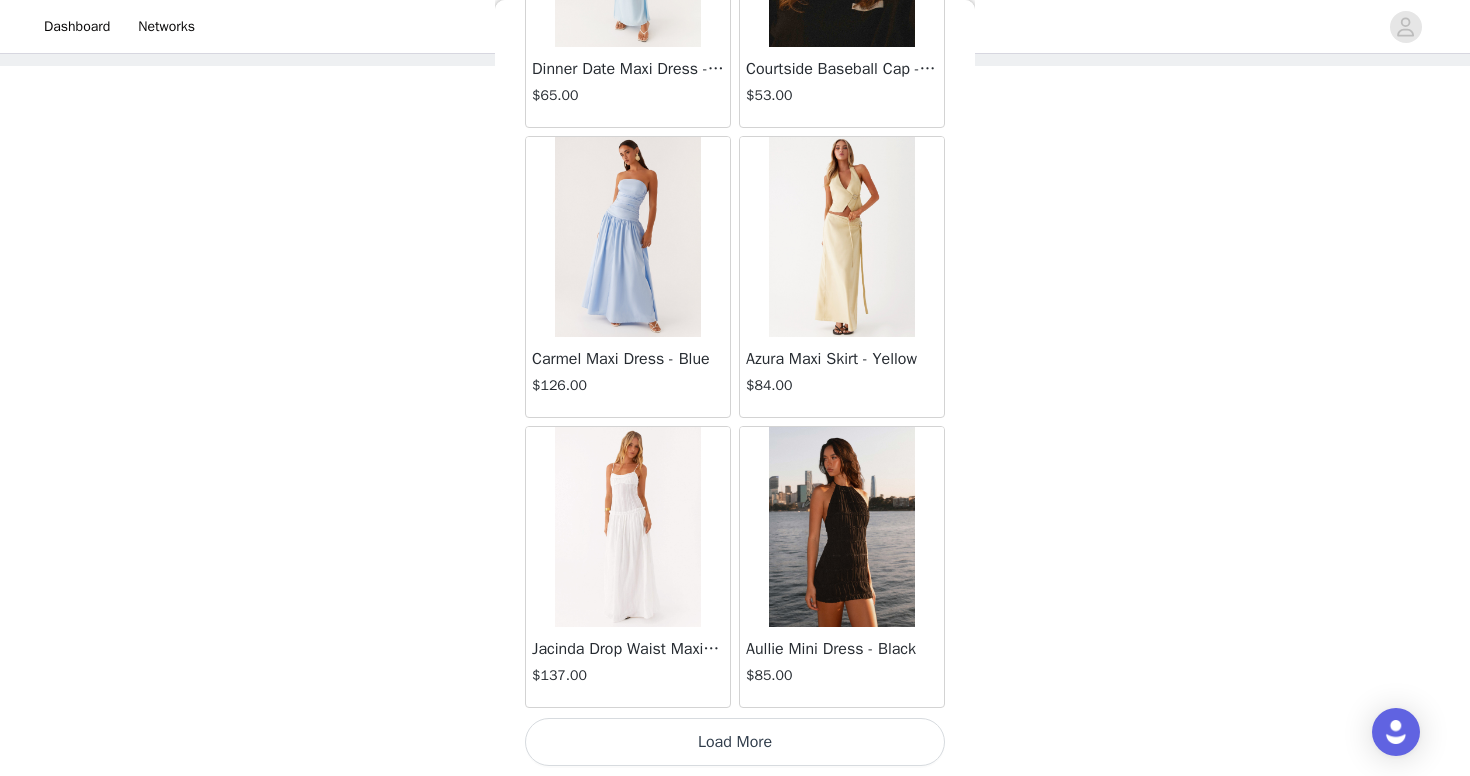 click on "Load More" at bounding box center (735, 742) 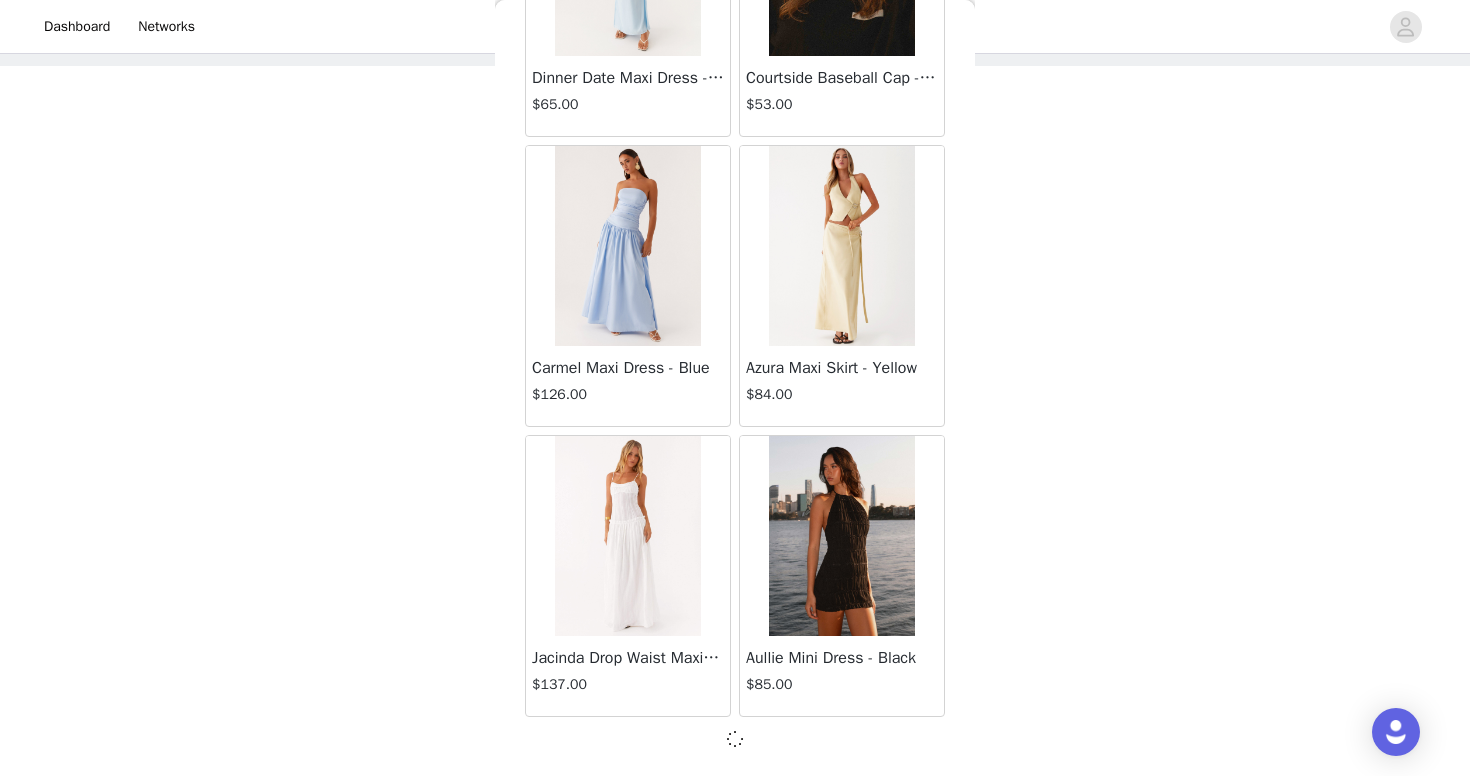 scroll, scrollTop: 16775, scrollLeft: 0, axis: vertical 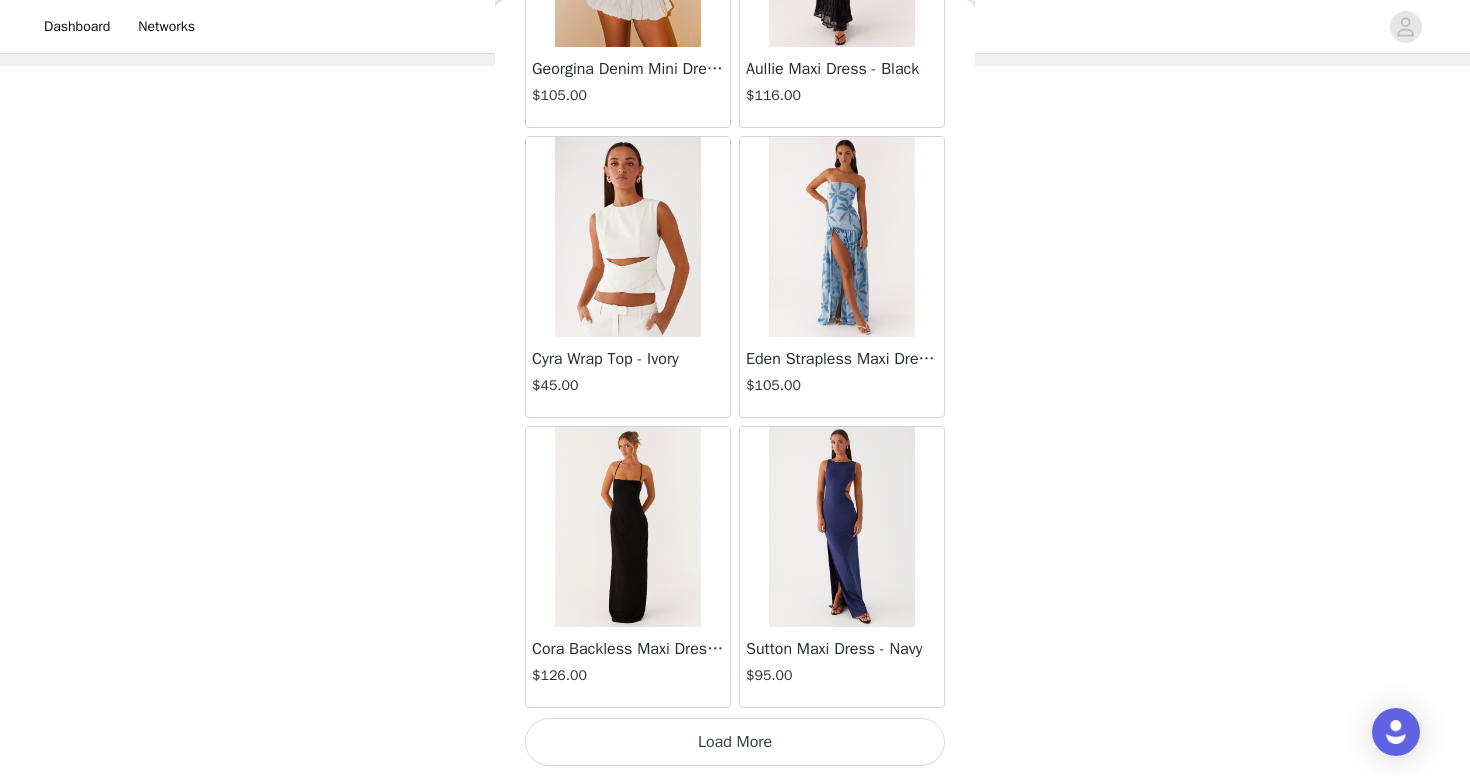 click on "Load More" at bounding box center (735, 742) 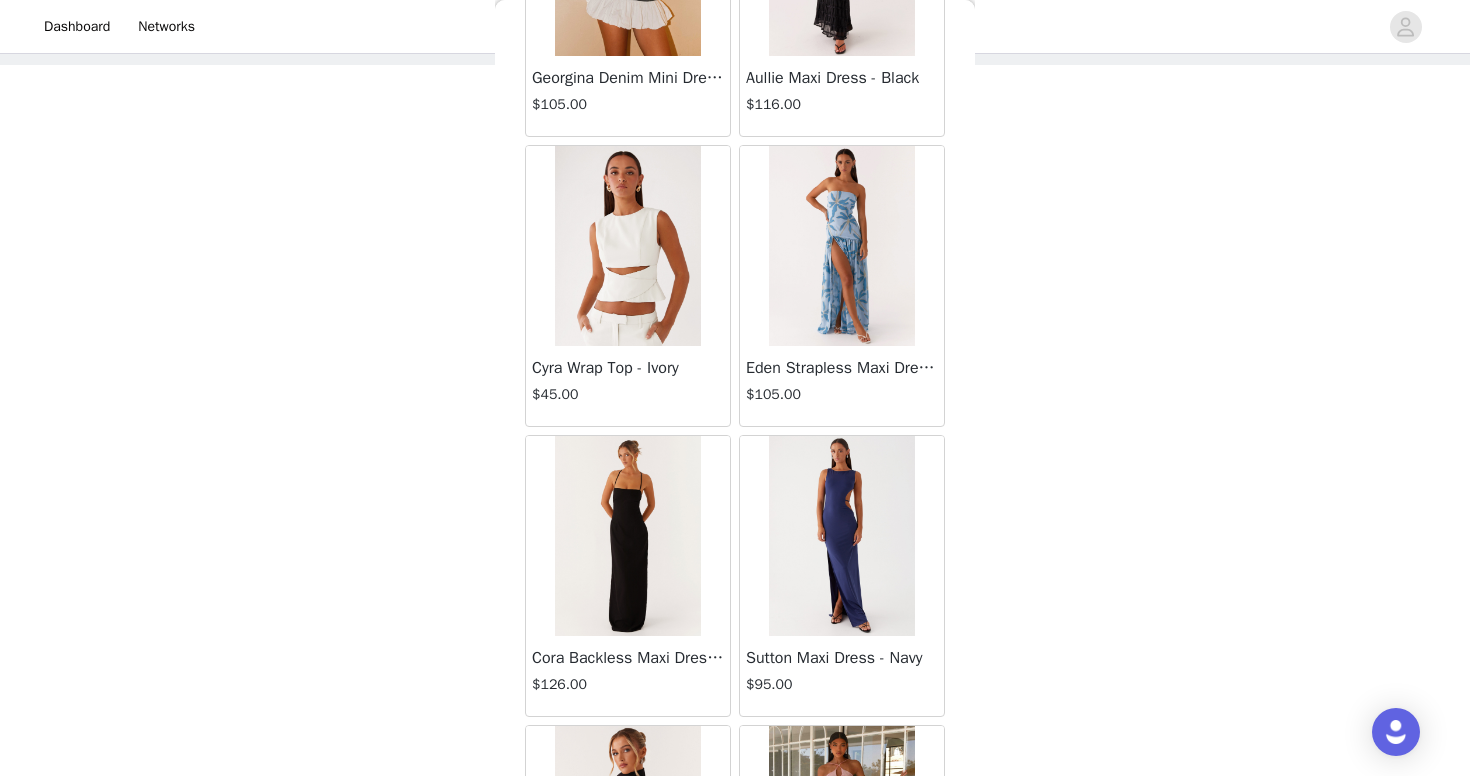 scroll, scrollTop: 96, scrollLeft: 0, axis: vertical 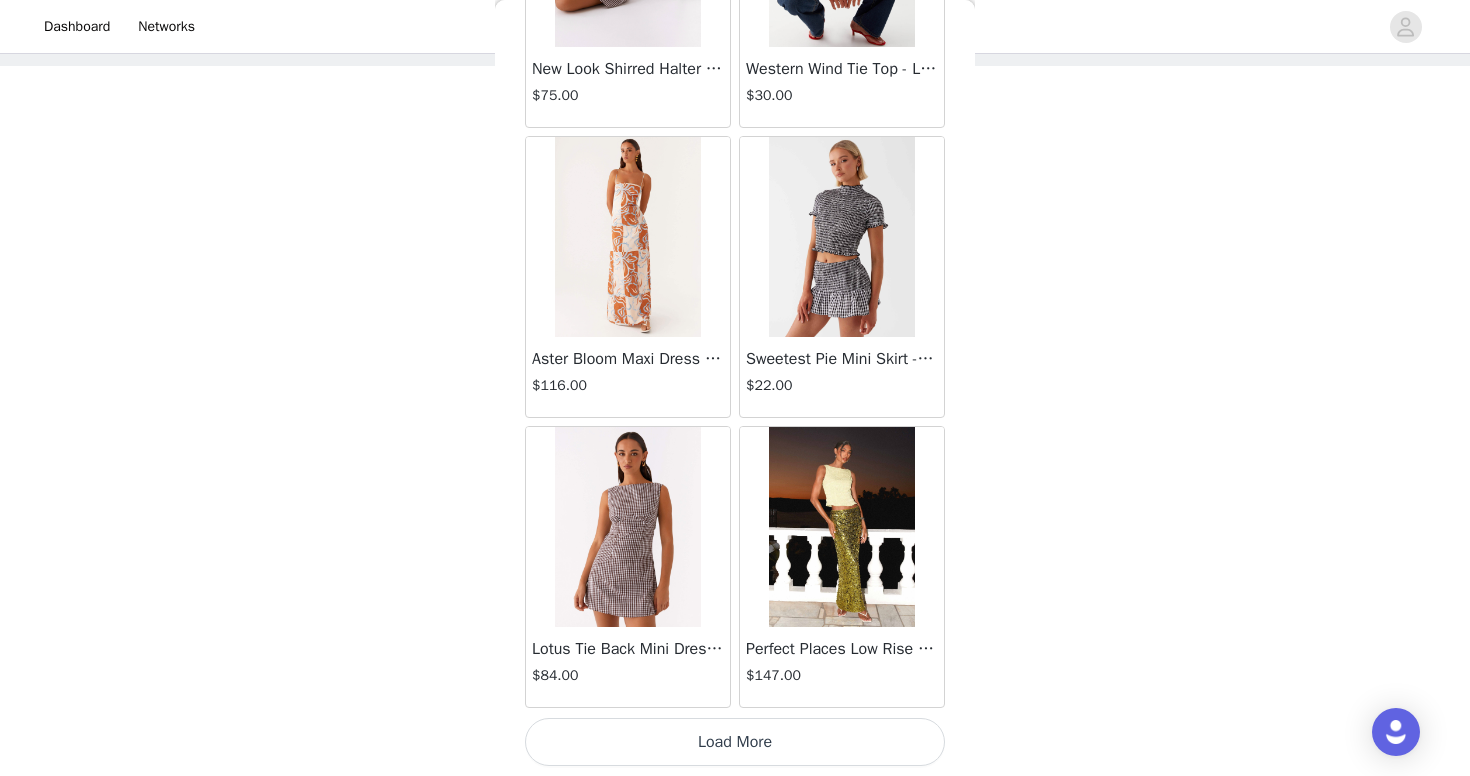 click on "Load More" at bounding box center [735, 742] 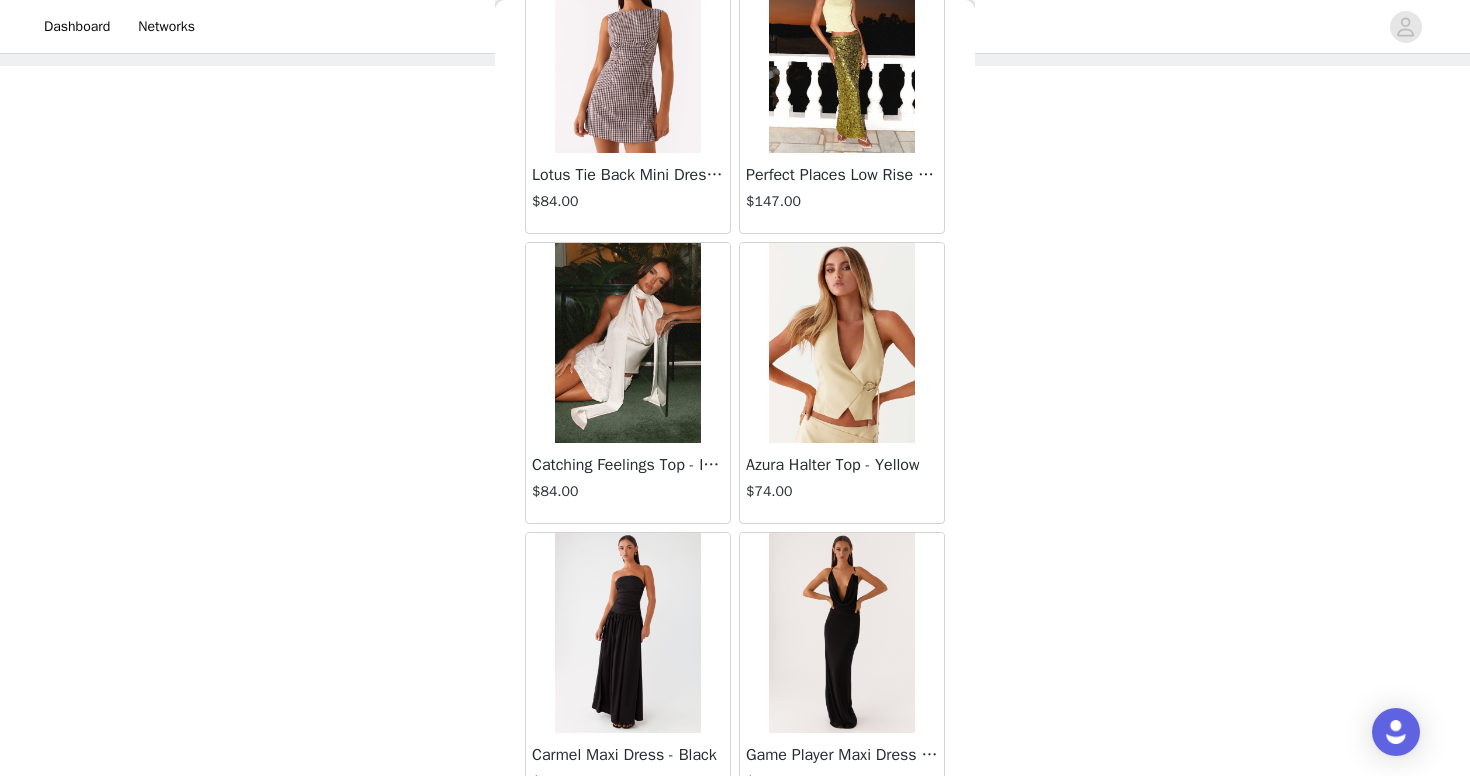 scroll, scrollTop: 23215, scrollLeft: 0, axis: vertical 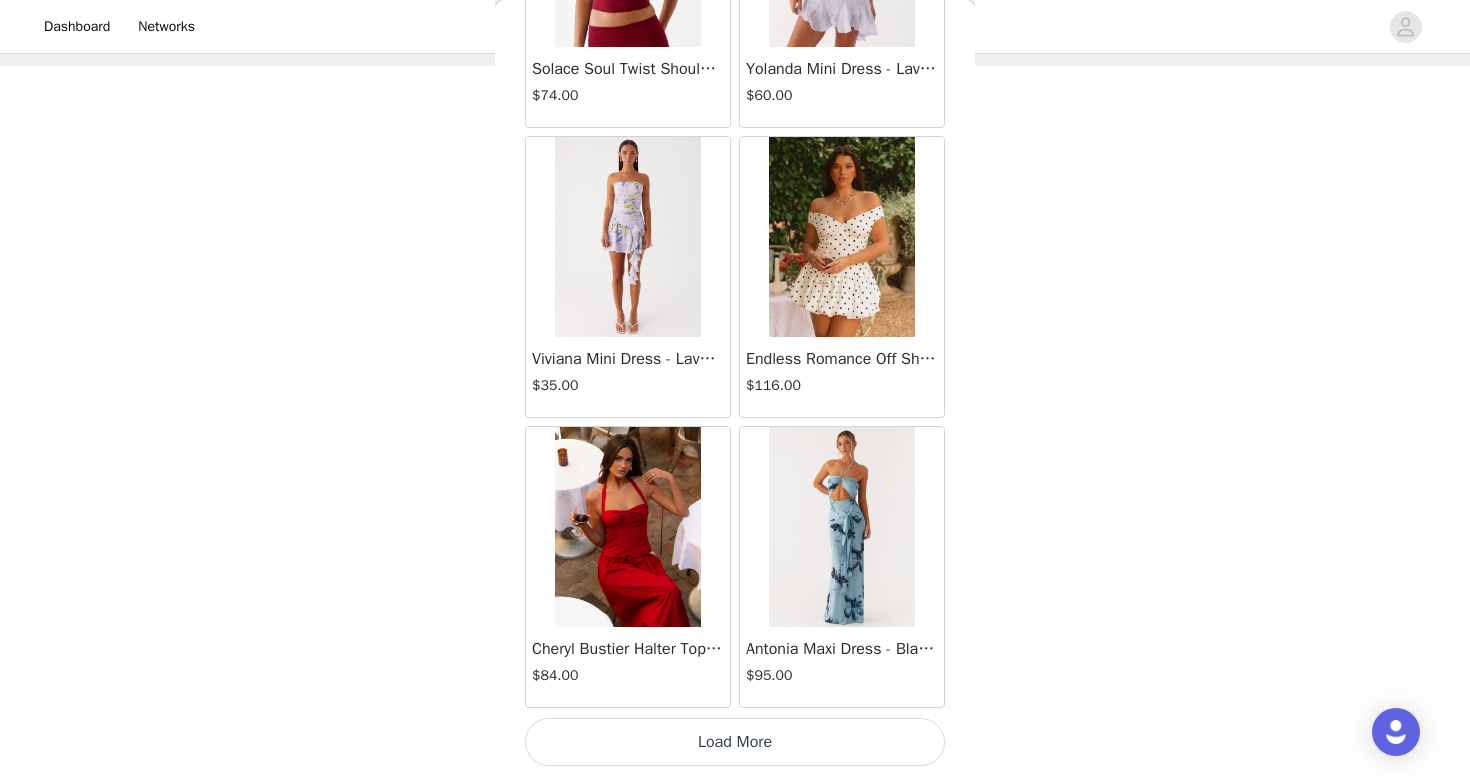 click on "Load More" at bounding box center [735, 742] 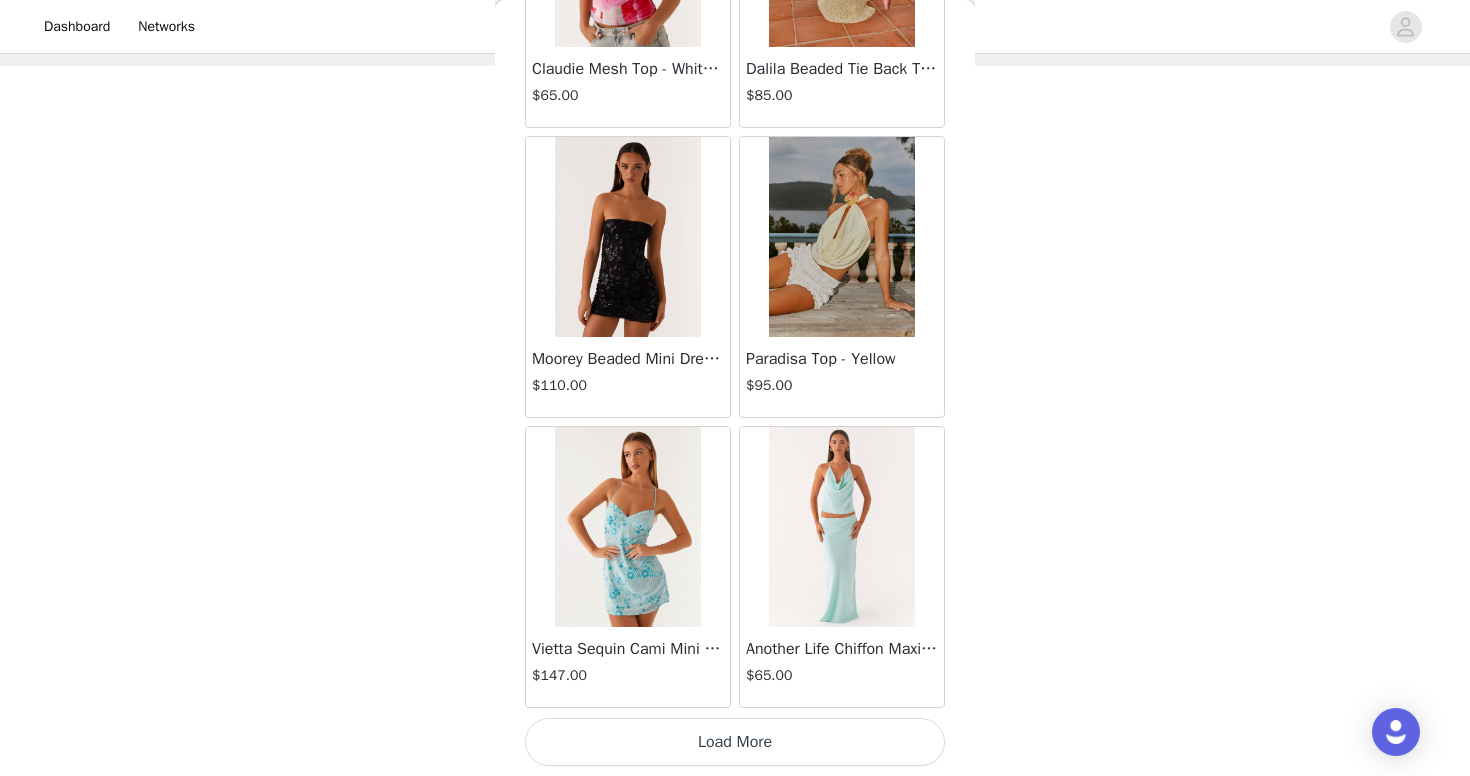 click on "Load More" at bounding box center (735, 742) 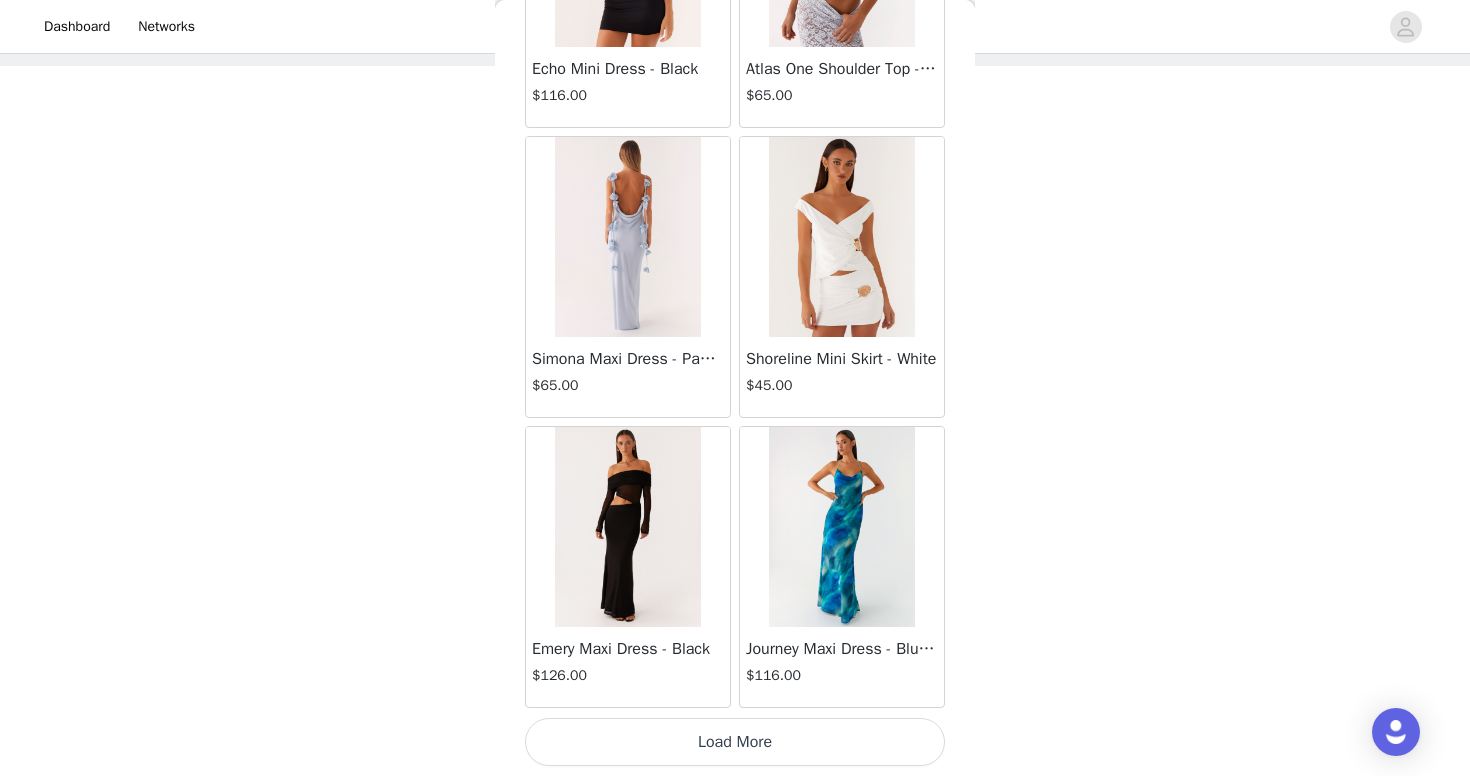 click on "Load More" at bounding box center (735, 742) 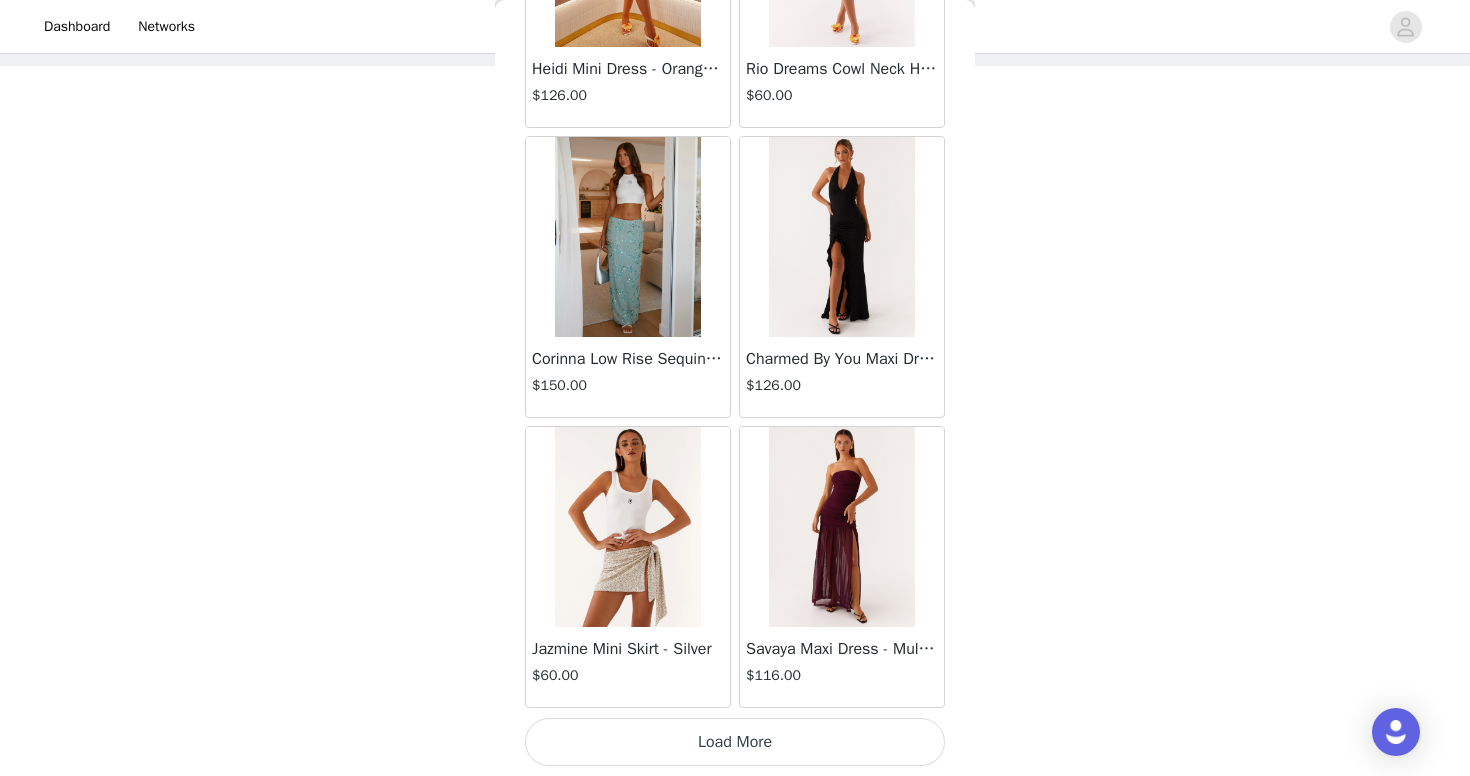 click on "Load More" at bounding box center [735, 742] 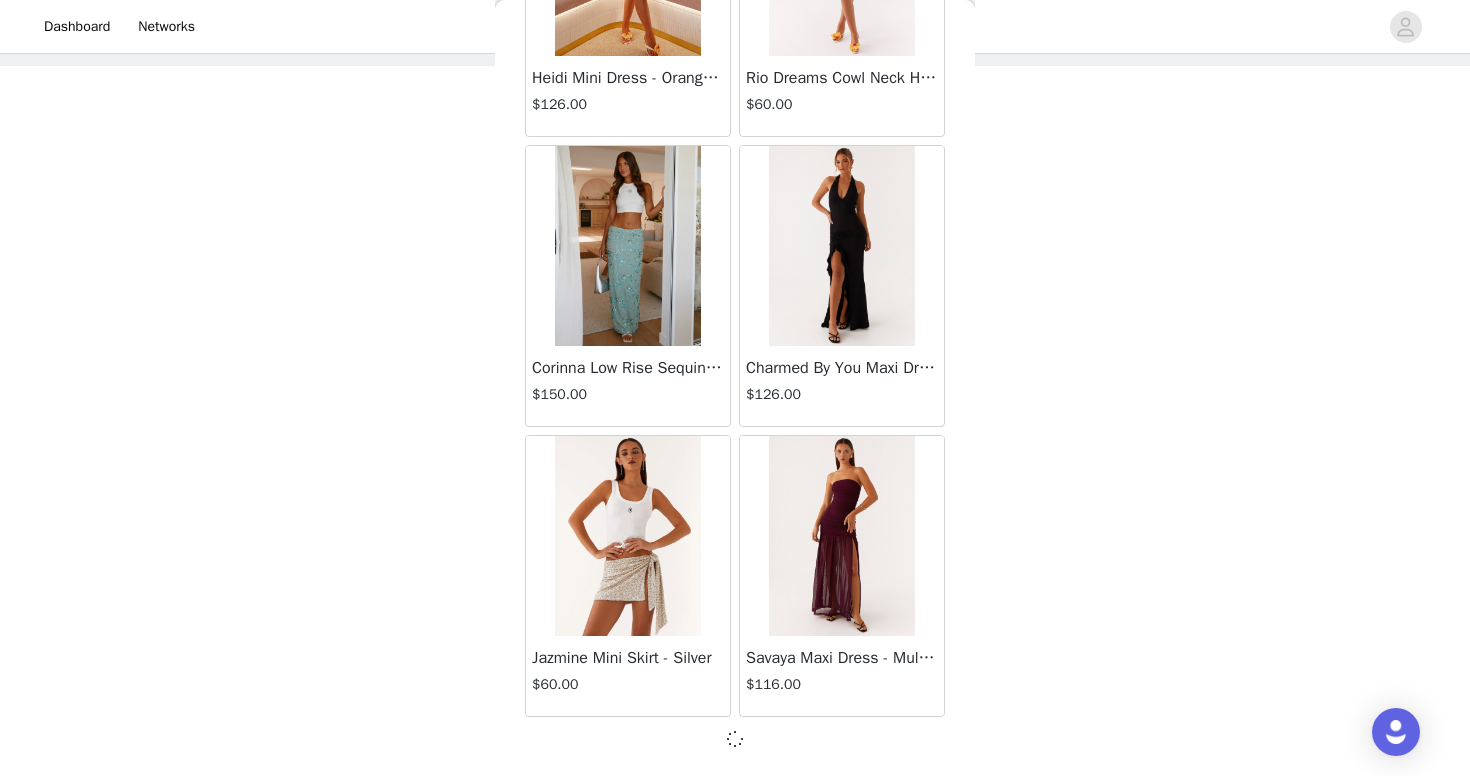 scroll, scrollTop: 34175, scrollLeft: 0, axis: vertical 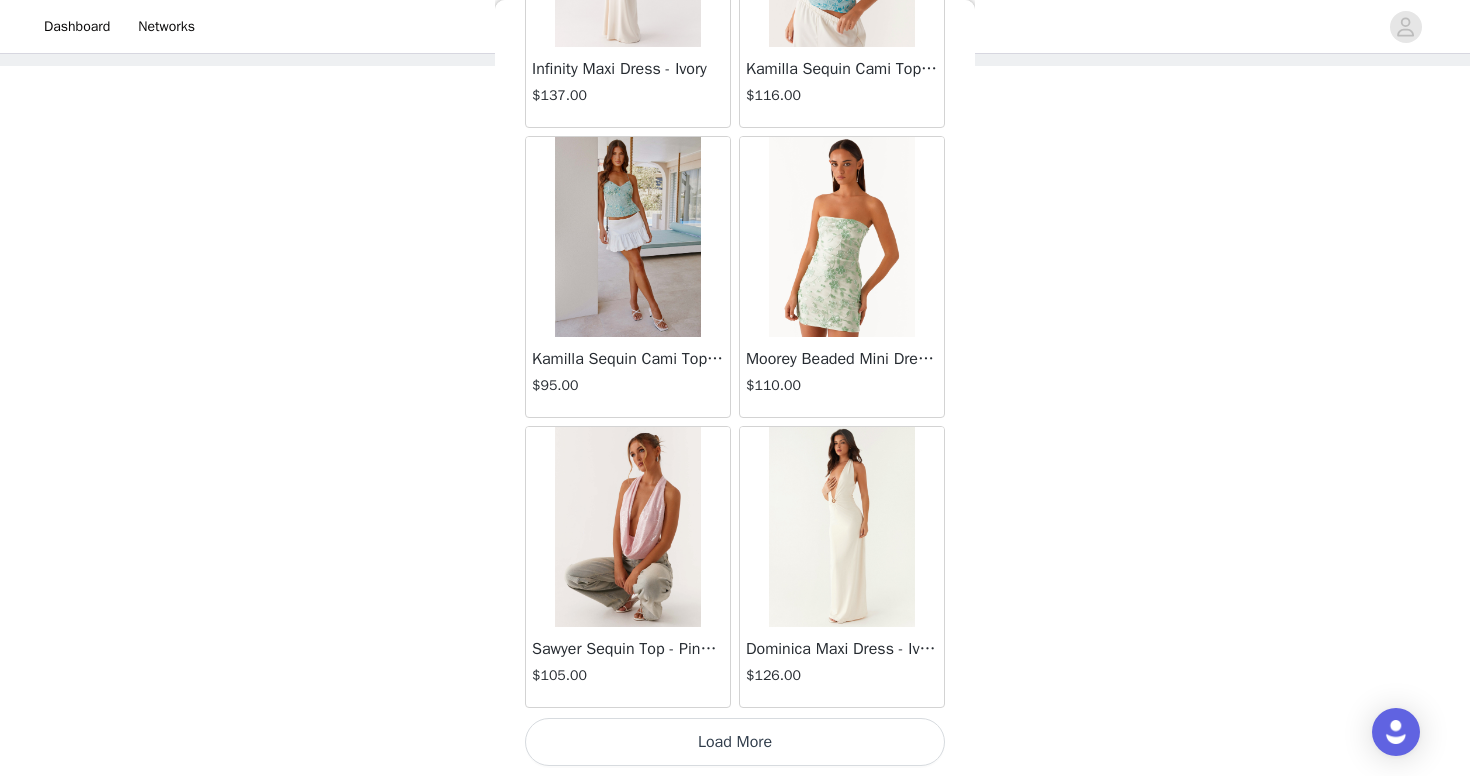 click on "Load More" at bounding box center (735, 742) 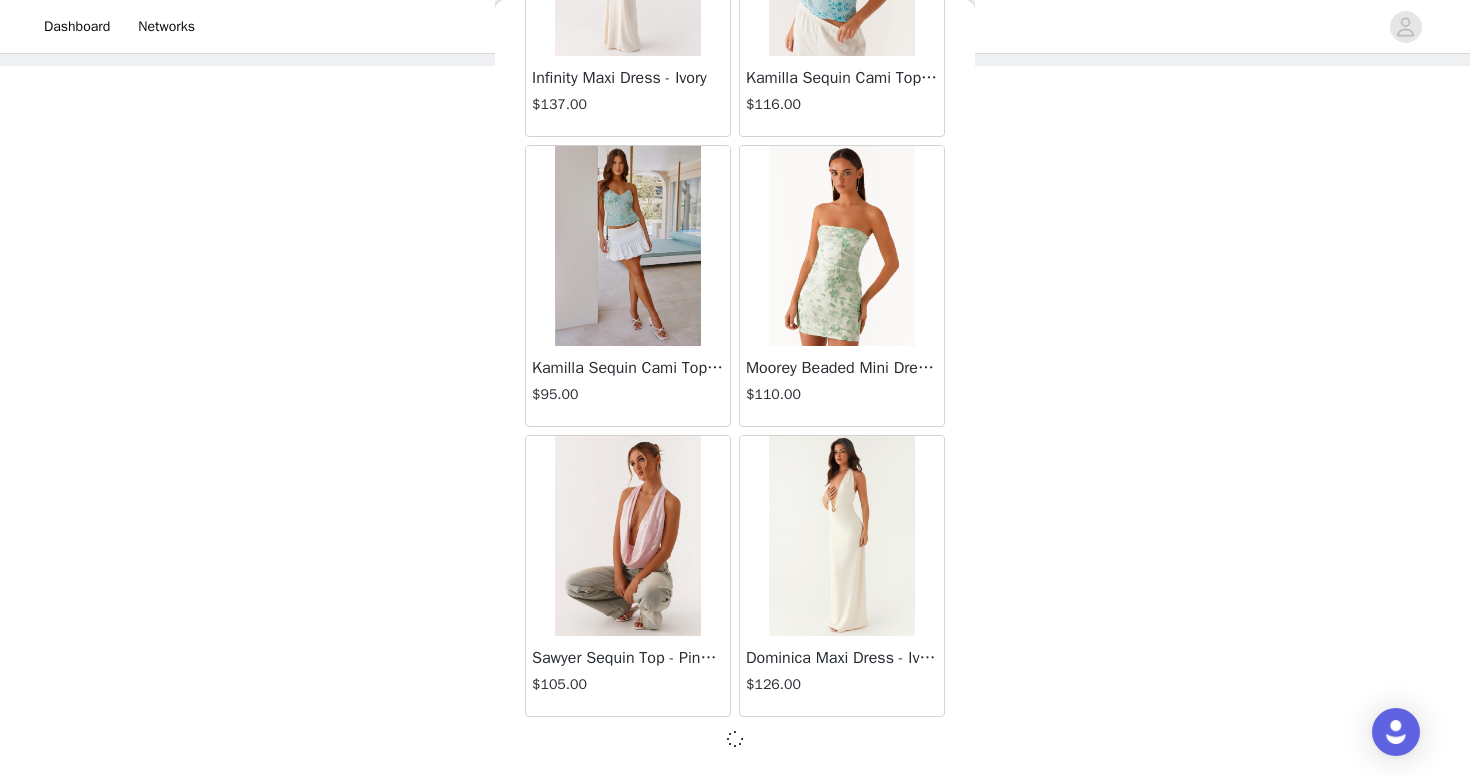 scroll, scrollTop: 37075, scrollLeft: 0, axis: vertical 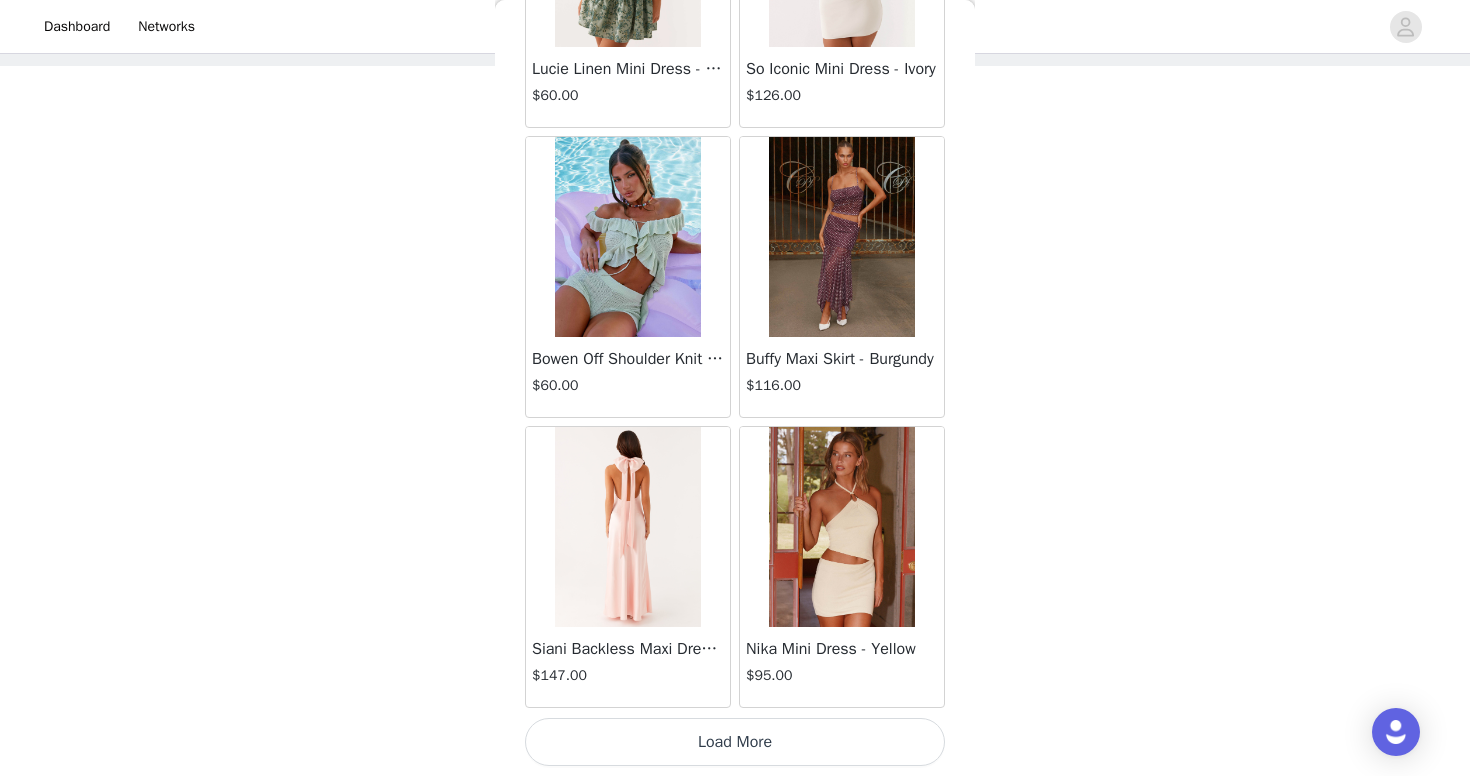 click on "Load More" at bounding box center [735, 742] 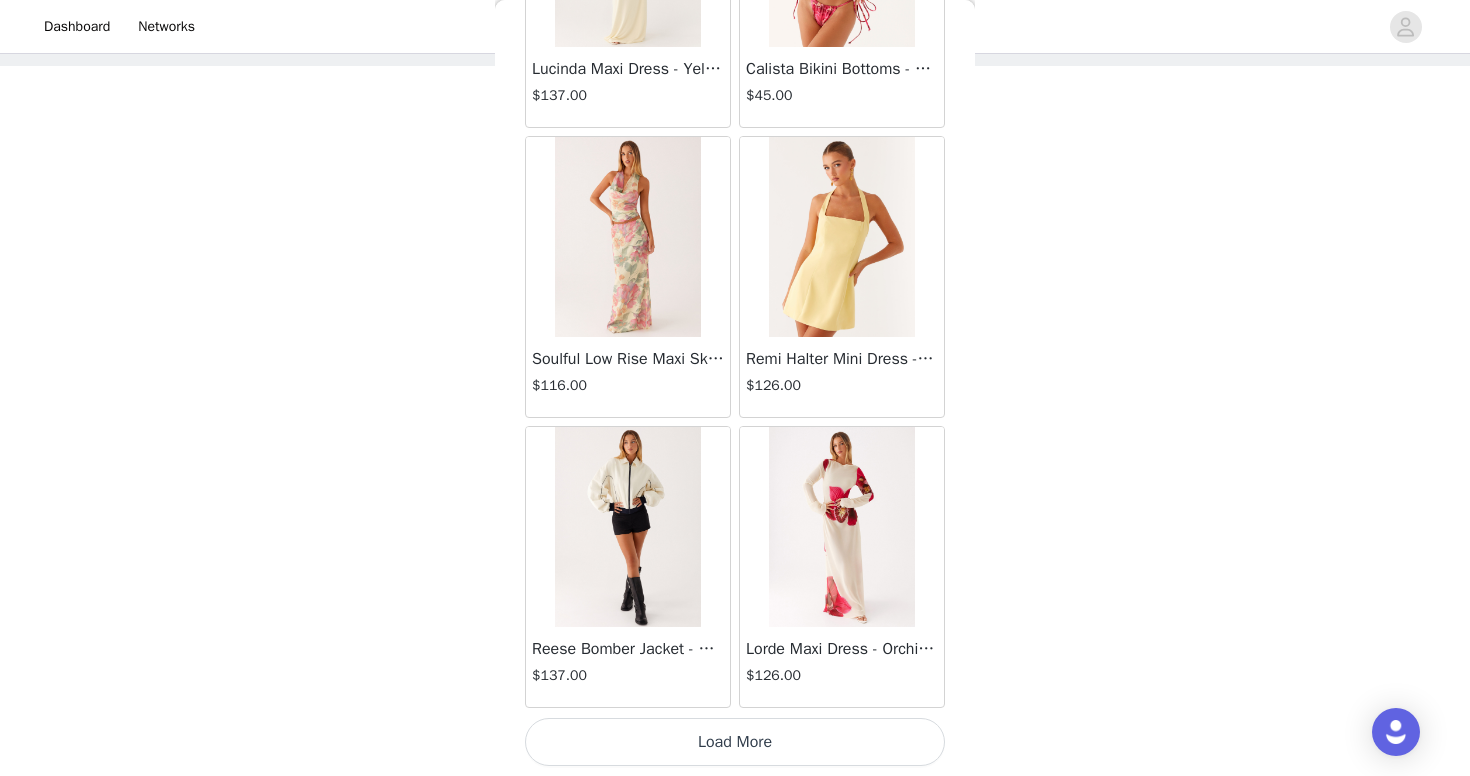 scroll, scrollTop: 42883, scrollLeft: 0, axis: vertical 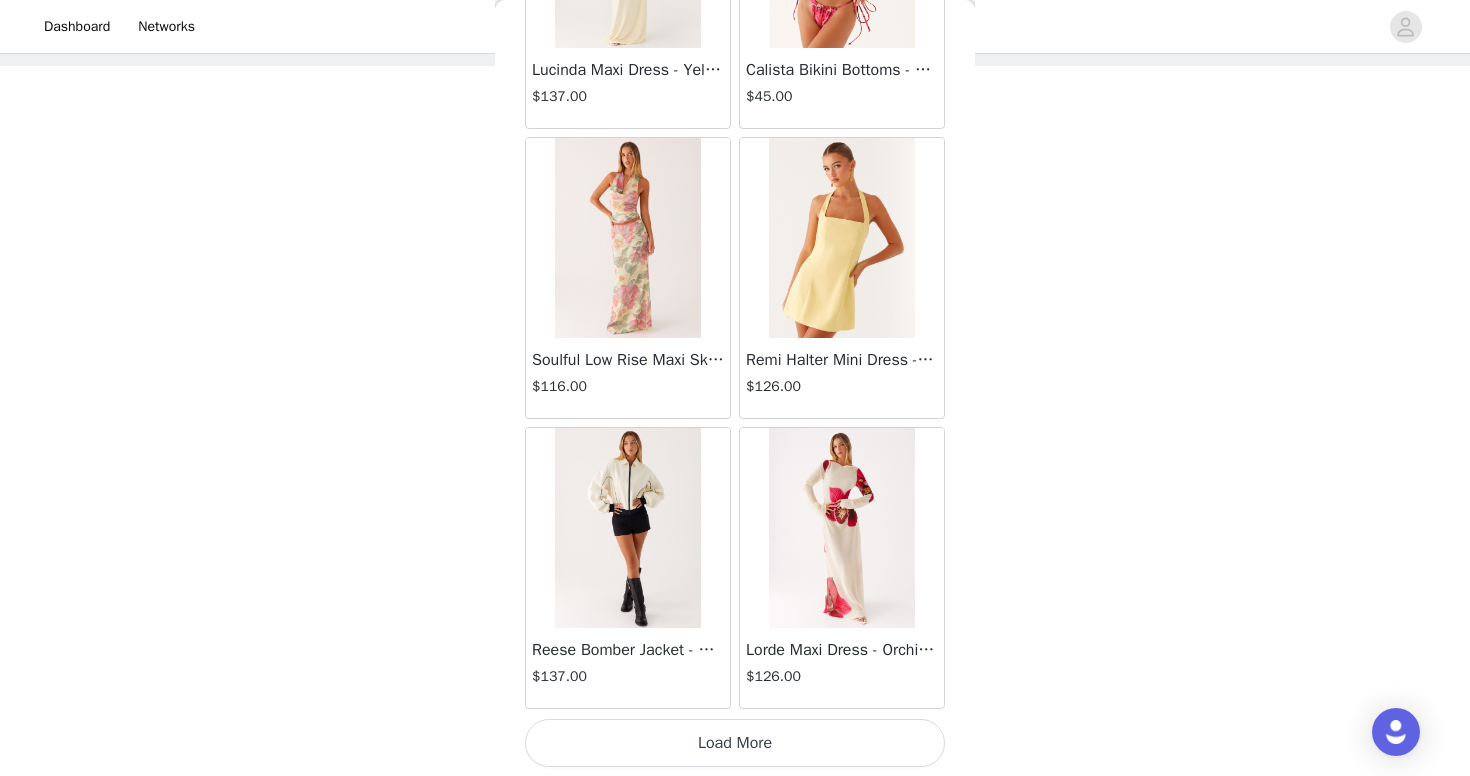 click on "Load More" at bounding box center [735, 743] 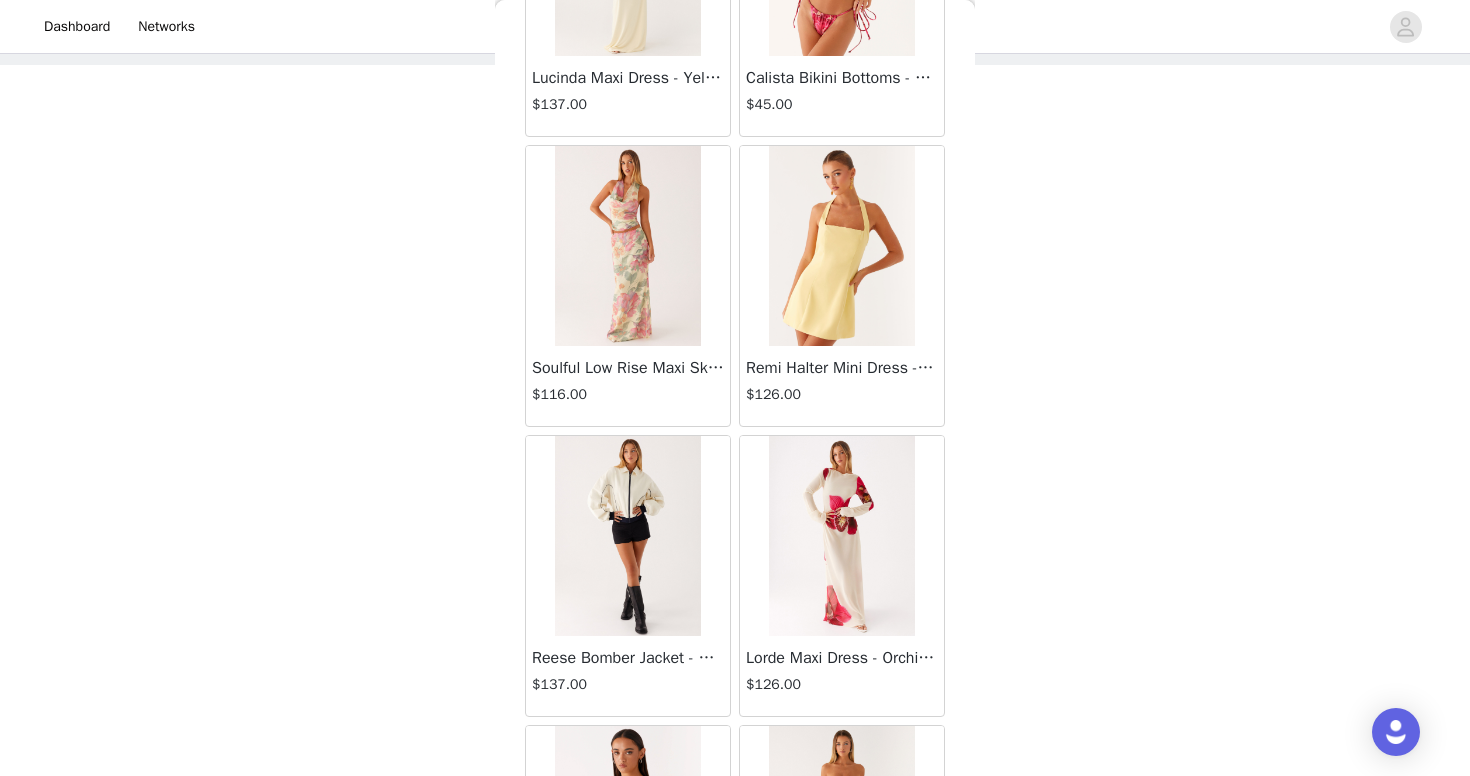 scroll, scrollTop: 96, scrollLeft: 0, axis: vertical 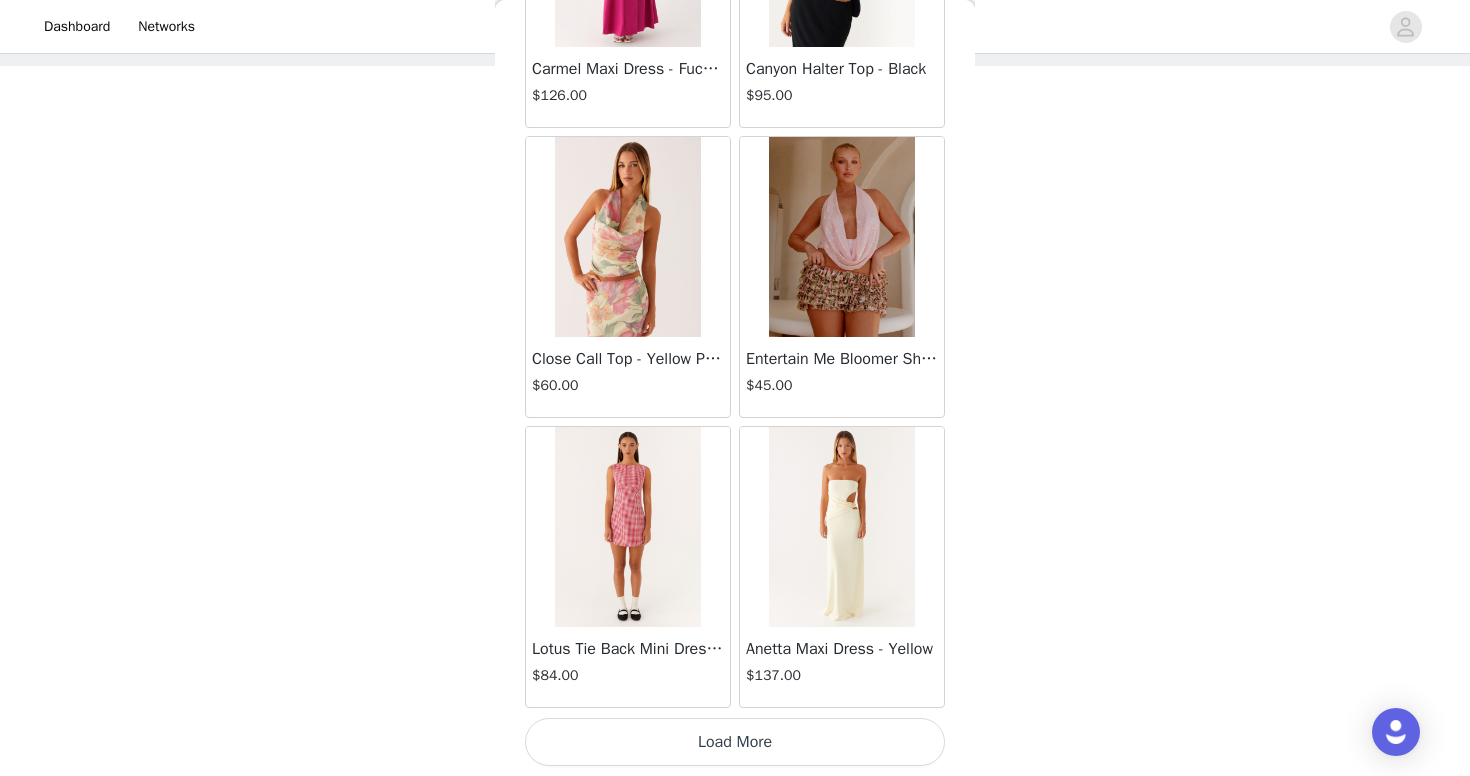 click on "Load More" at bounding box center (735, 742) 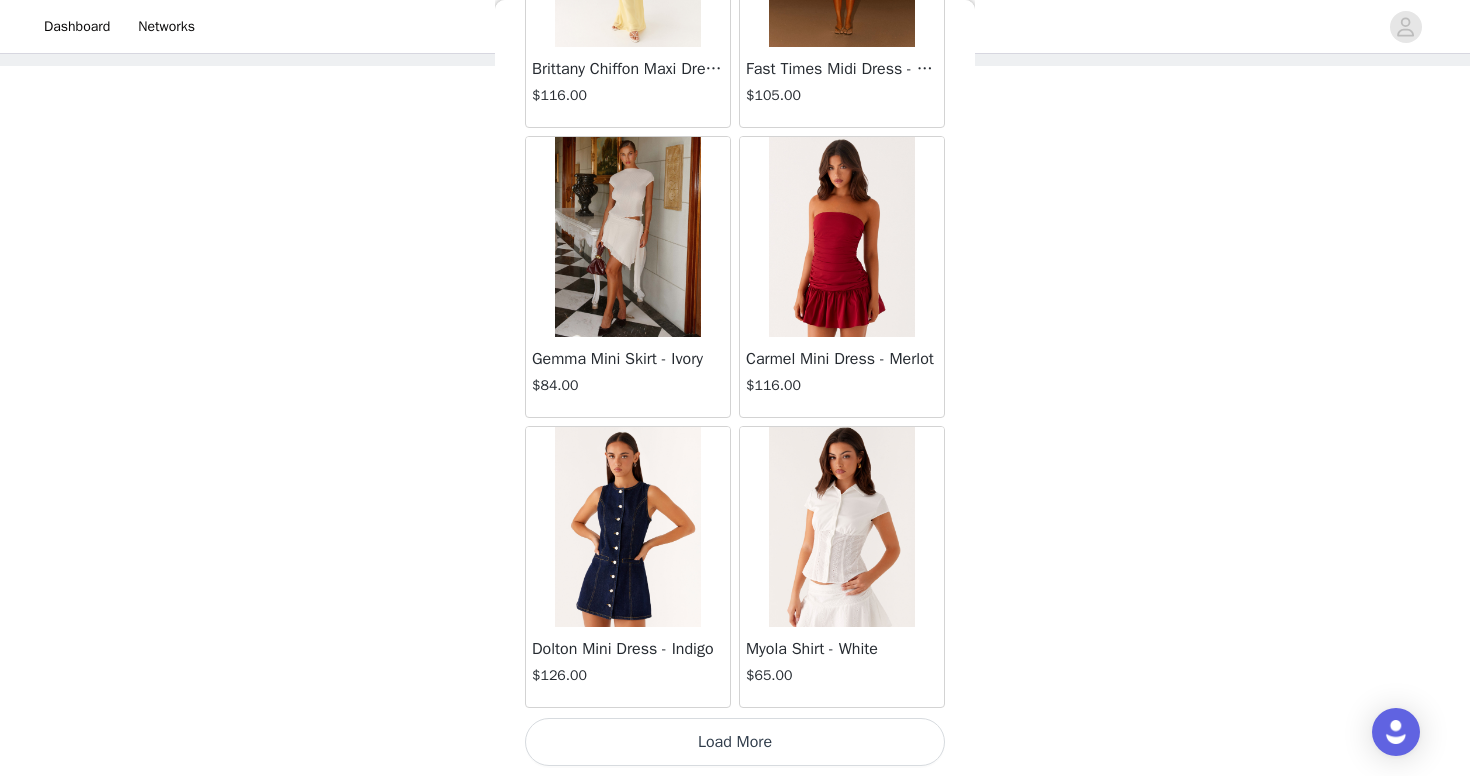 click on "Load More" at bounding box center (735, 742) 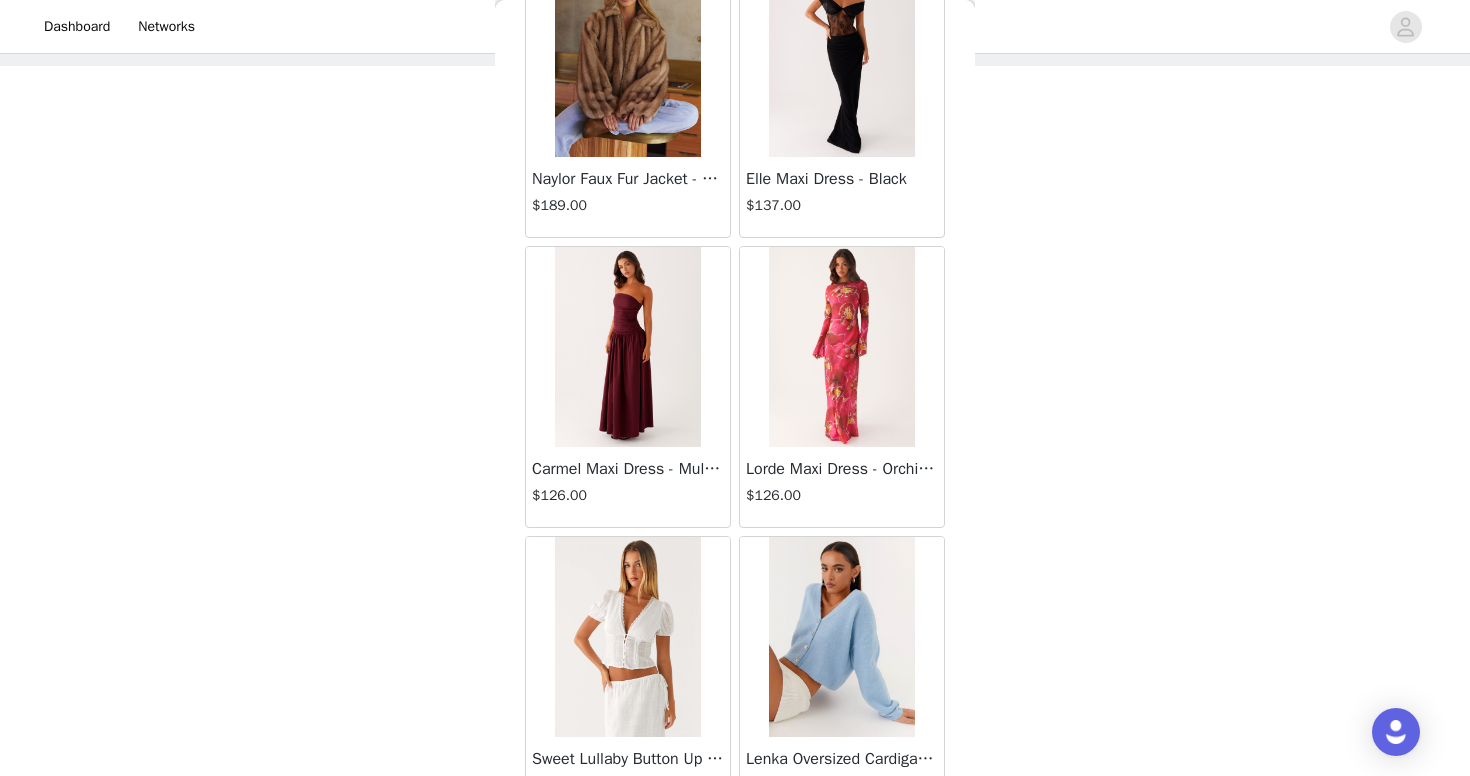 scroll, scrollTop: 50096, scrollLeft: 0, axis: vertical 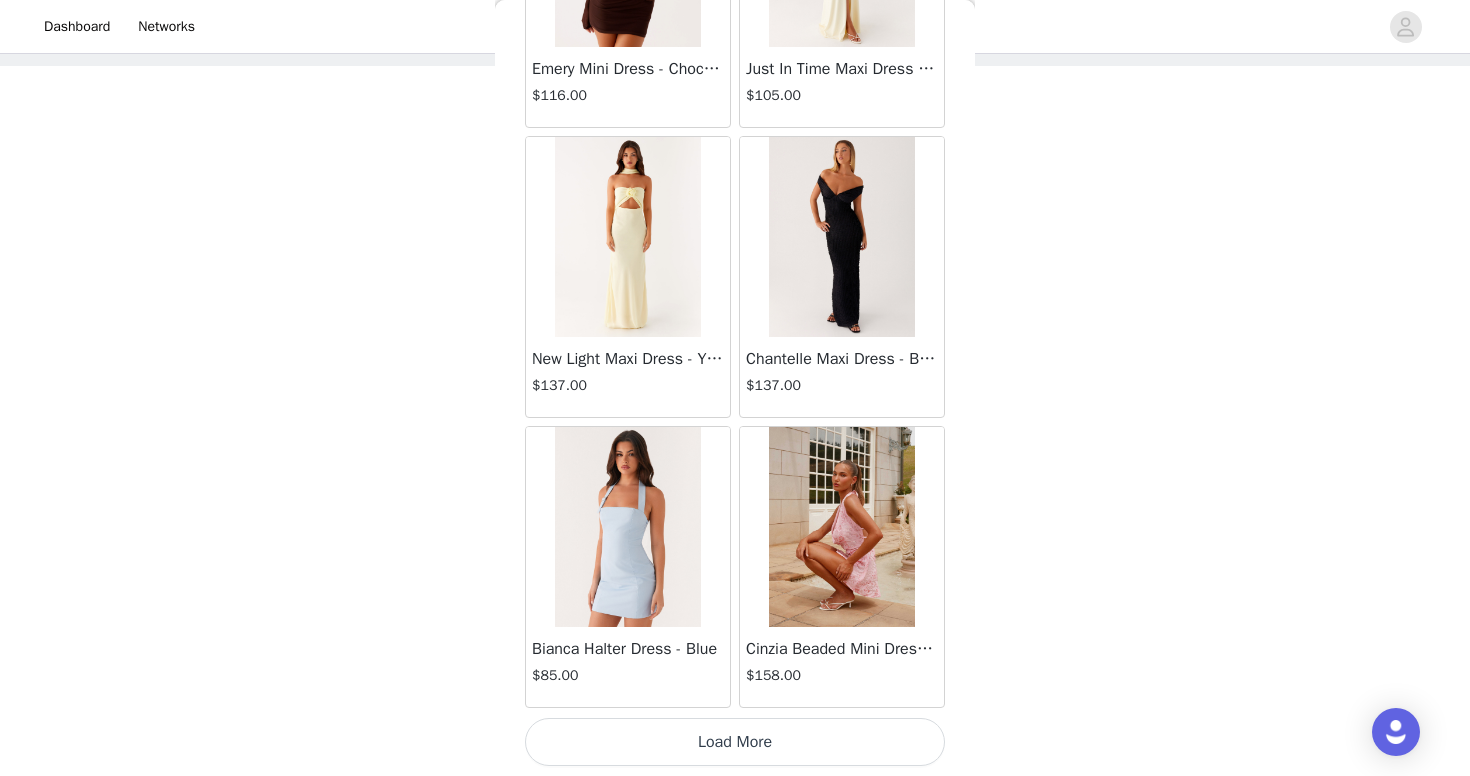 click on "Load More" at bounding box center (735, 742) 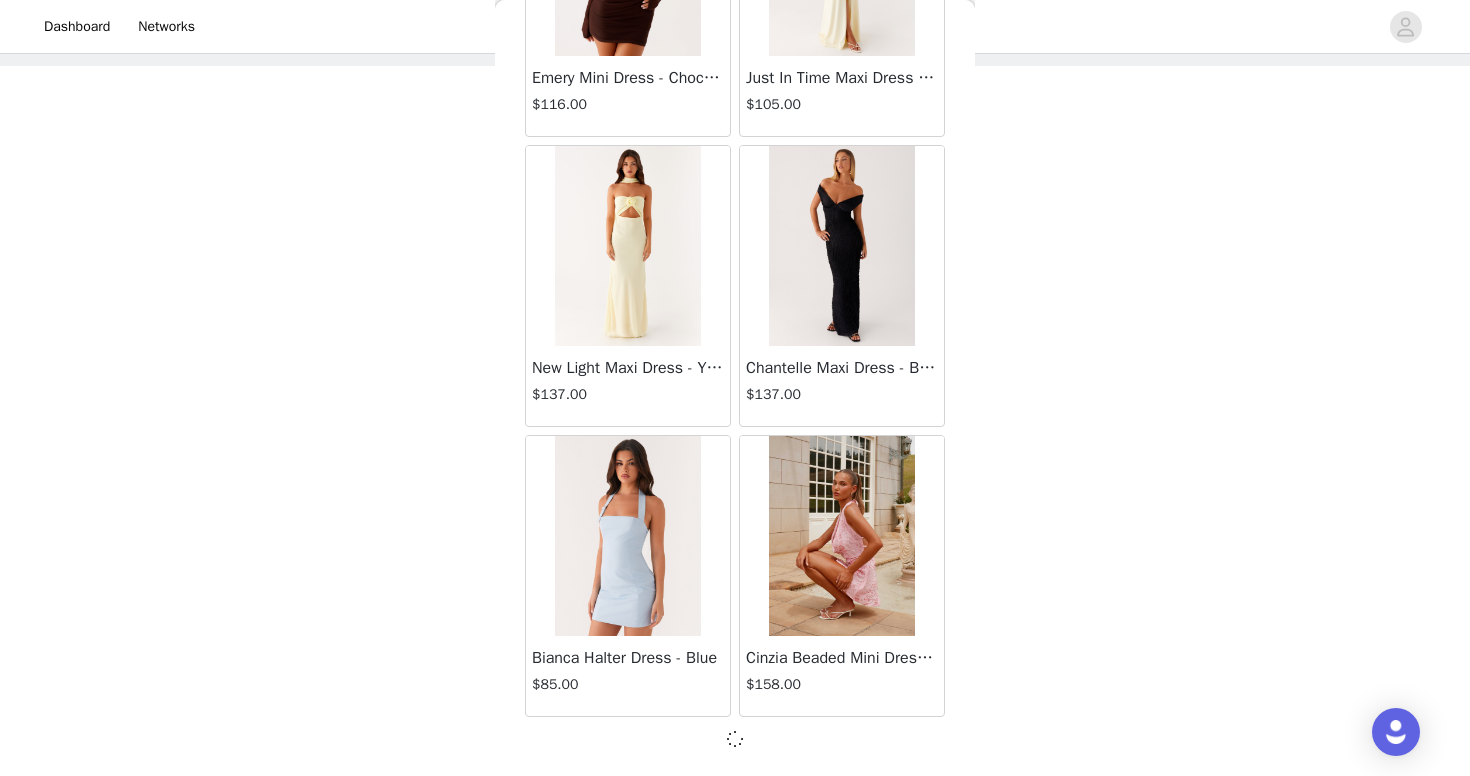 scroll, scrollTop: 51575, scrollLeft: 0, axis: vertical 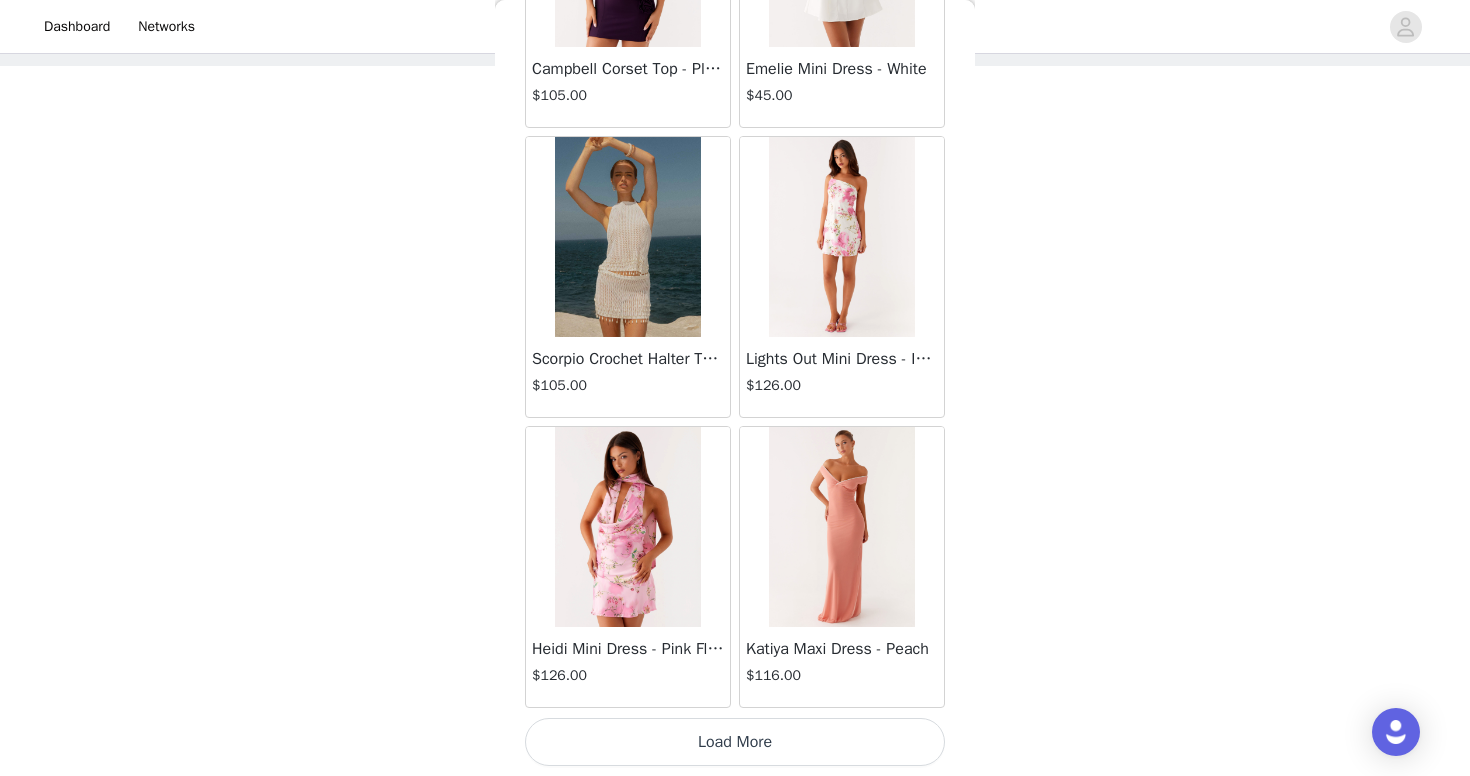 click on "Load More" at bounding box center [735, 742] 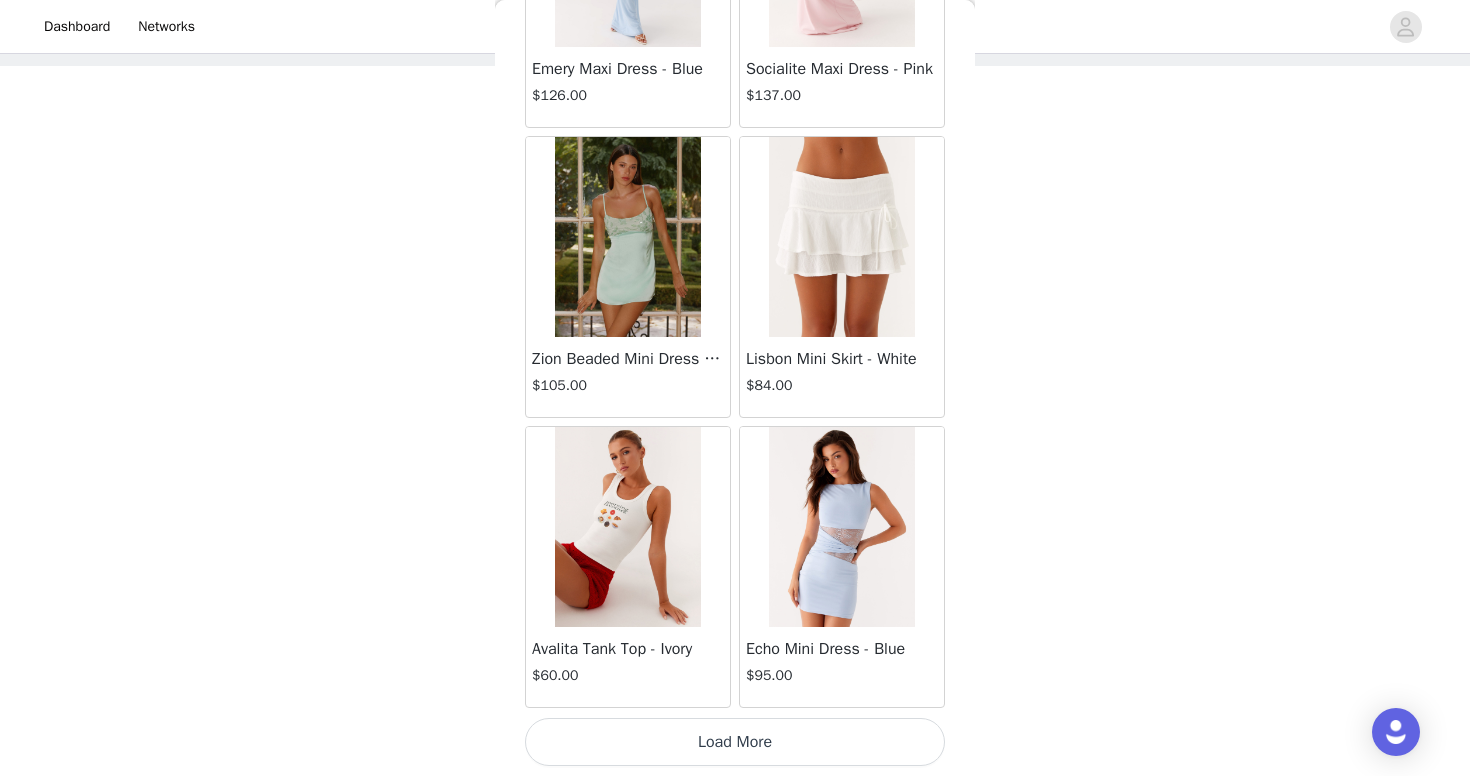 click on "Load More" at bounding box center (735, 742) 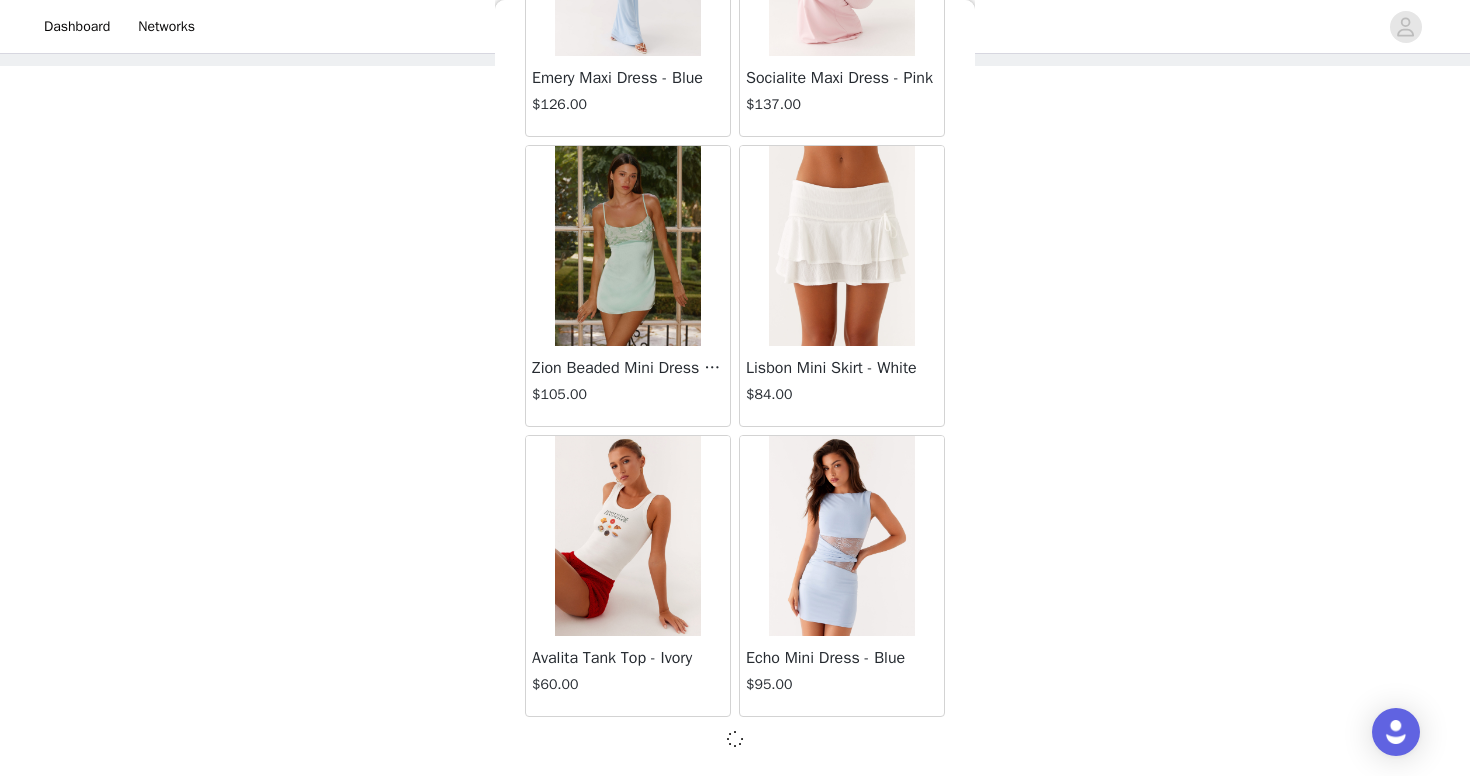 scroll, scrollTop: 57375, scrollLeft: 0, axis: vertical 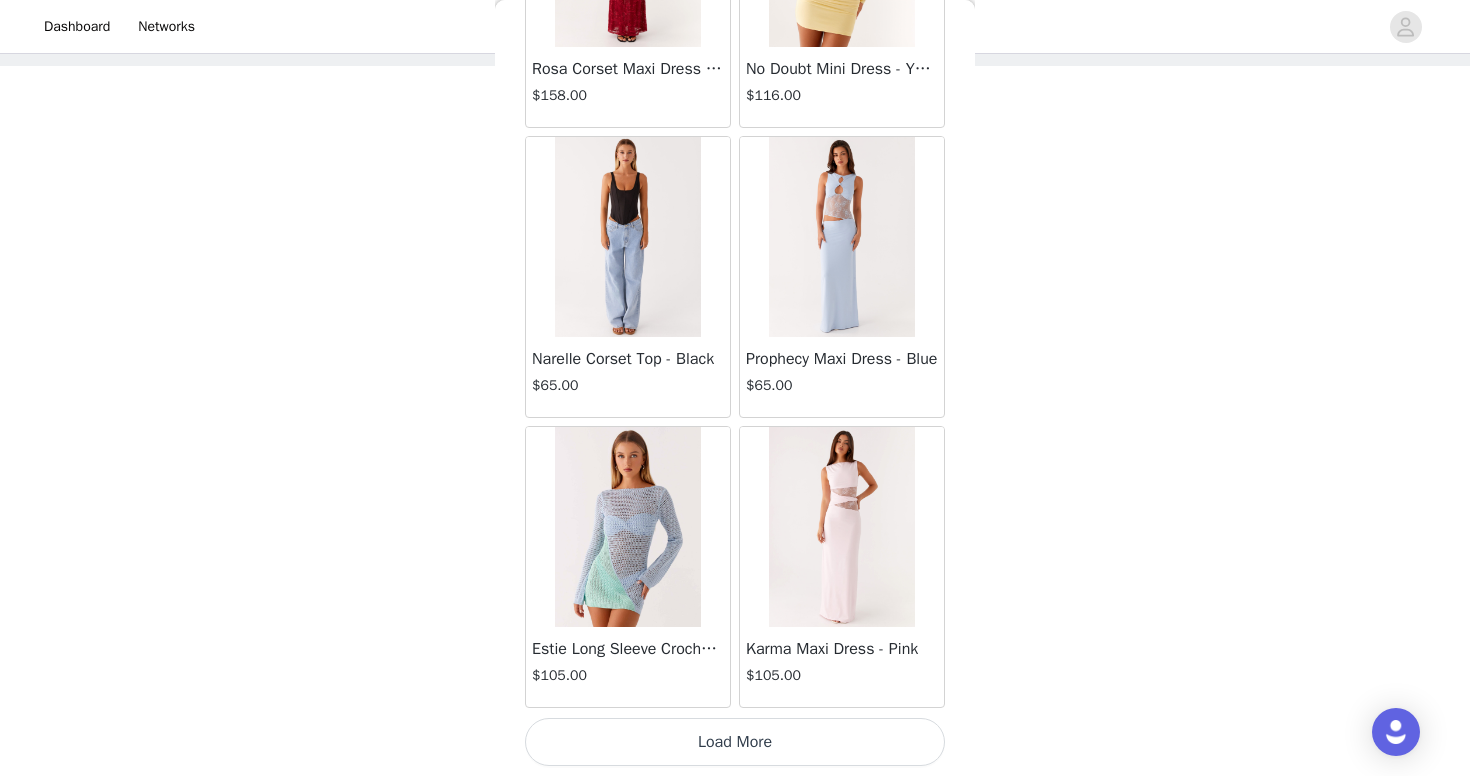 click on "Load More" at bounding box center (735, 742) 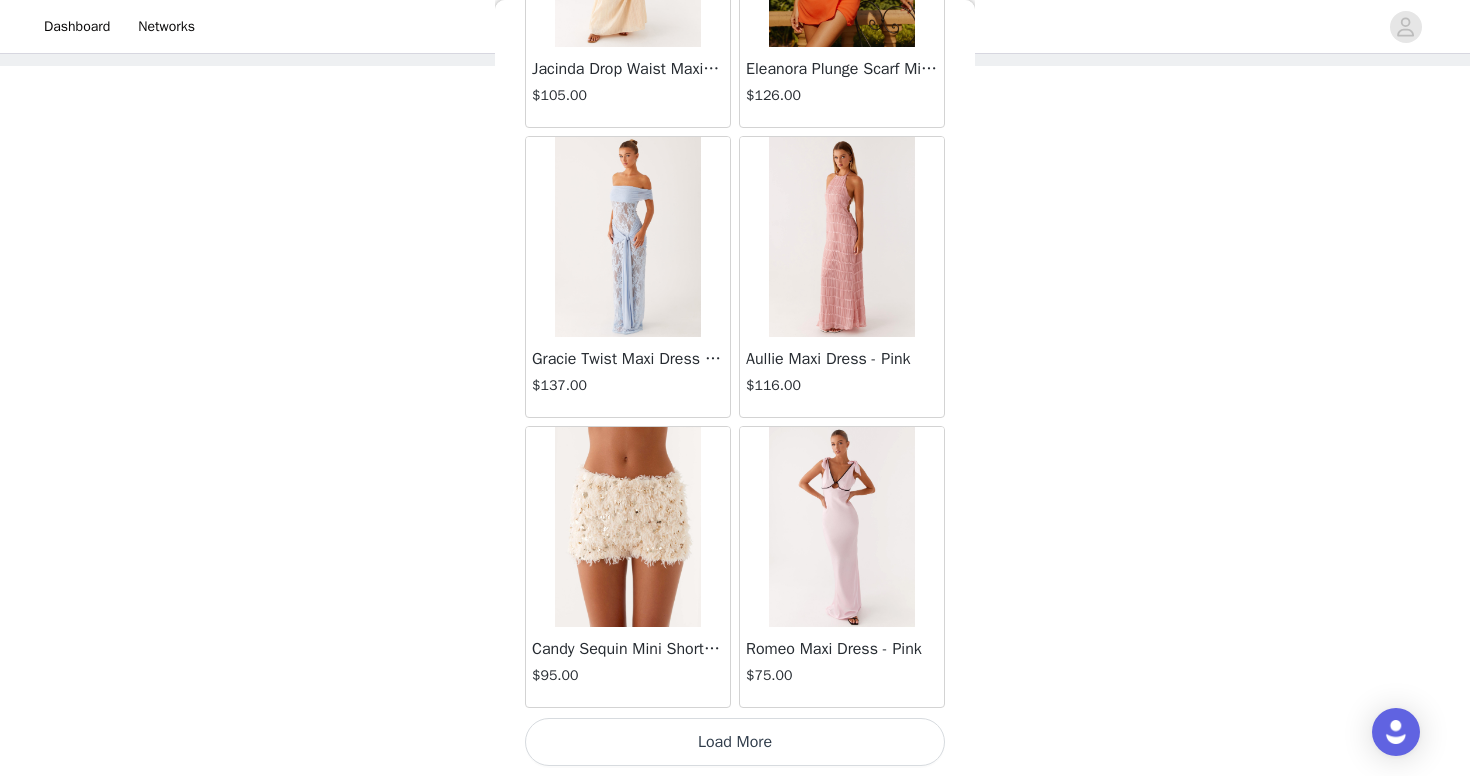 scroll, scrollTop: 63184, scrollLeft: 0, axis: vertical 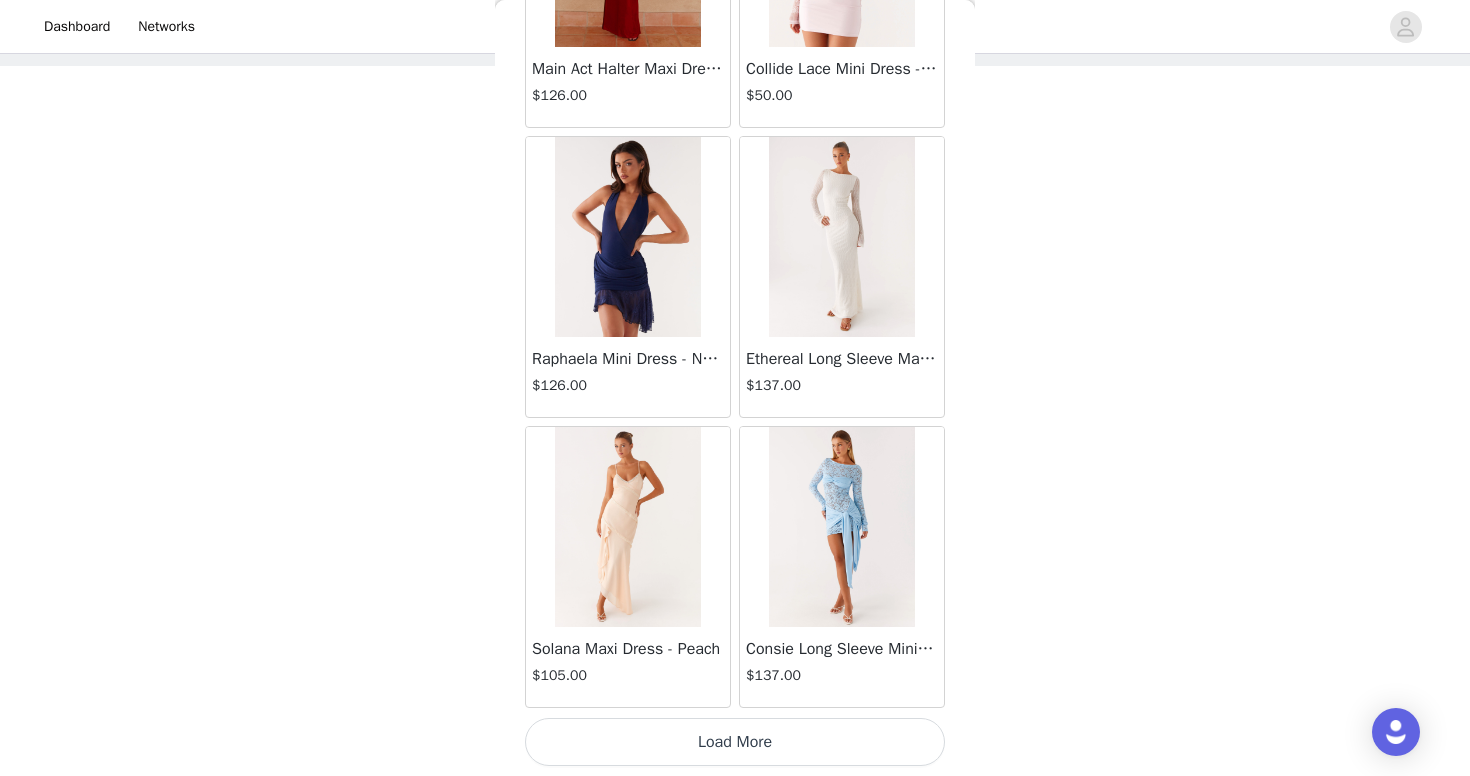 click on "Load More" at bounding box center [735, 742] 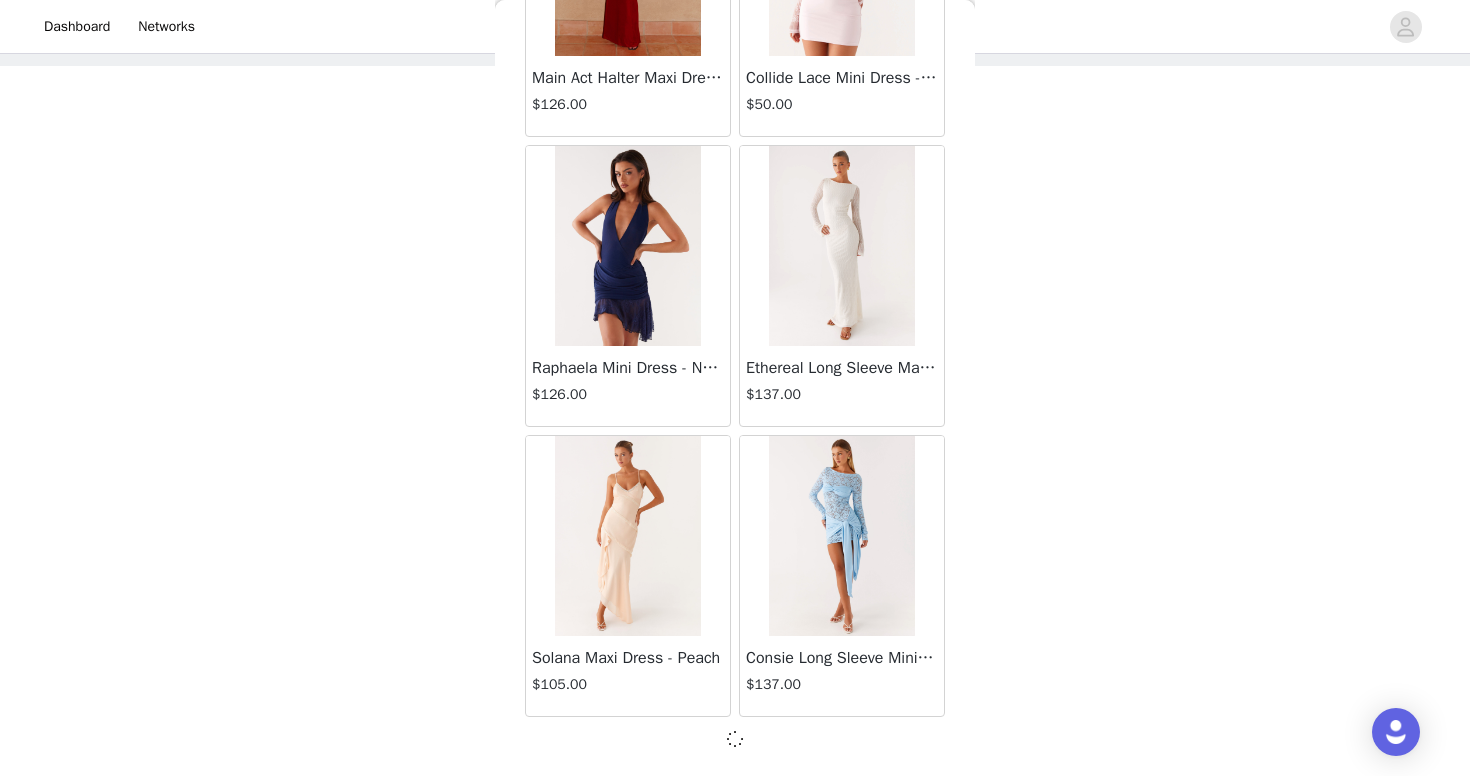 scroll, scrollTop: 66075, scrollLeft: 0, axis: vertical 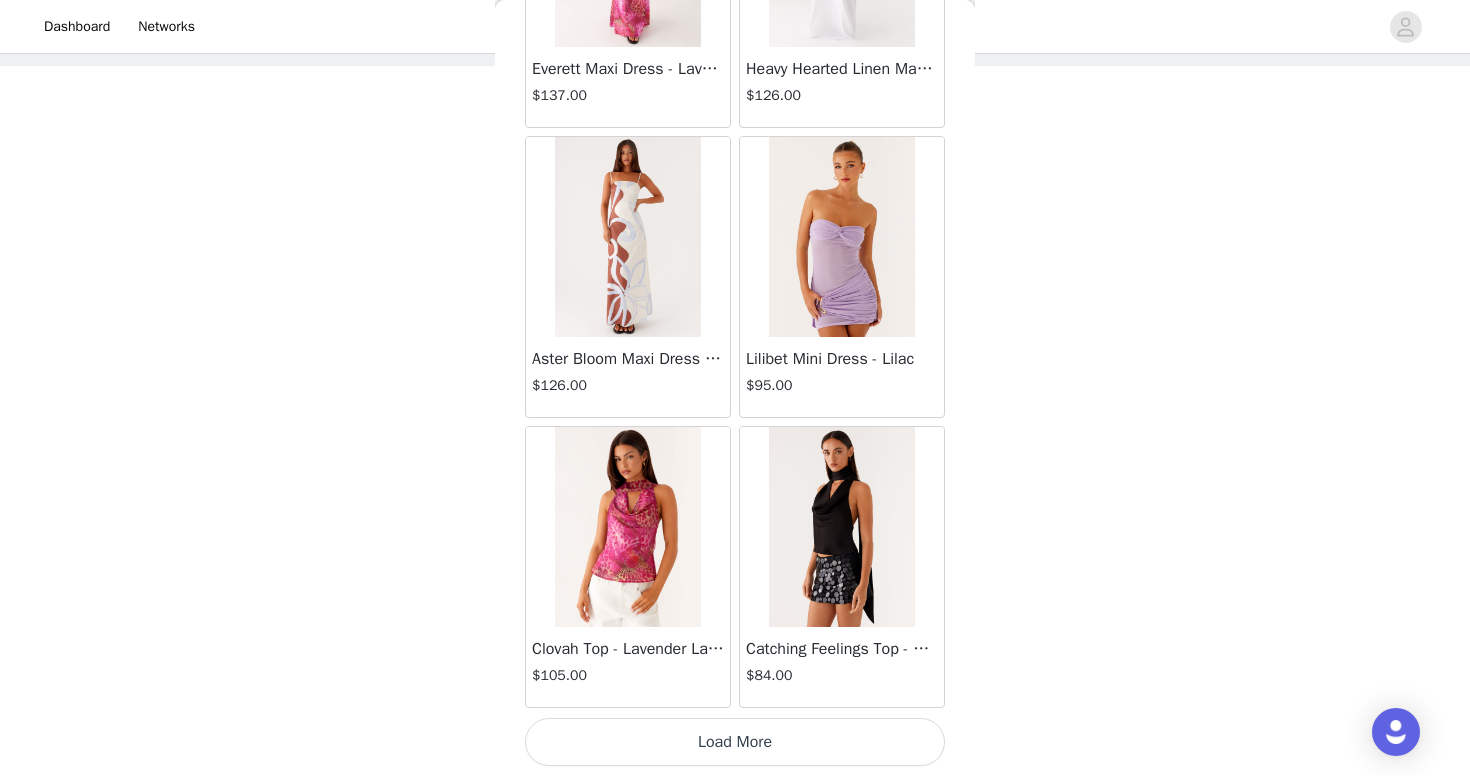 click on "Load More" at bounding box center [735, 742] 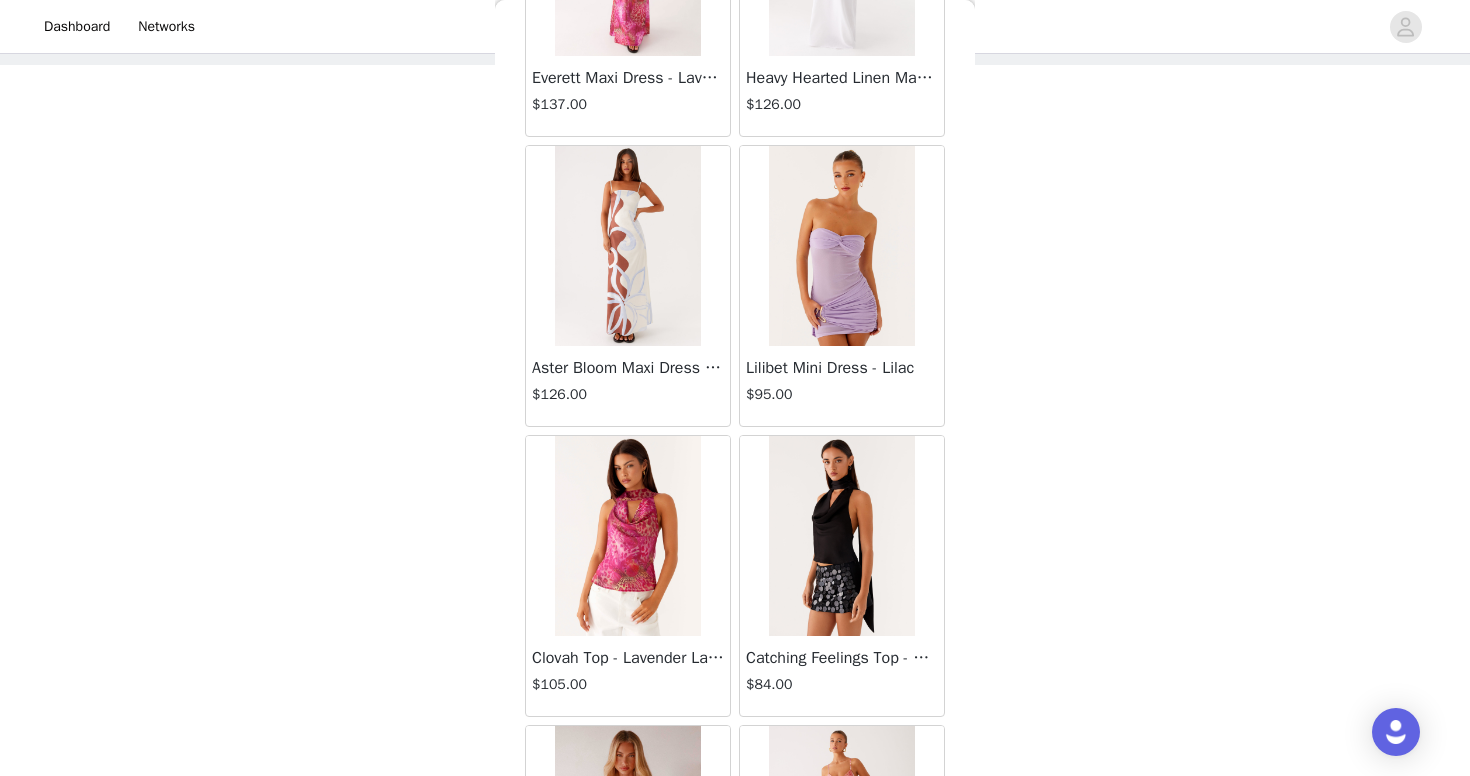 scroll, scrollTop: 96, scrollLeft: 0, axis: vertical 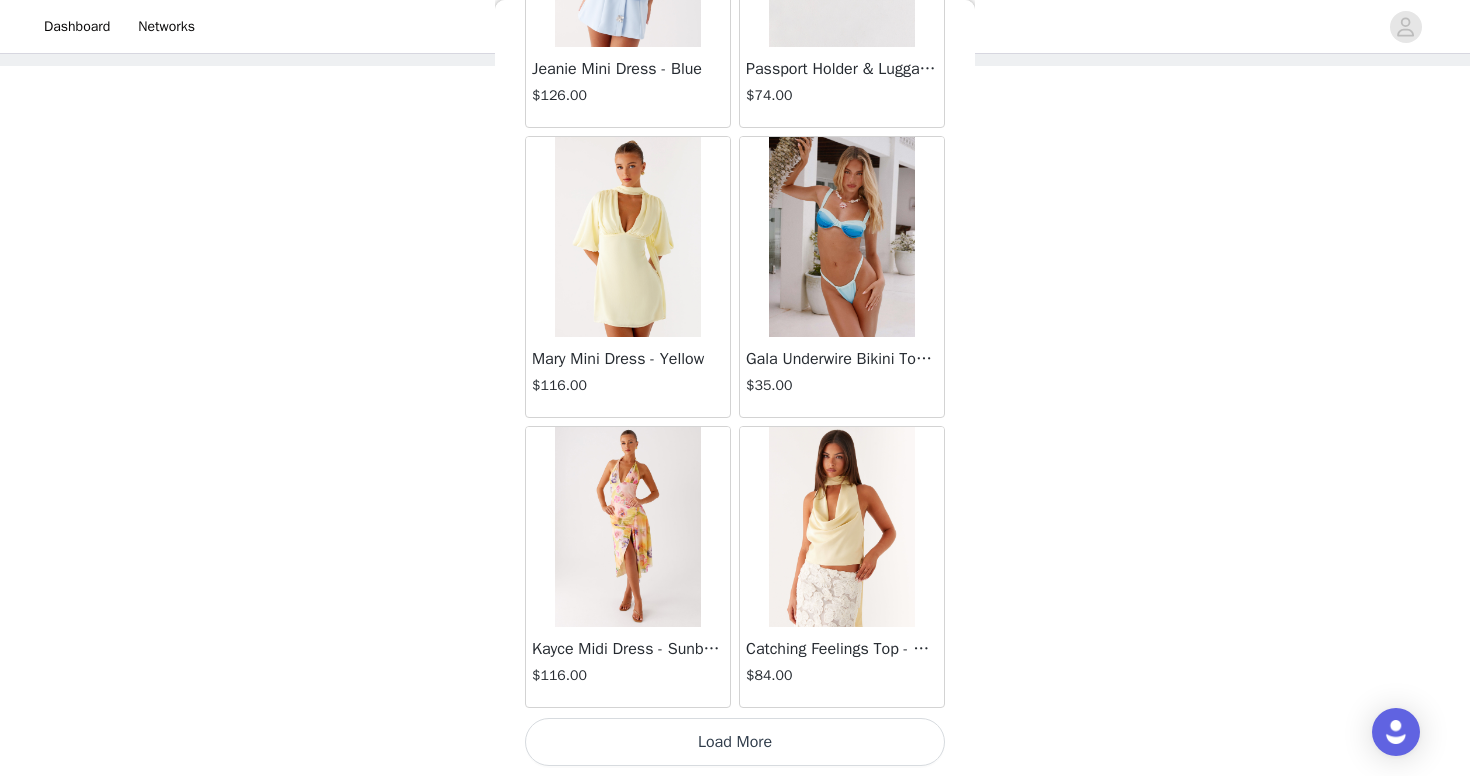 click on "Load More" at bounding box center (735, 742) 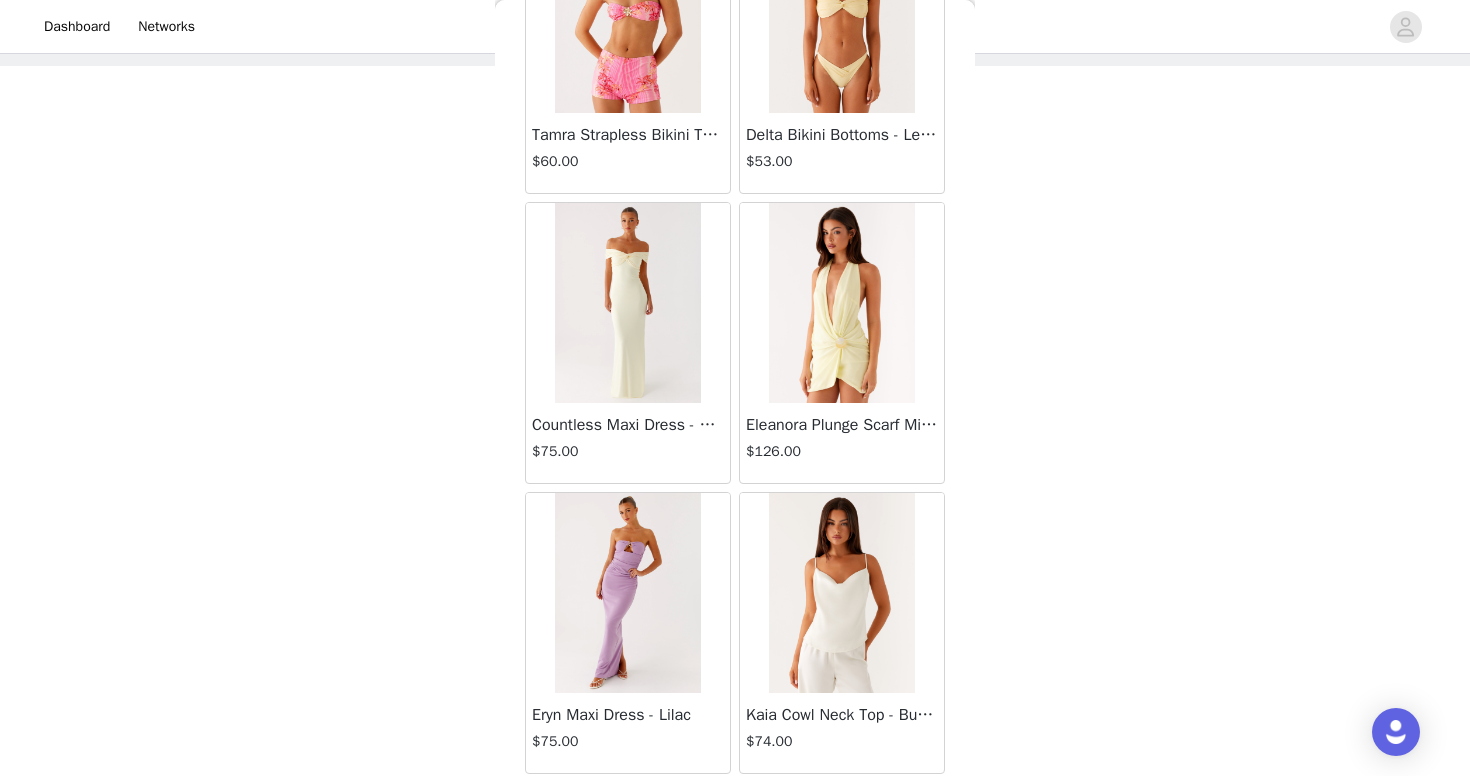 scroll, scrollTop: 74347, scrollLeft: 0, axis: vertical 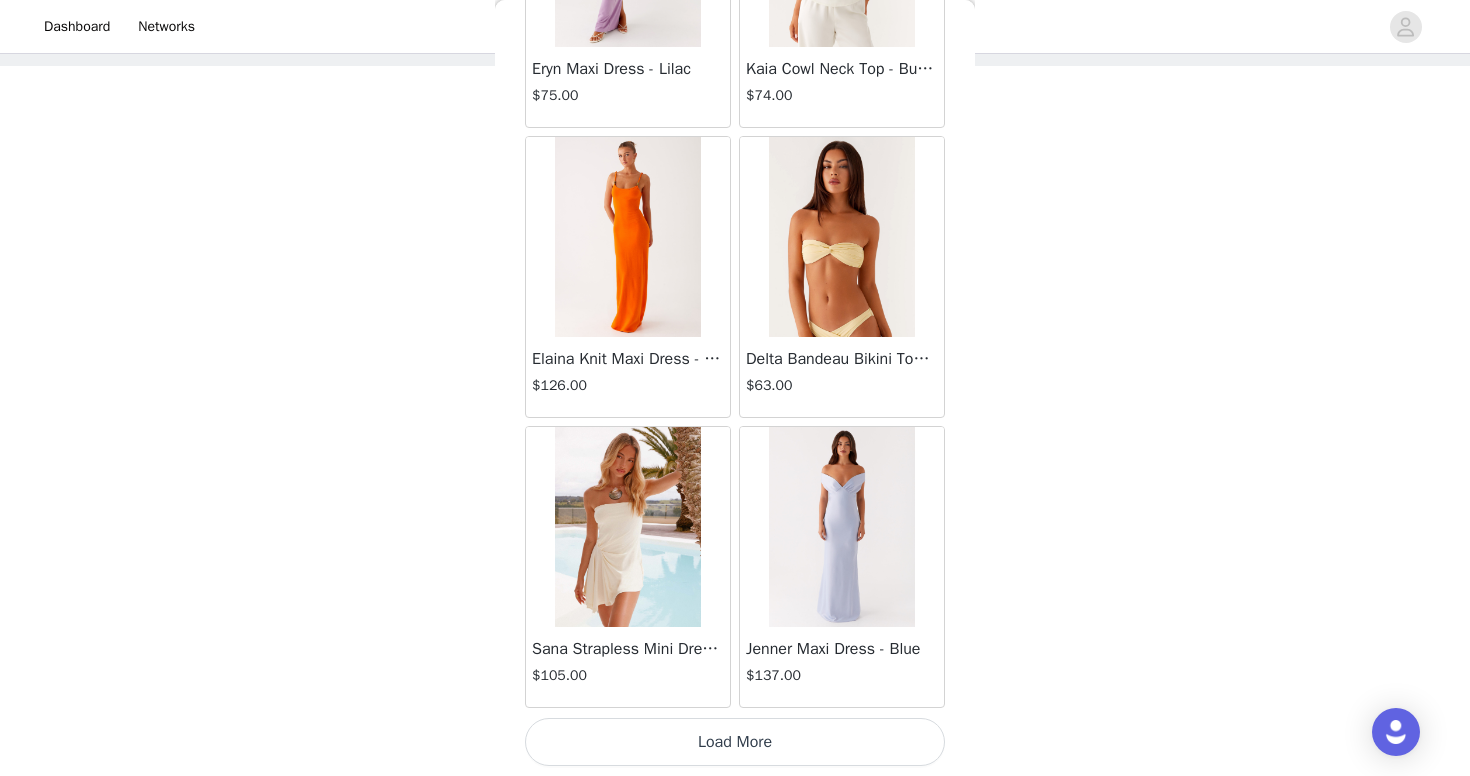click on "Load More" at bounding box center (735, 742) 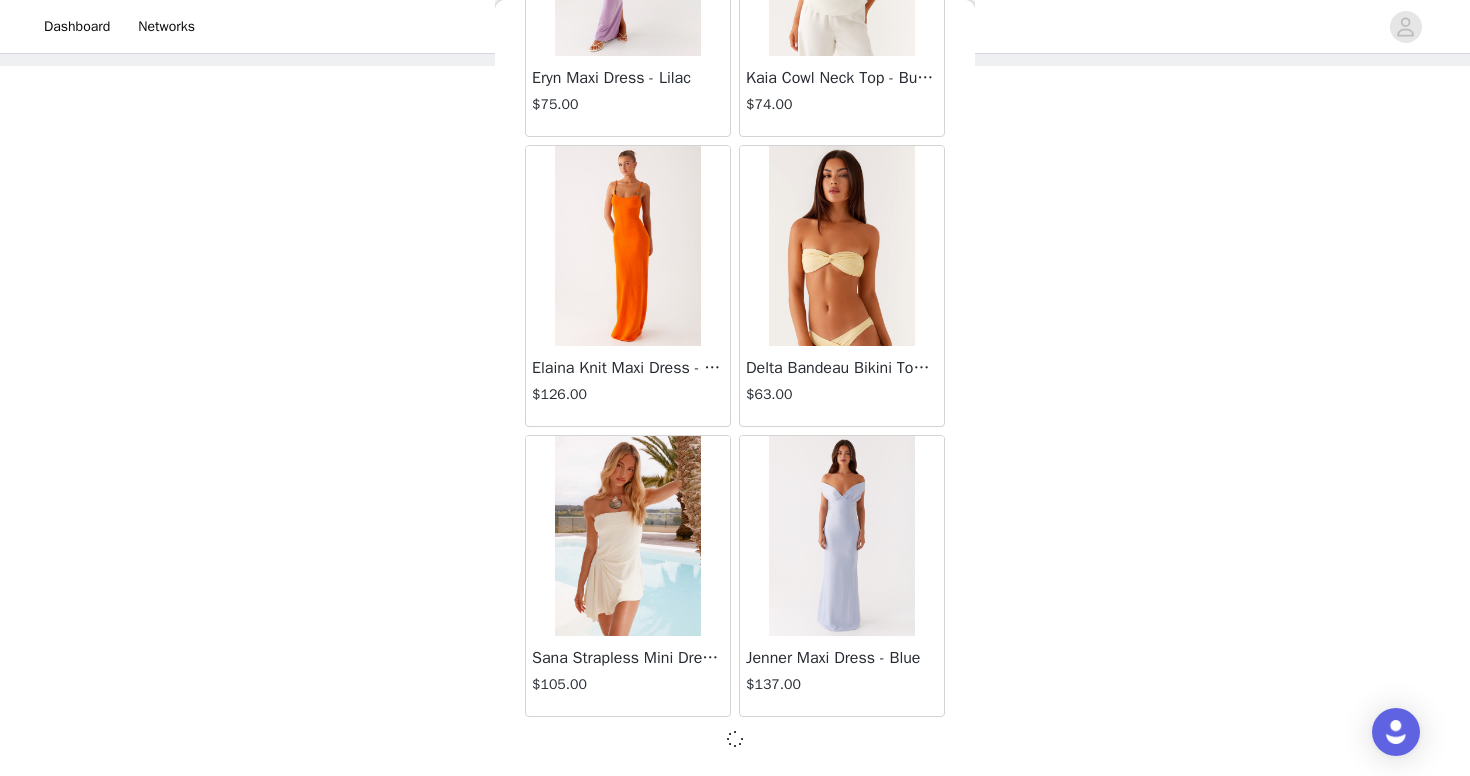 scroll, scrollTop: 74775, scrollLeft: 0, axis: vertical 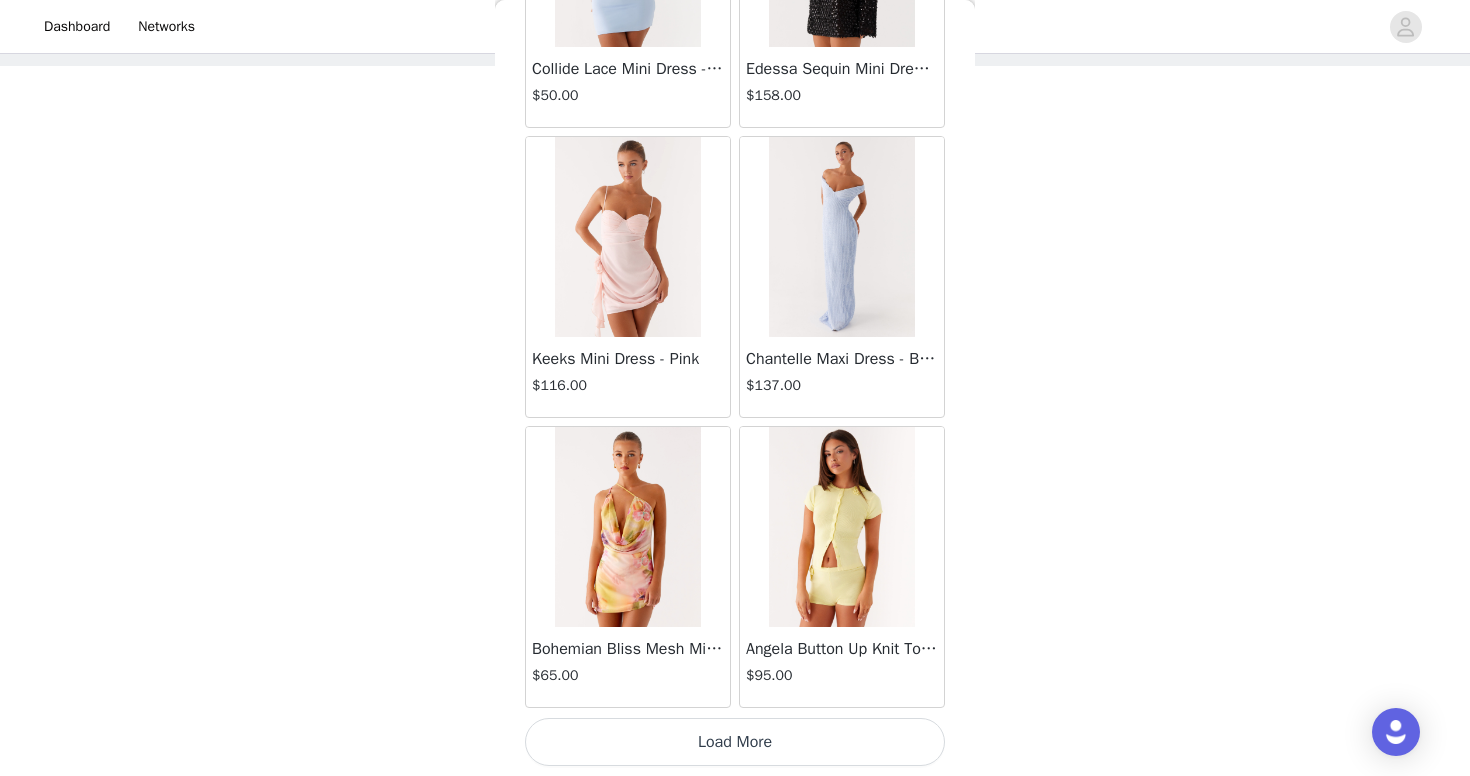 click on "Load More" at bounding box center (735, 742) 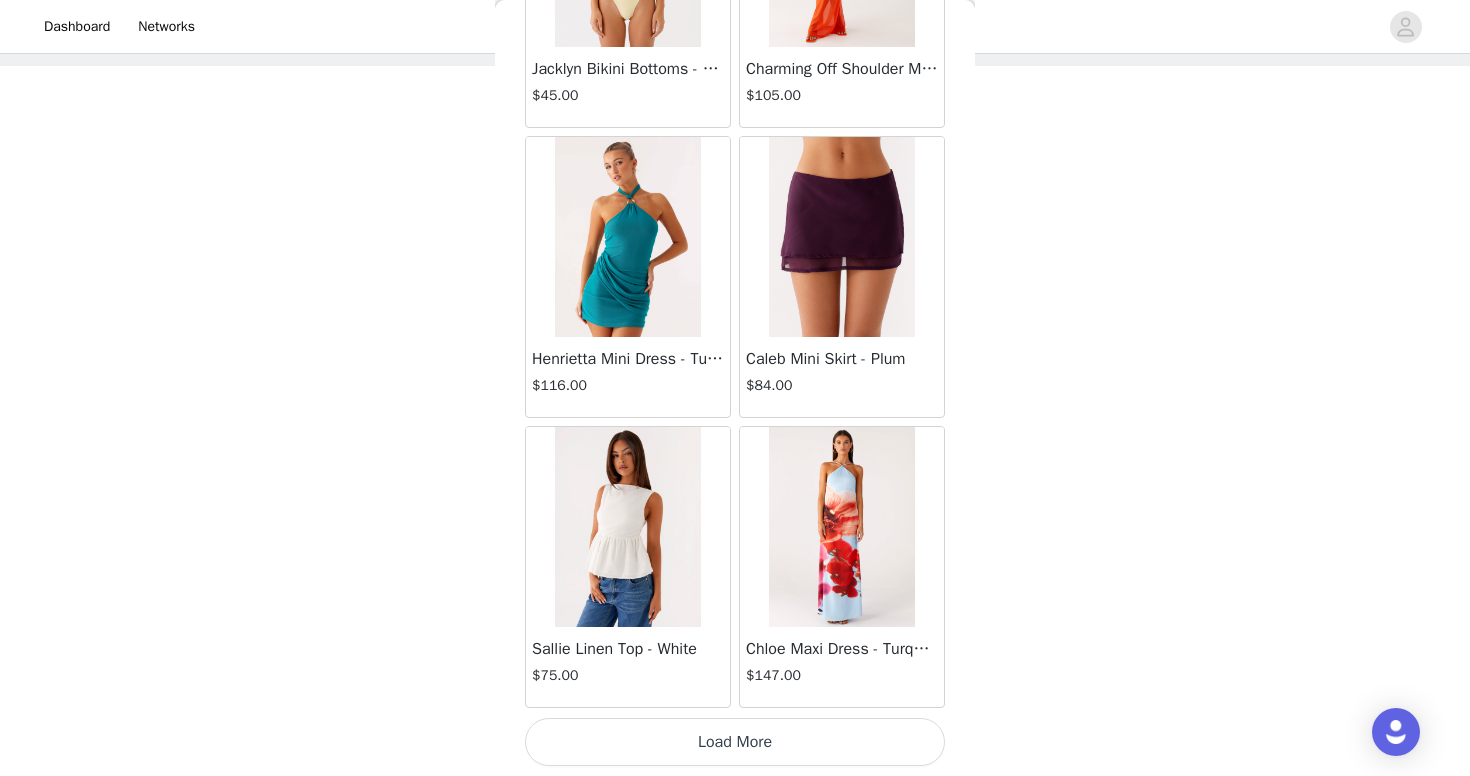 scroll, scrollTop: 80584, scrollLeft: 0, axis: vertical 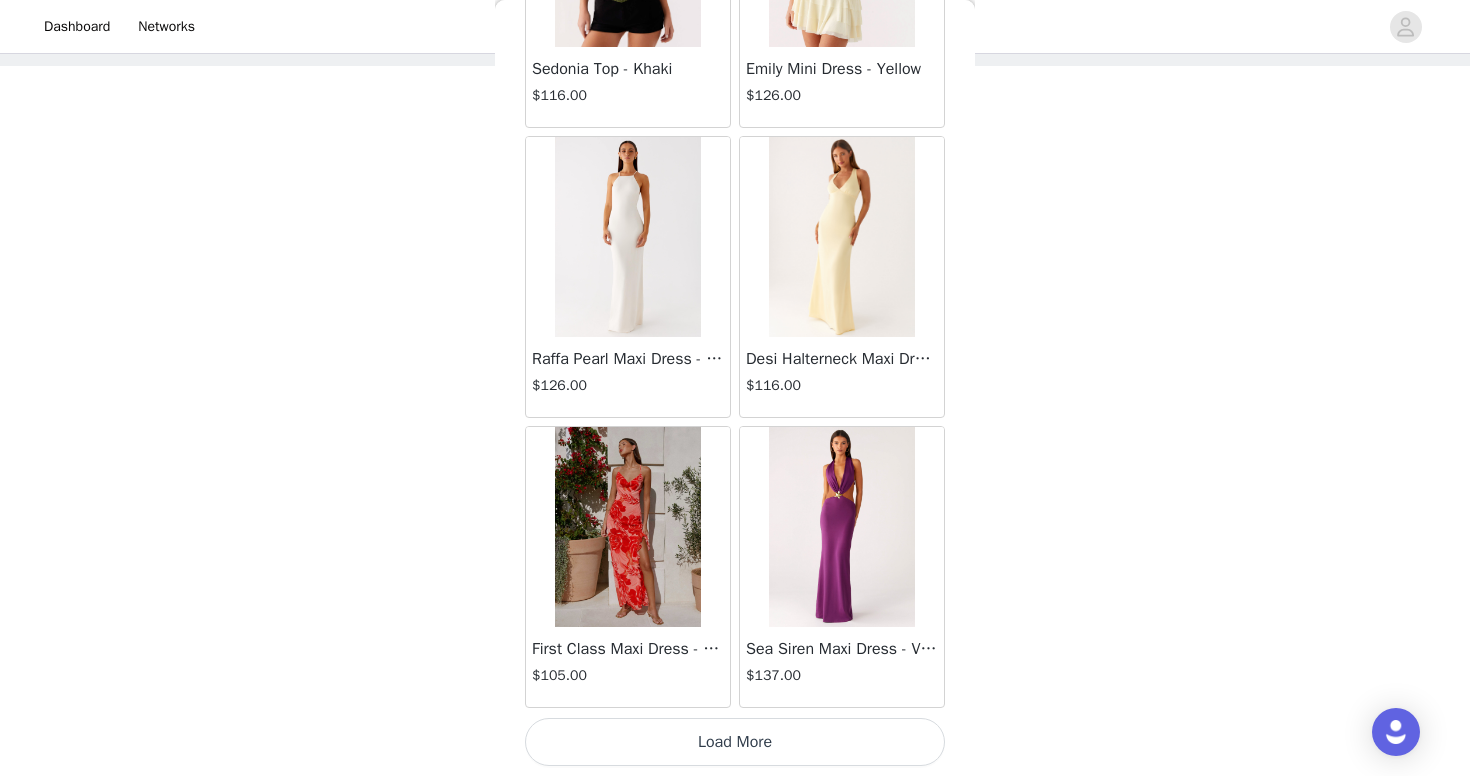 click on "Load More" at bounding box center [735, 742] 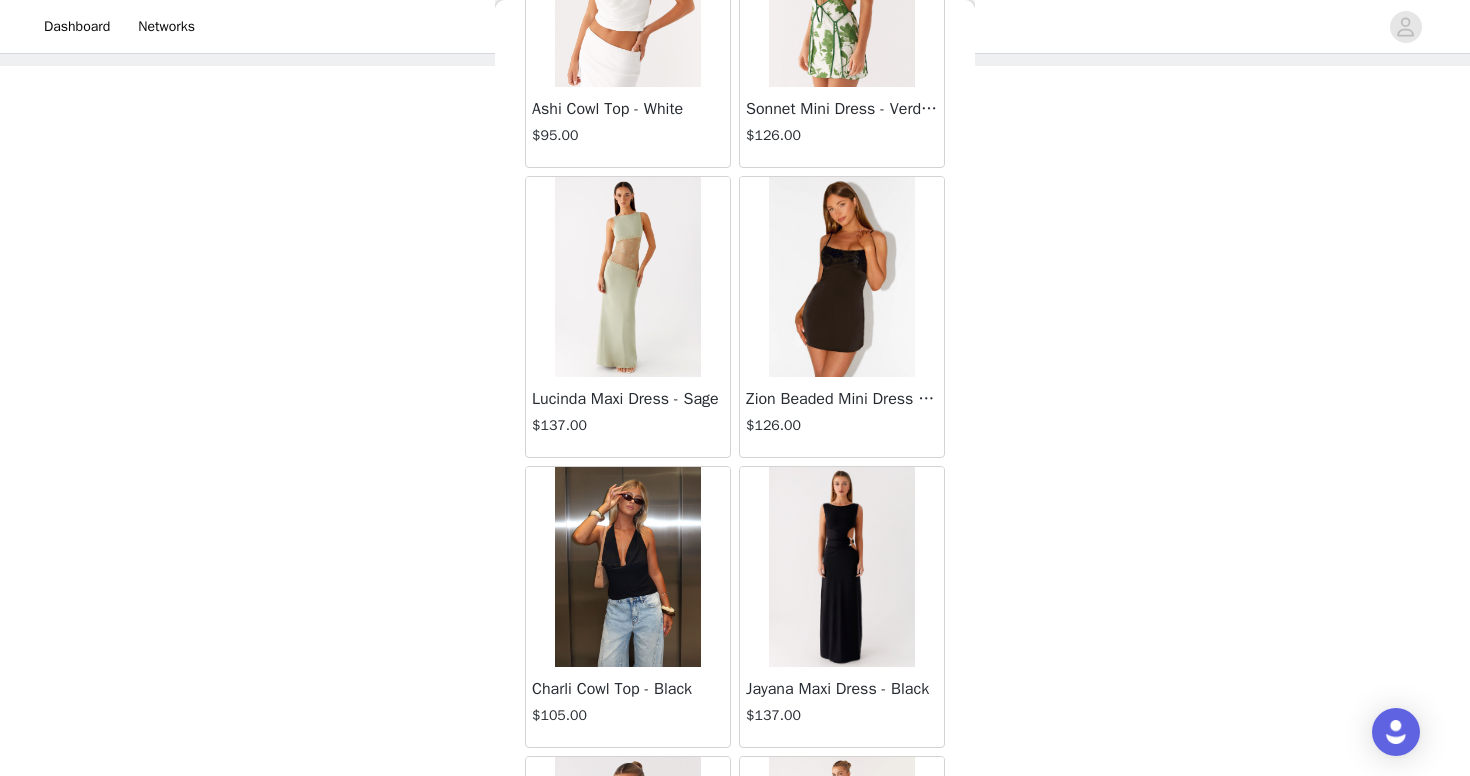 scroll, scrollTop: 84858, scrollLeft: 0, axis: vertical 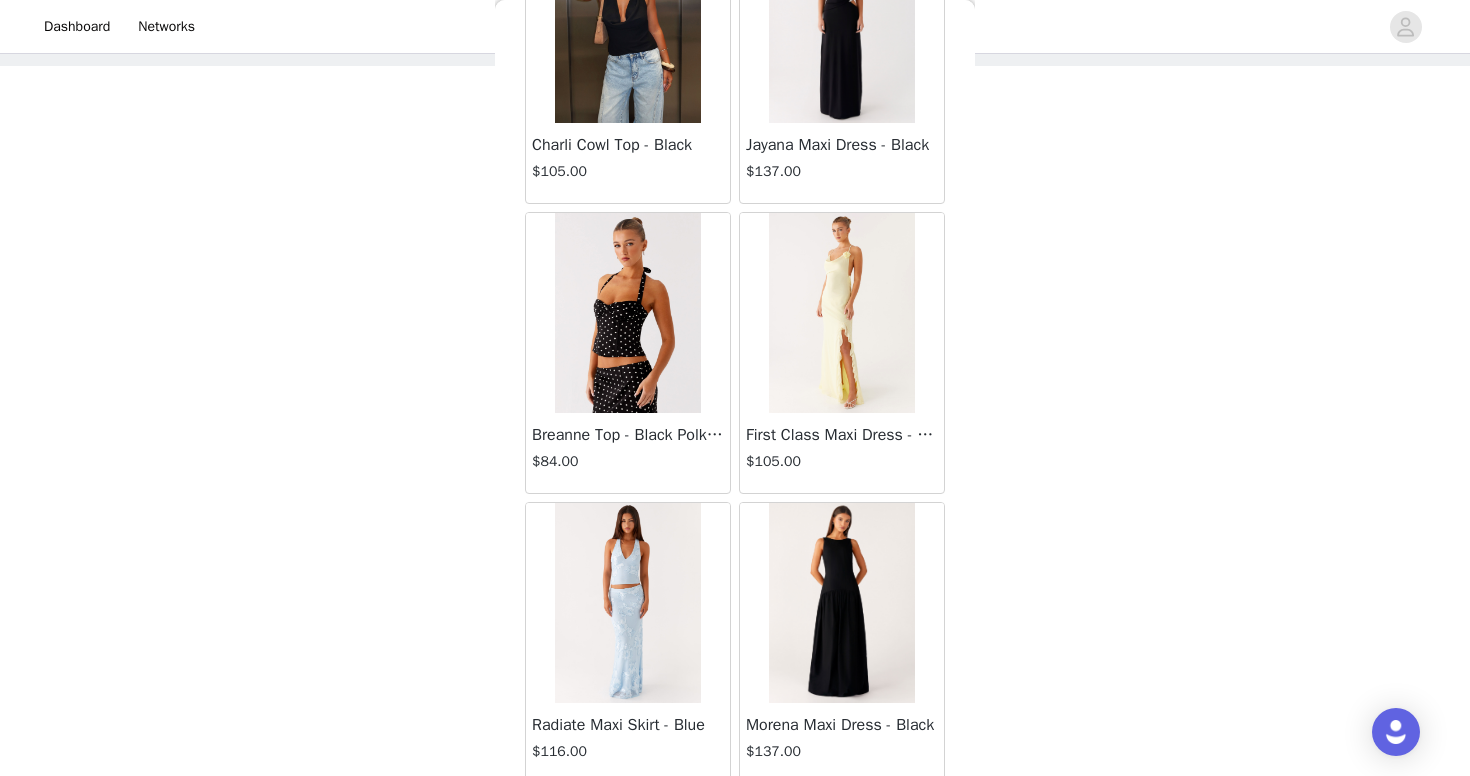 click at bounding box center (627, 313) 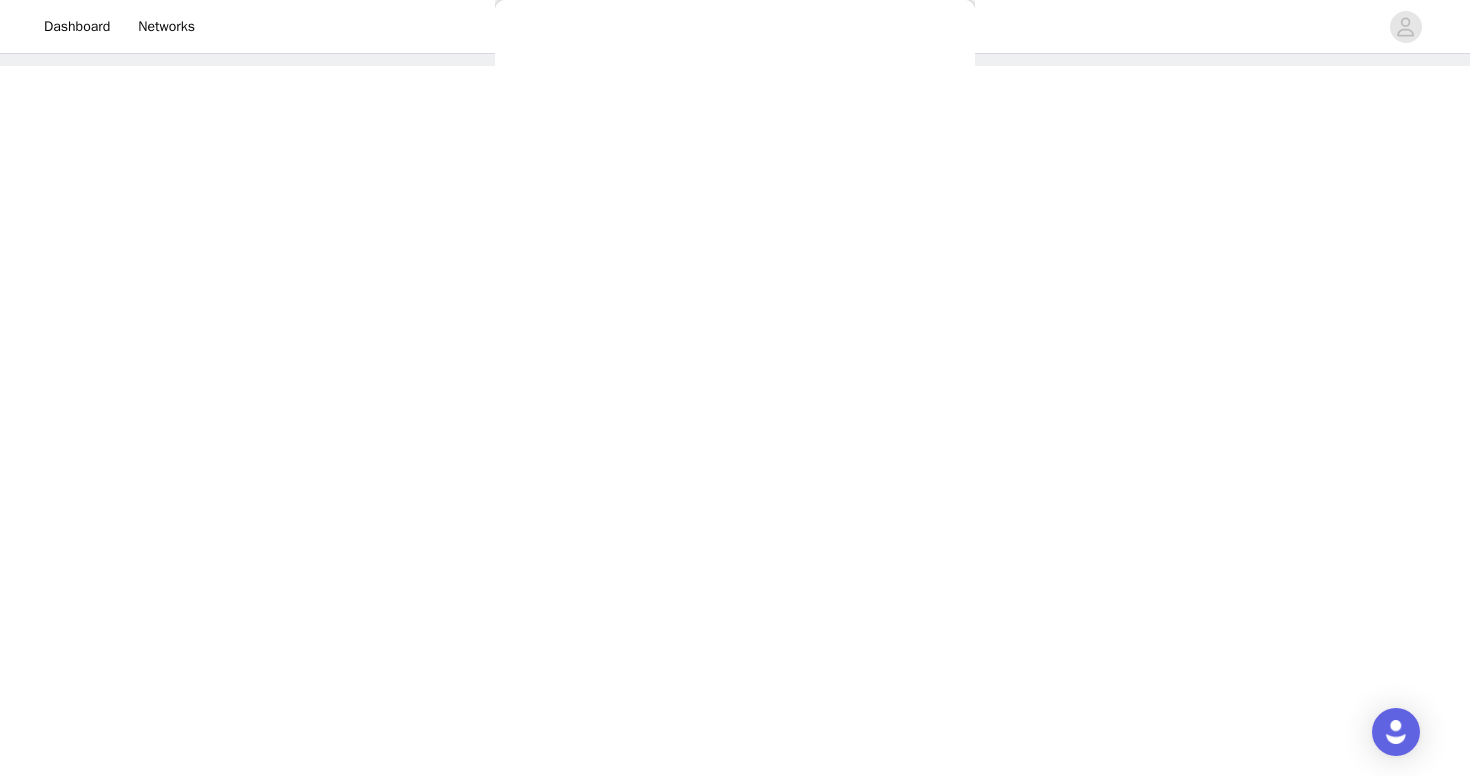 scroll, scrollTop: 301, scrollLeft: 0, axis: vertical 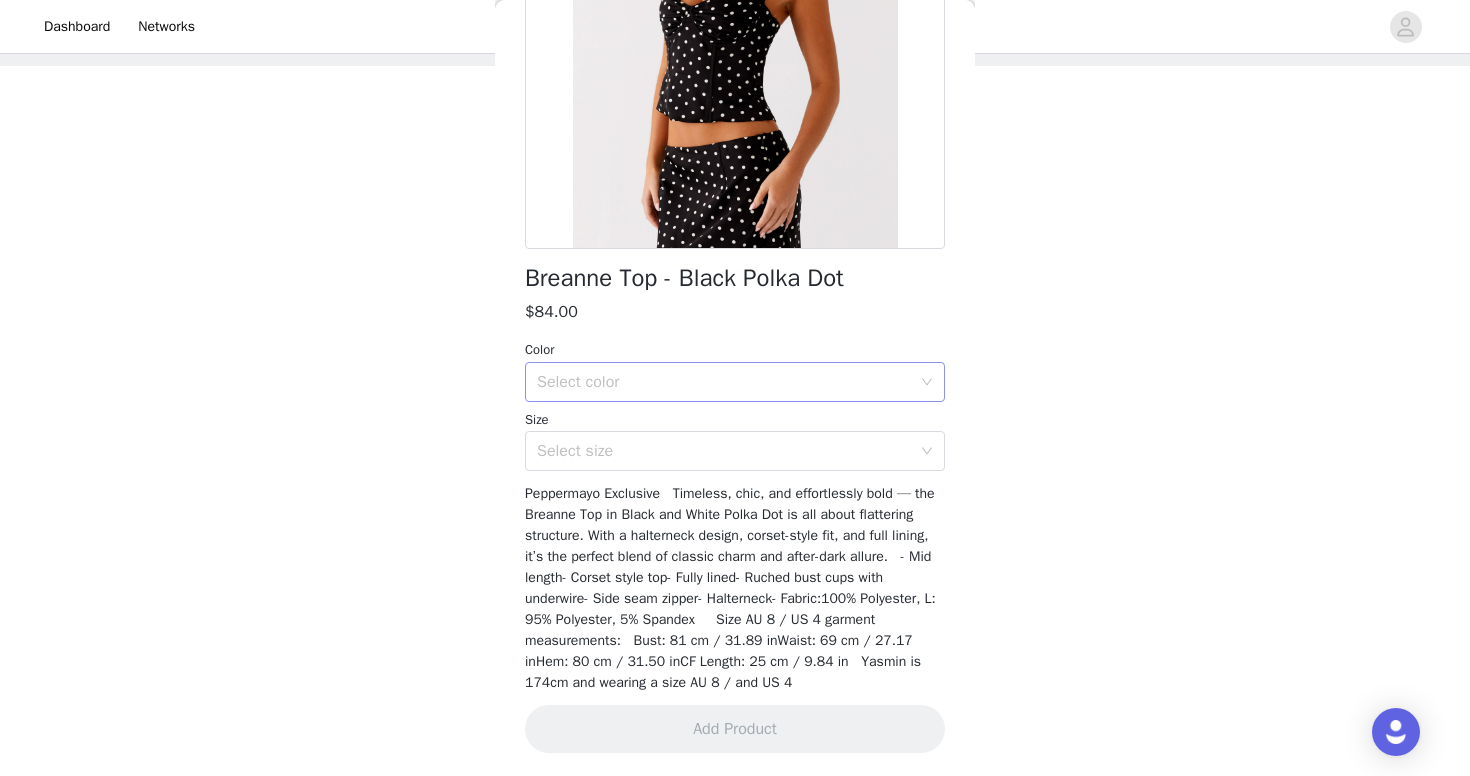 click on "Select color" at bounding box center [724, 382] 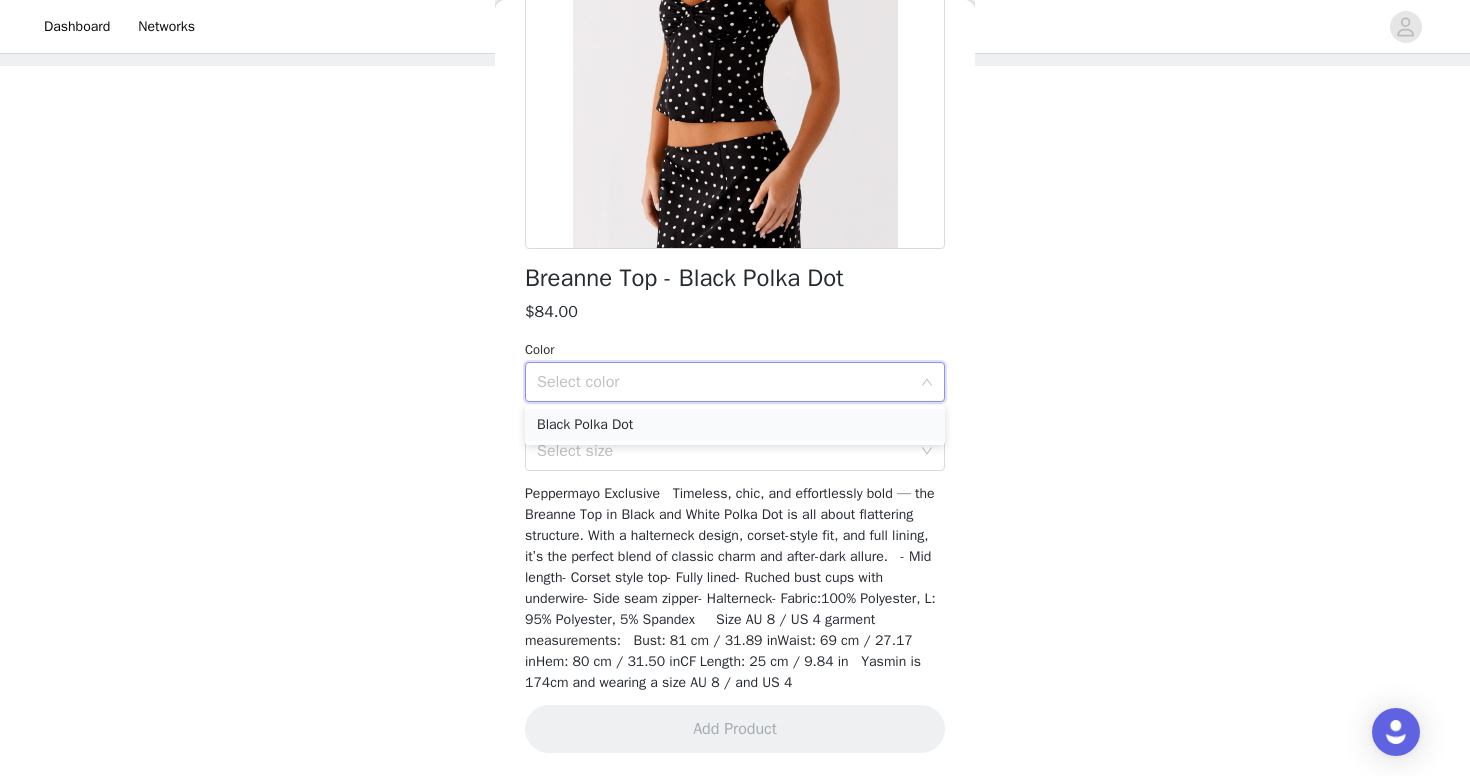 click on "Black Polka Dot" at bounding box center [735, 425] 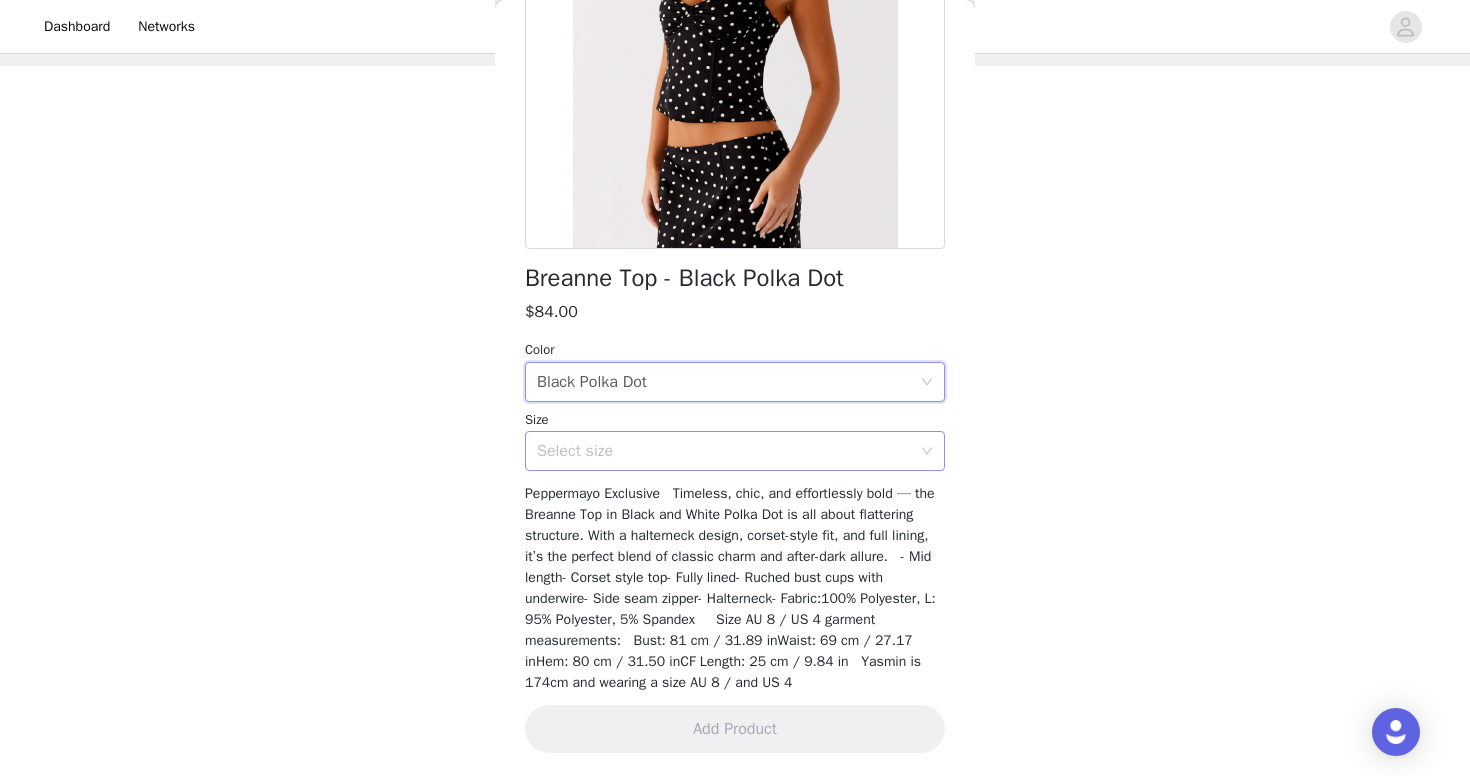 click on "Select size" at bounding box center [724, 451] 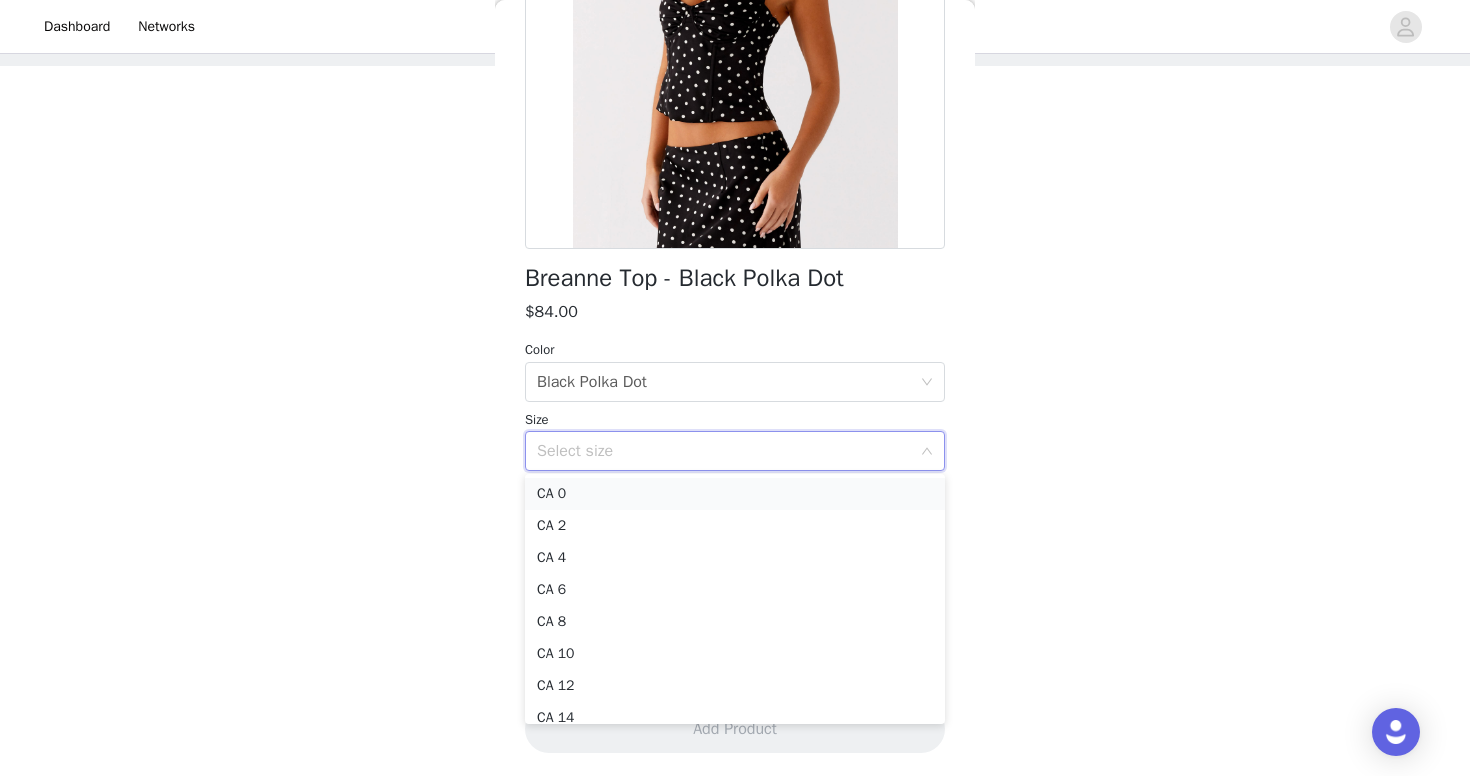 click on "CA 0" at bounding box center [735, 494] 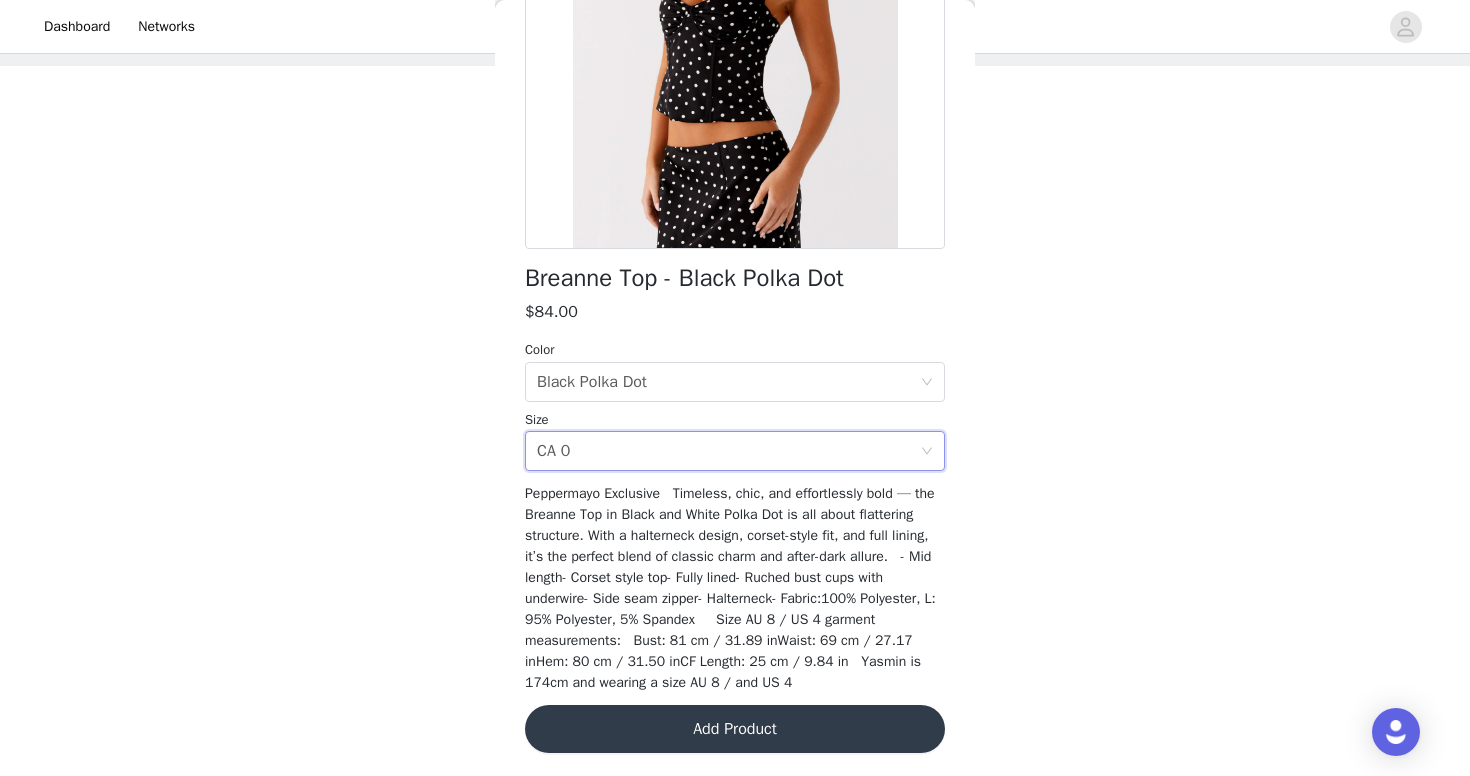 click on "Add Product" at bounding box center [735, 729] 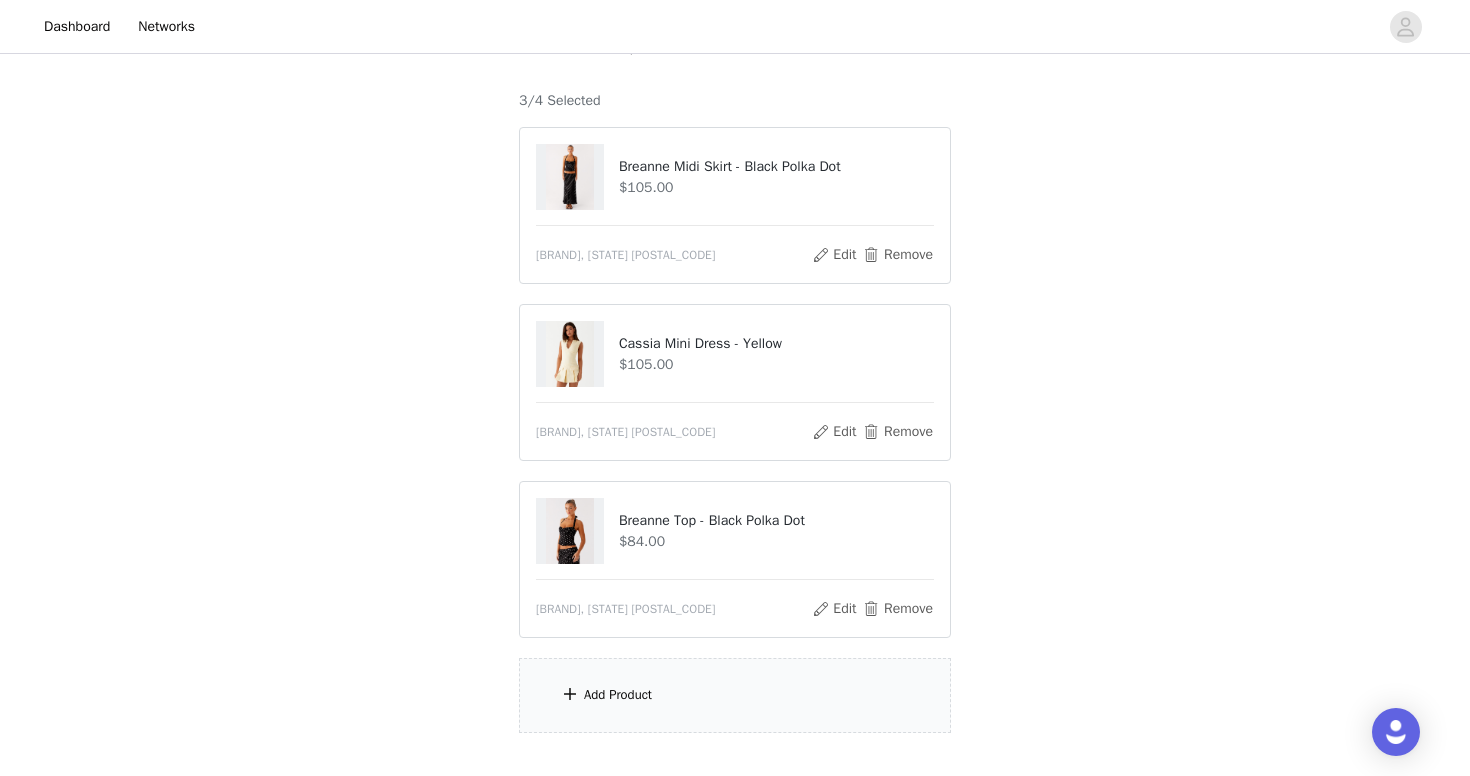 scroll, scrollTop: 218, scrollLeft: 0, axis: vertical 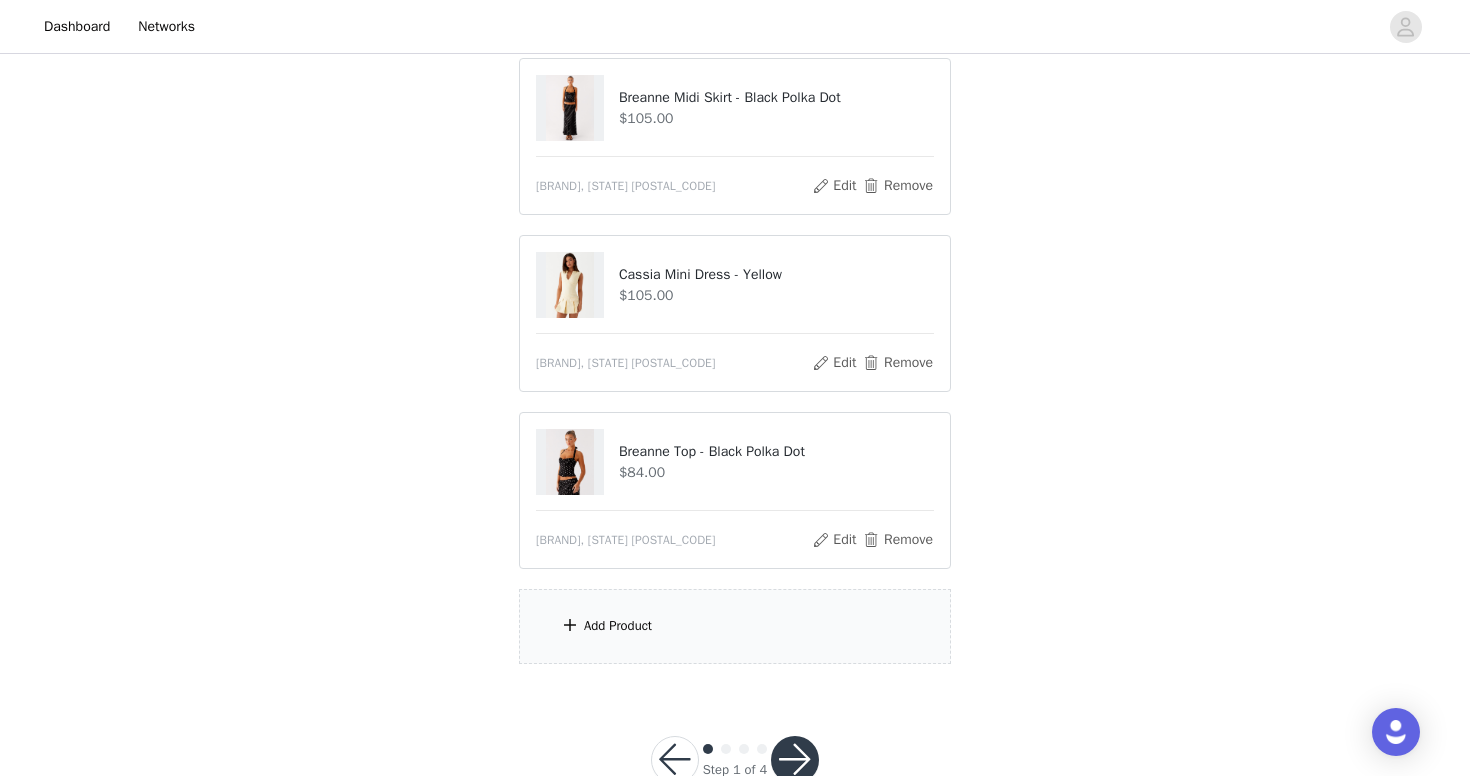 click on "Add Product" at bounding box center [735, 626] 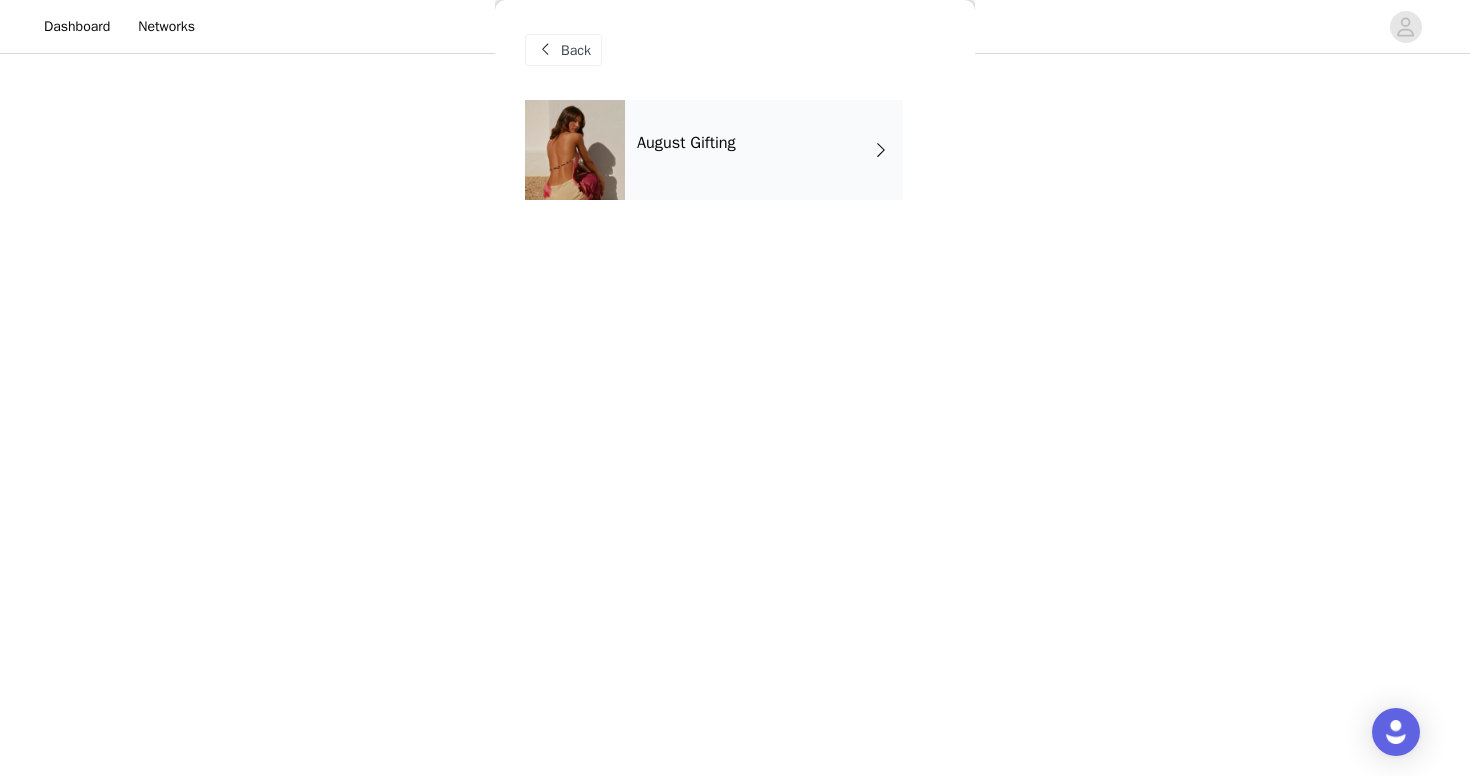 click on "August Gifting" at bounding box center [764, 150] 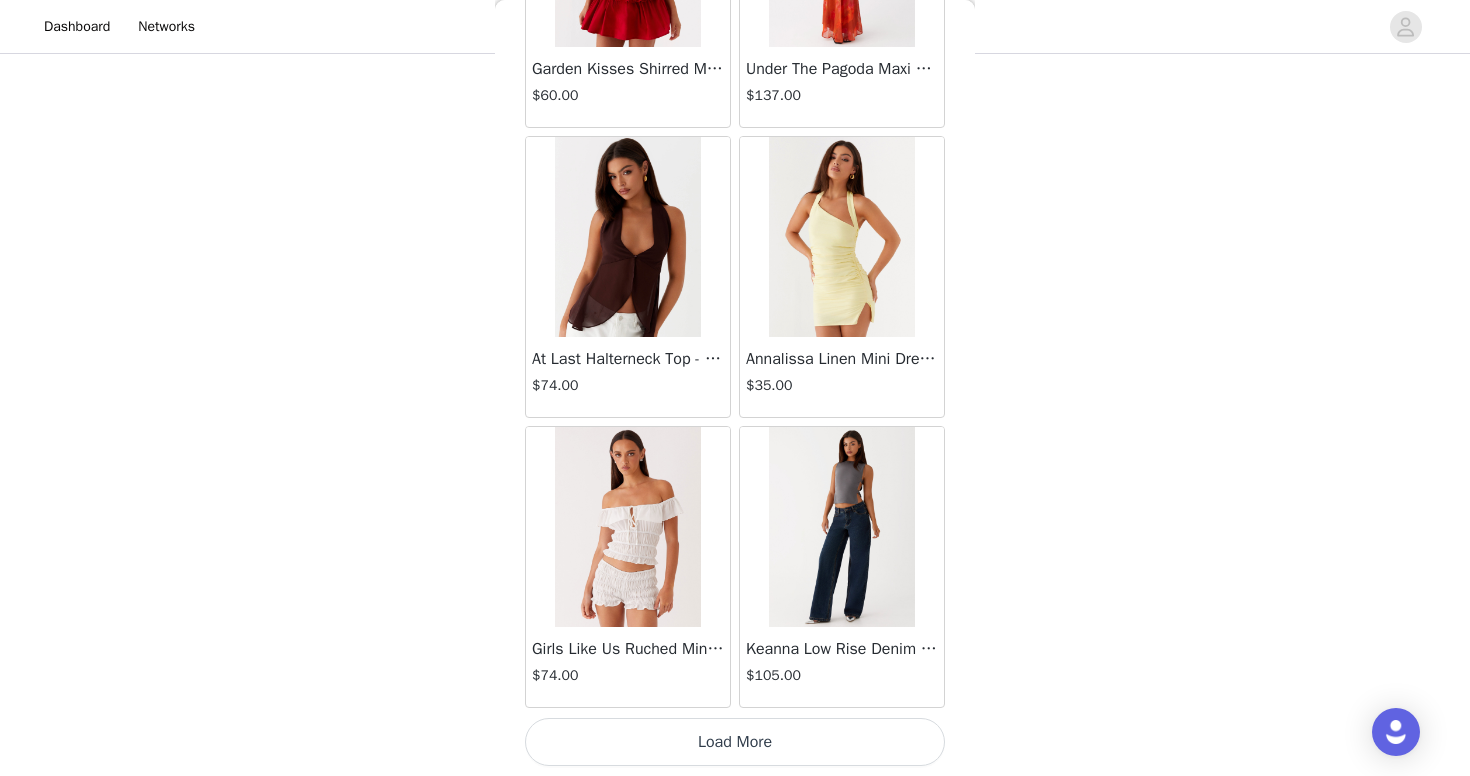 scroll, scrollTop: 2284, scrollLeft: 0, axis: vertical 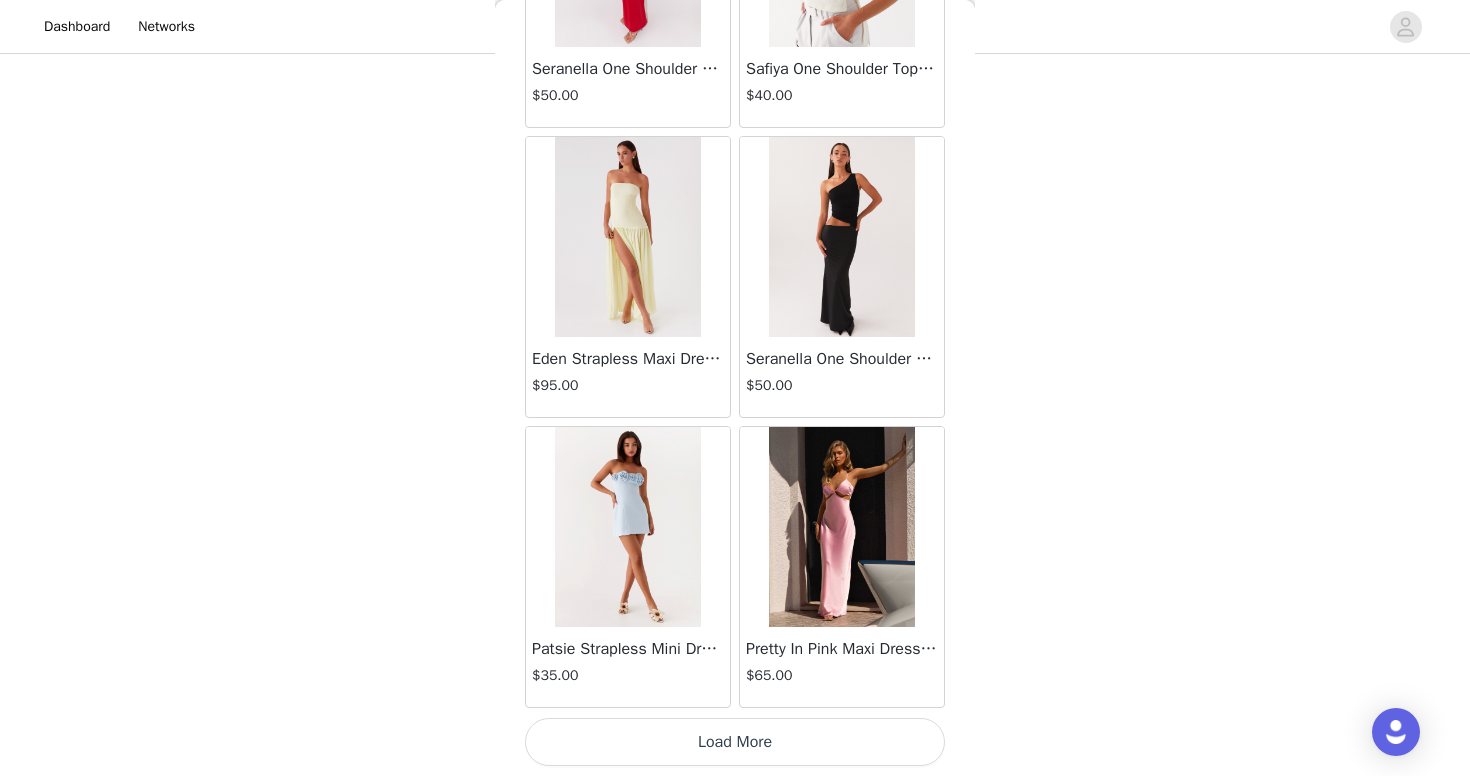 click on "Load More" at bounding box center [735, 742] 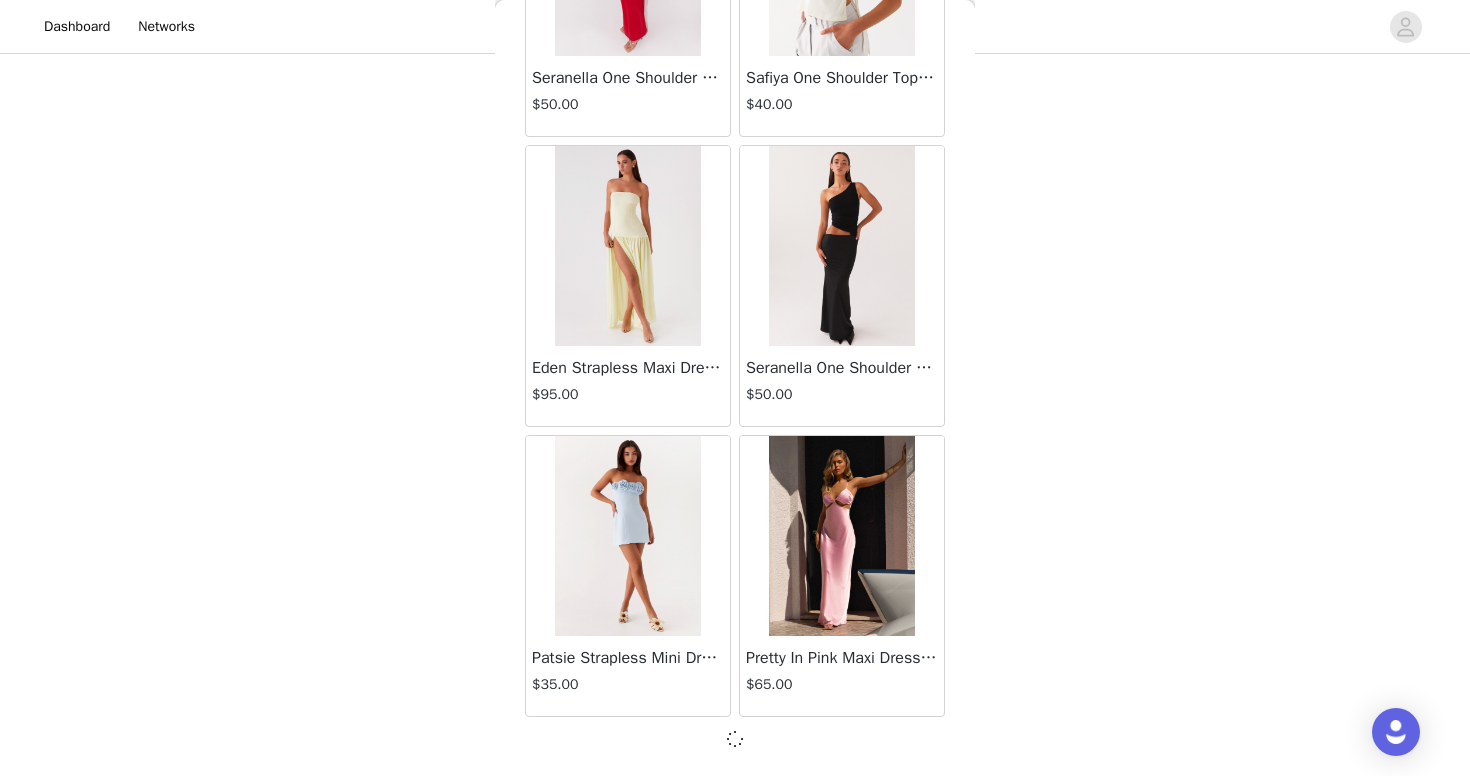 scroll, scrollTop: 5175, scrollLeft: 0, axis: vertical 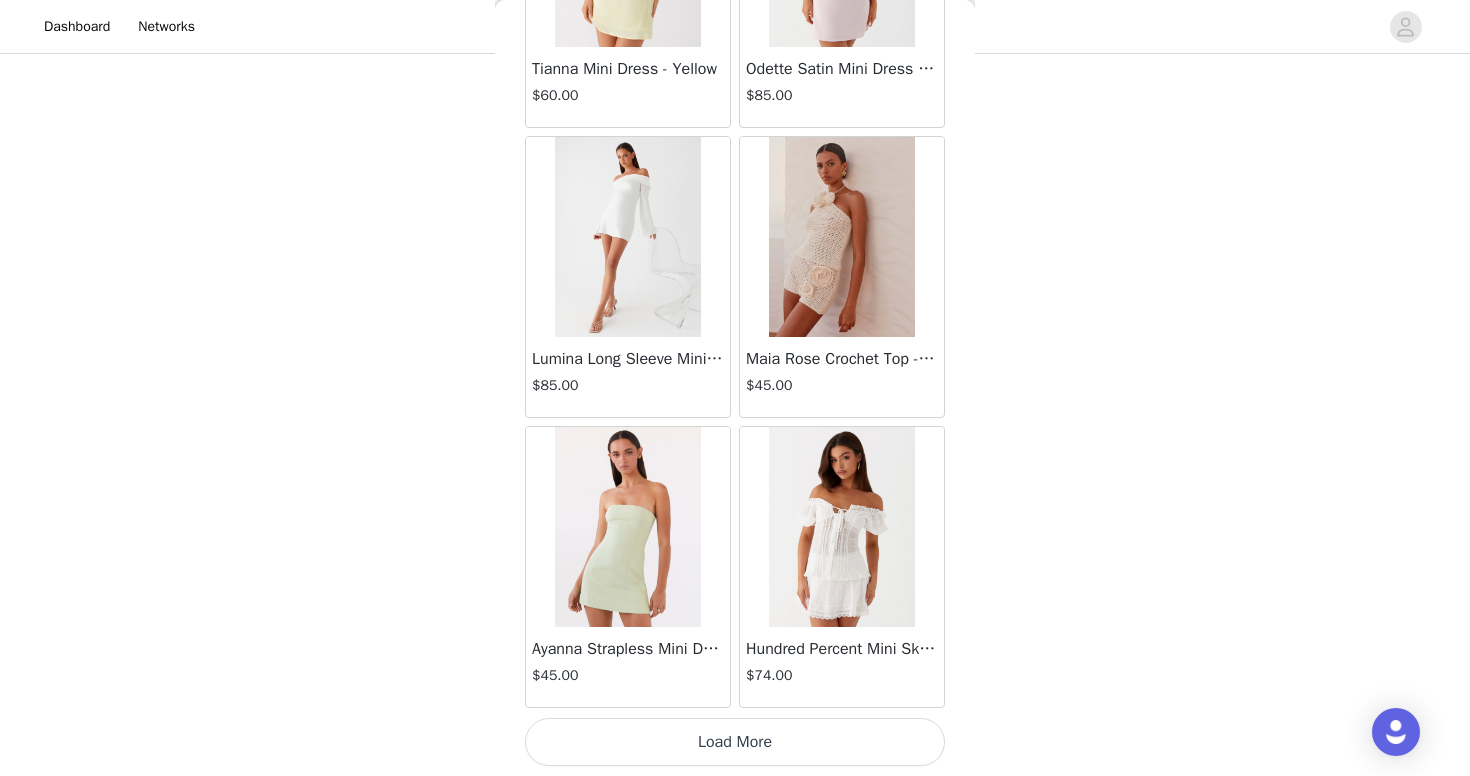 click at bounding box center (627, 527) 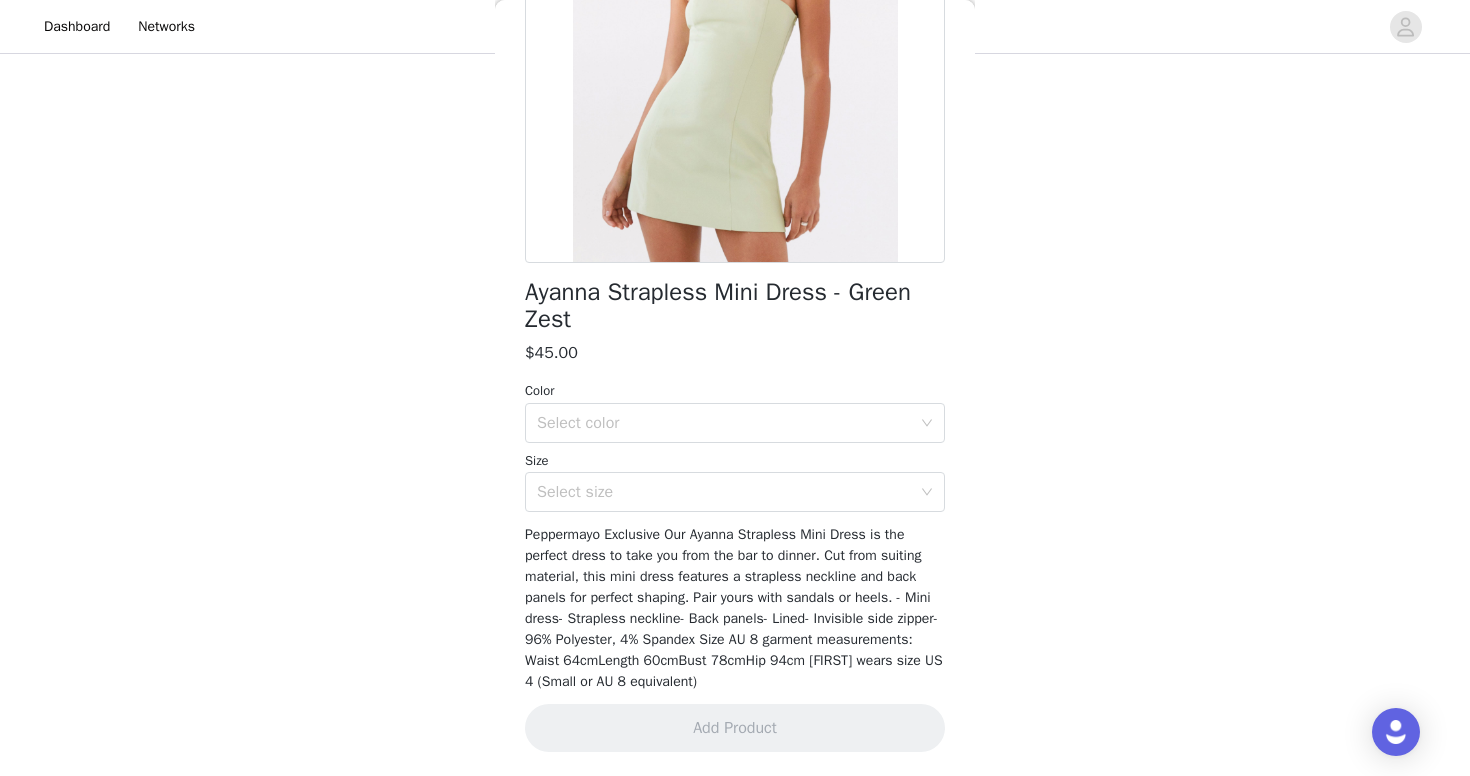 scroll, scrollTop: 286, scrollLeft: 0, axis: vertical 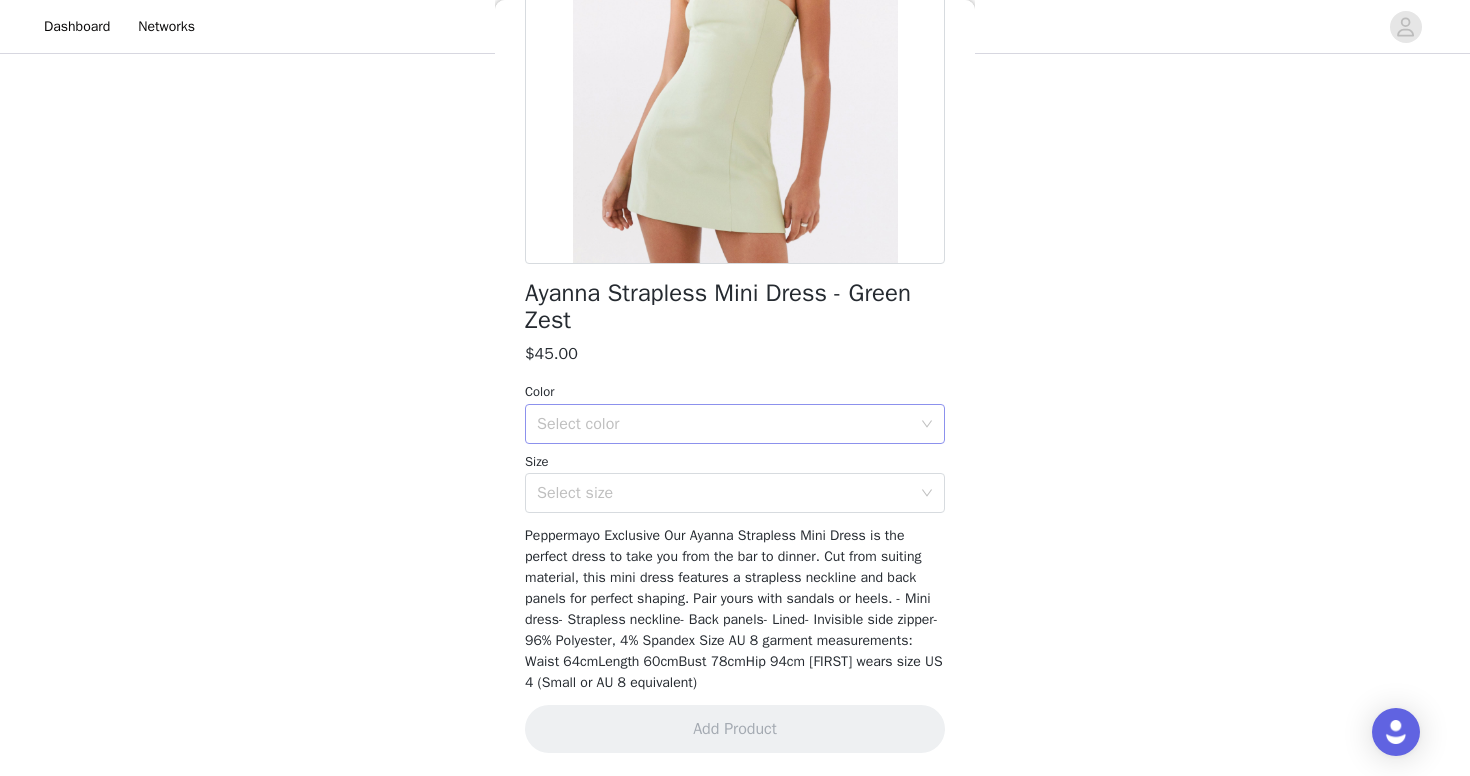click on "Select color" at bounding box center [724, 424] 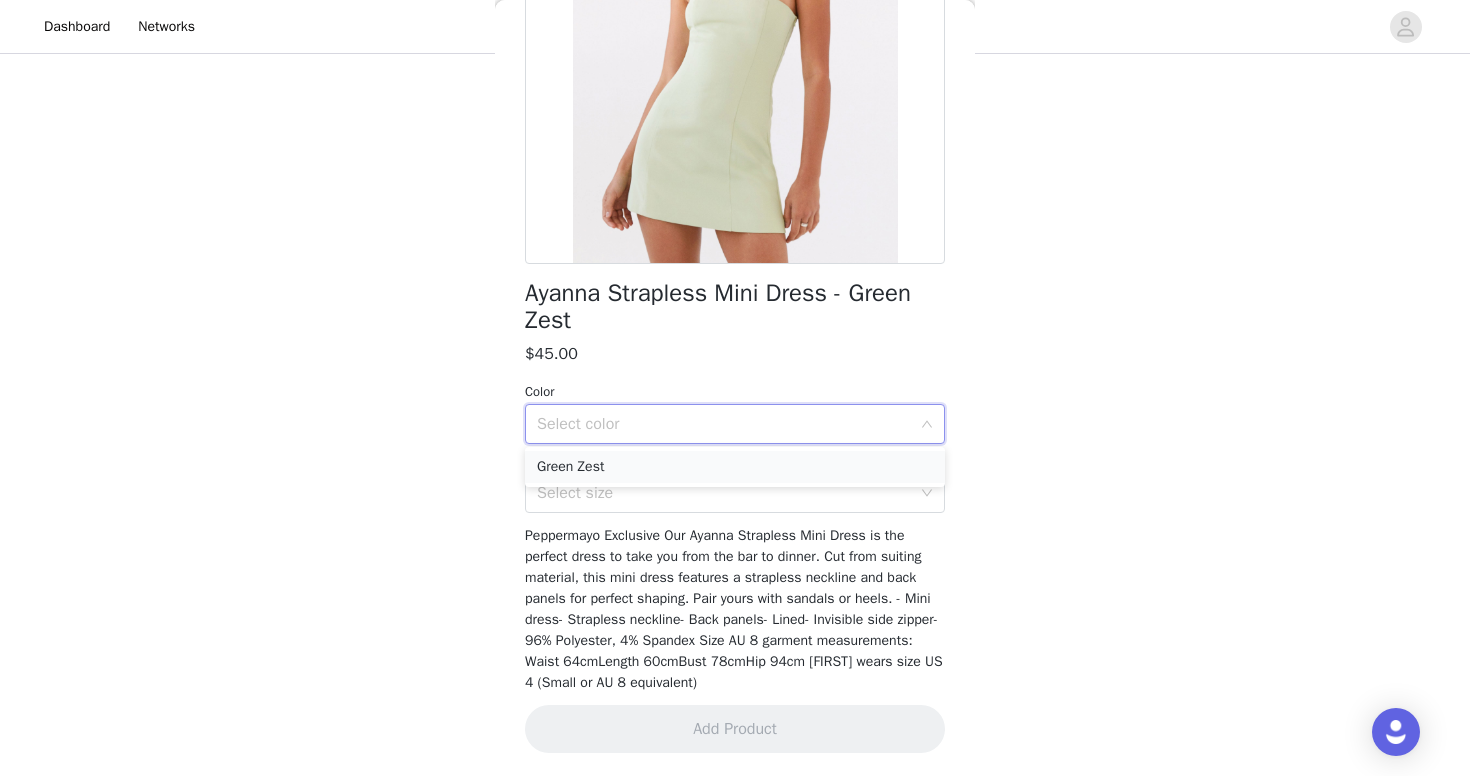 click on "Green Zest" at bounding box center (735, 467) 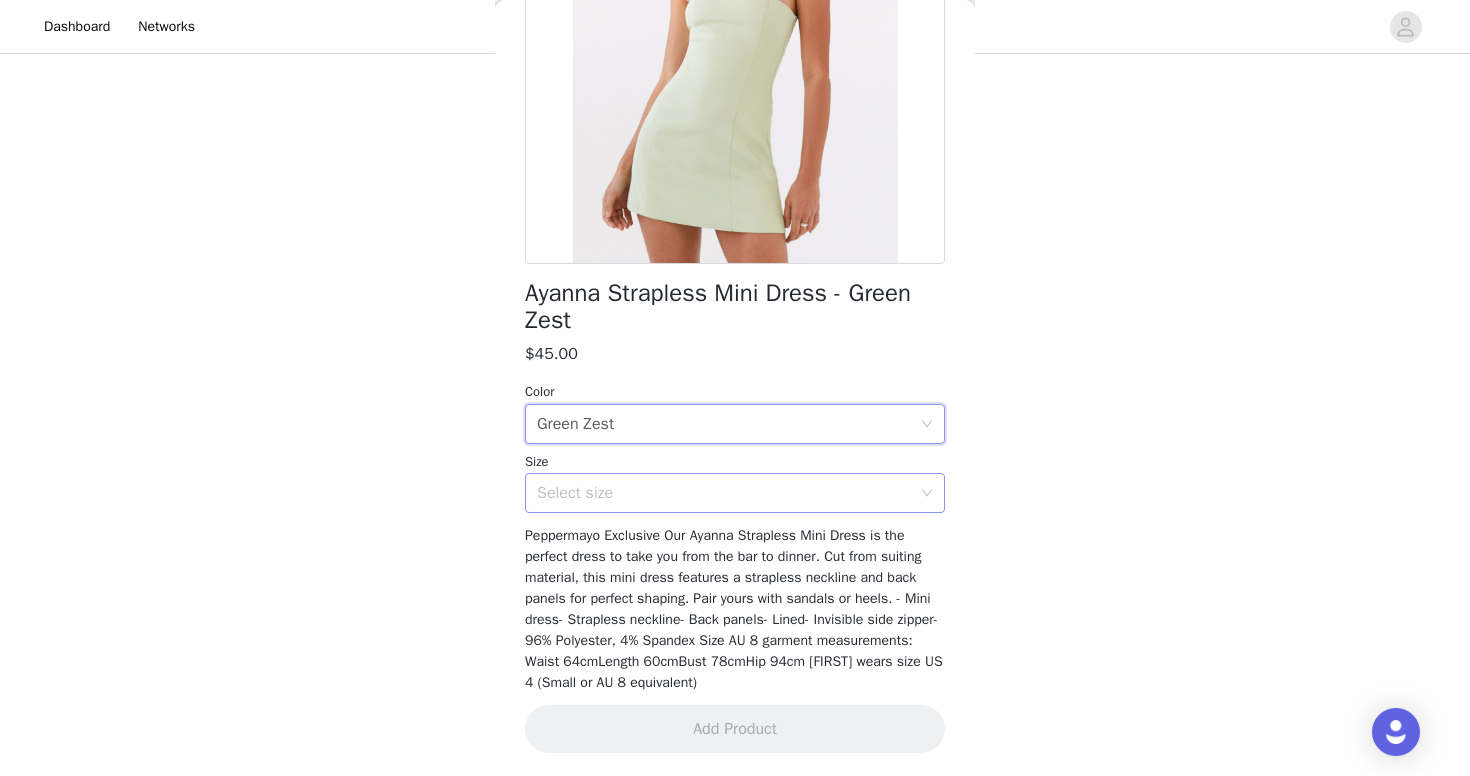 click on "Select size" at bounding box center [724, 493] 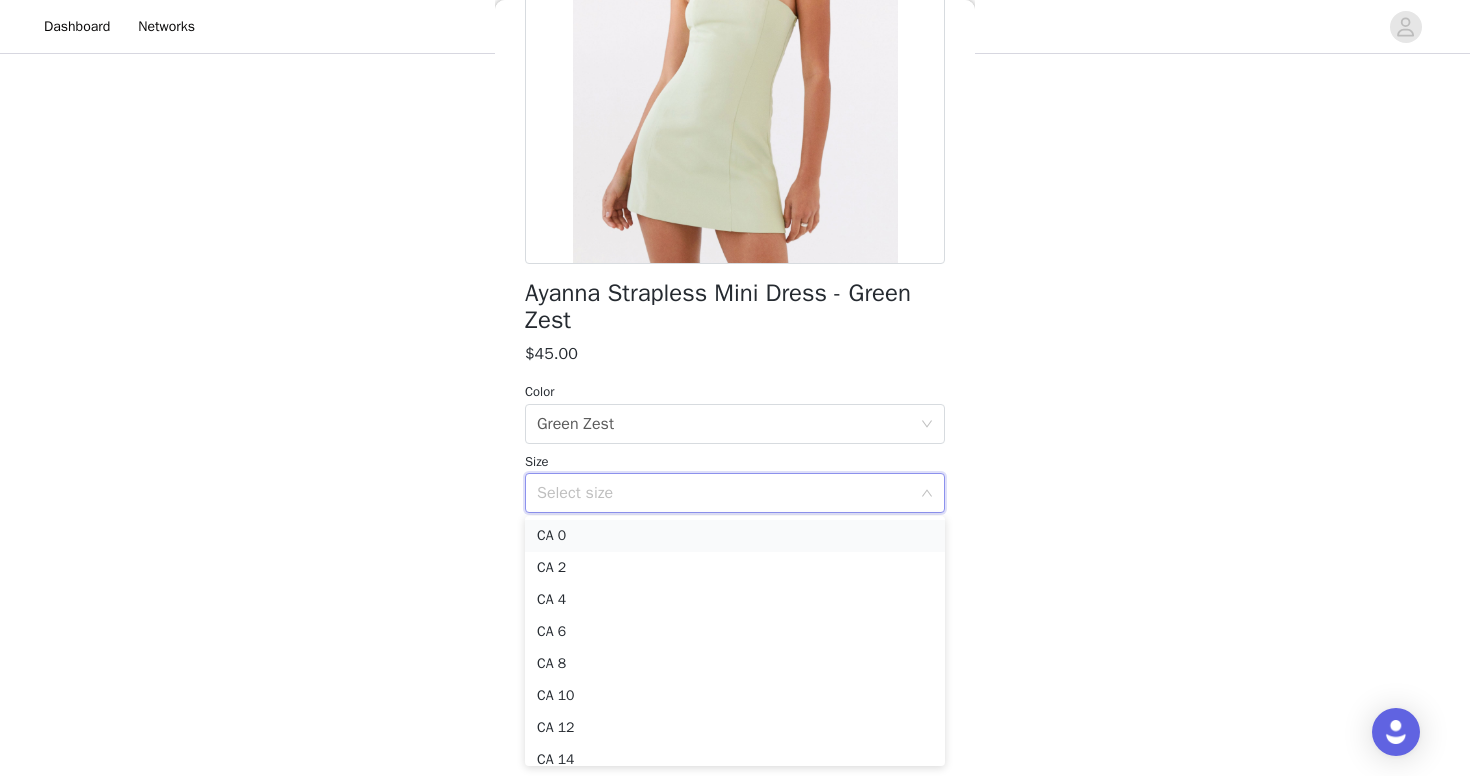 click on "CA 0" at bounding box center (735, 536) 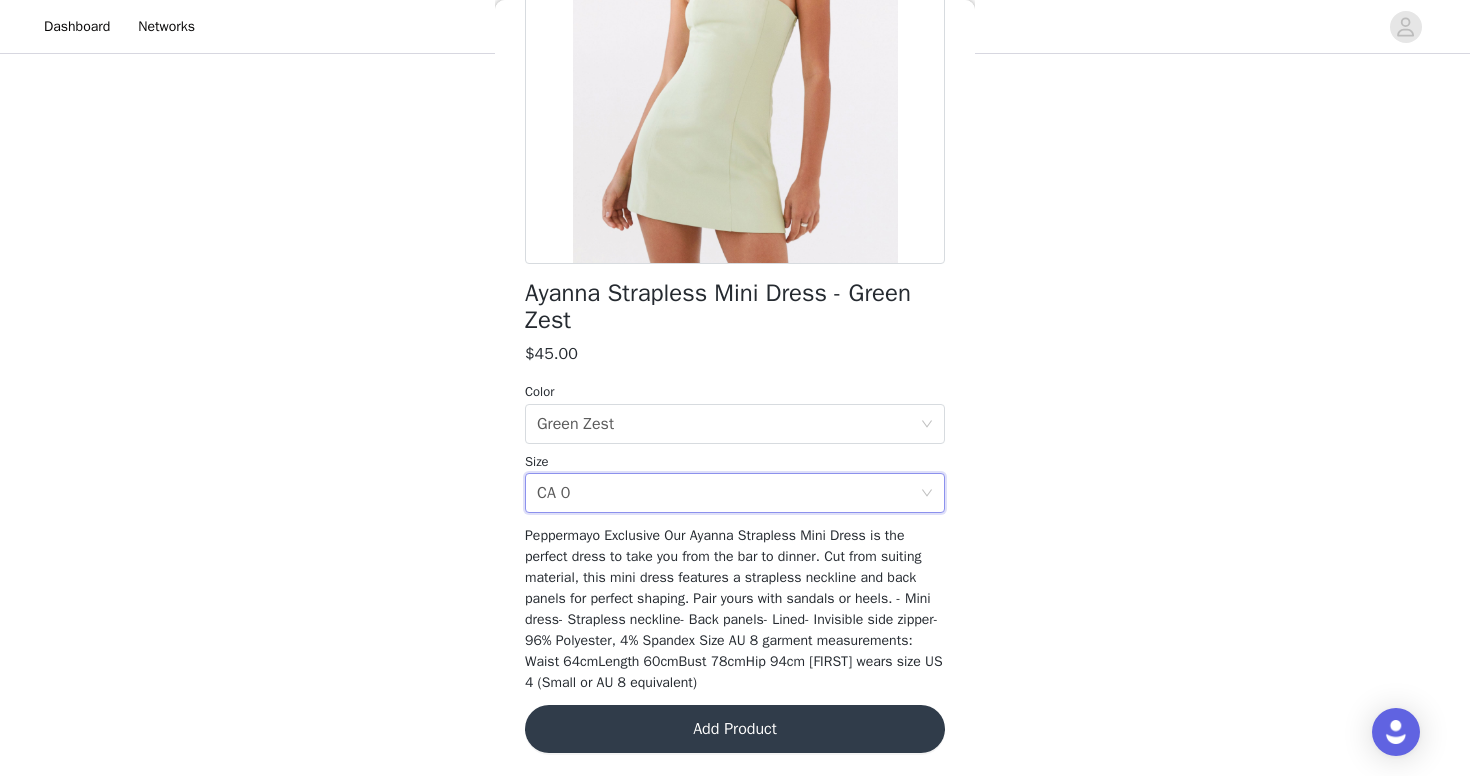 click on "Add Product" at bounding box center [735, 729] 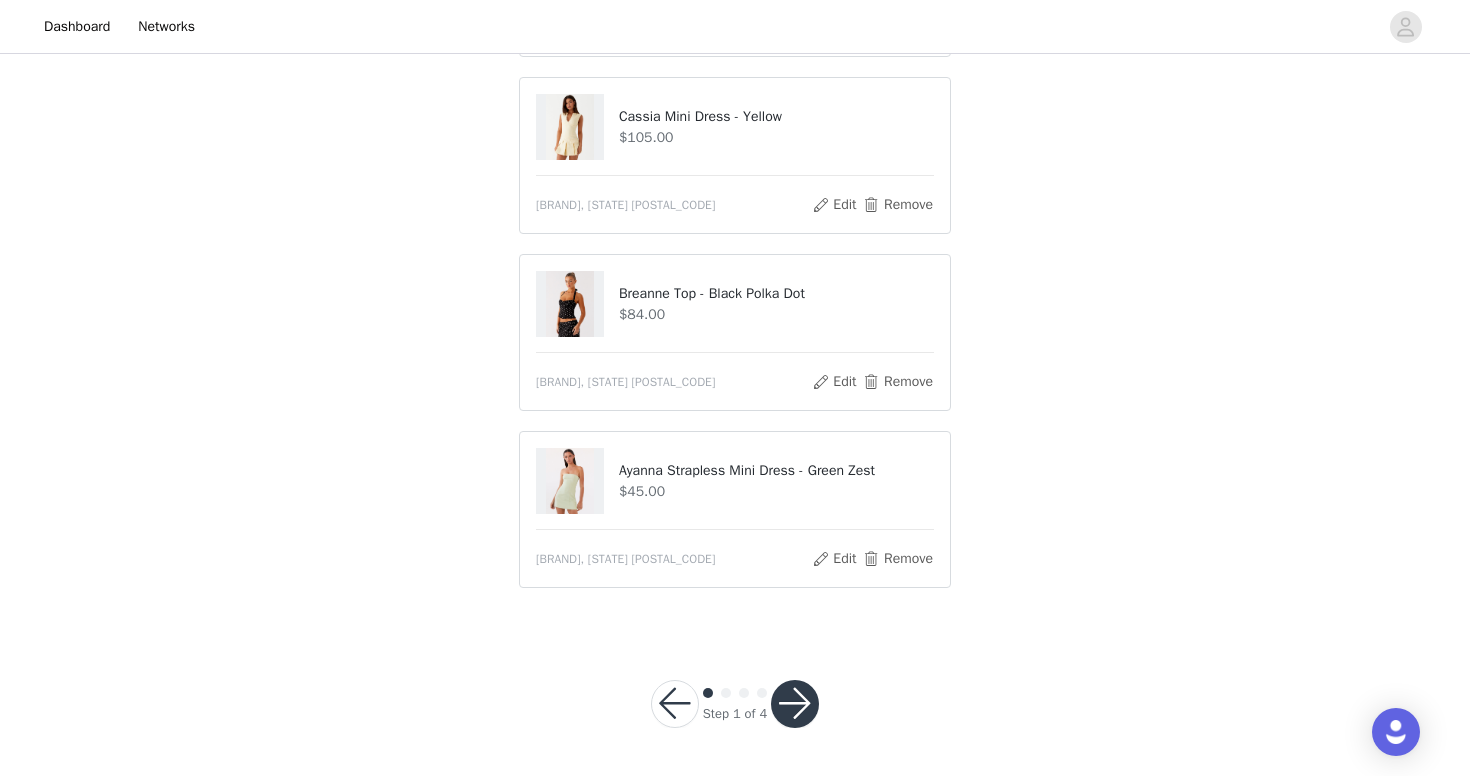scroll, scrollTop: 321, scrollLeft: 0, axis: vertical 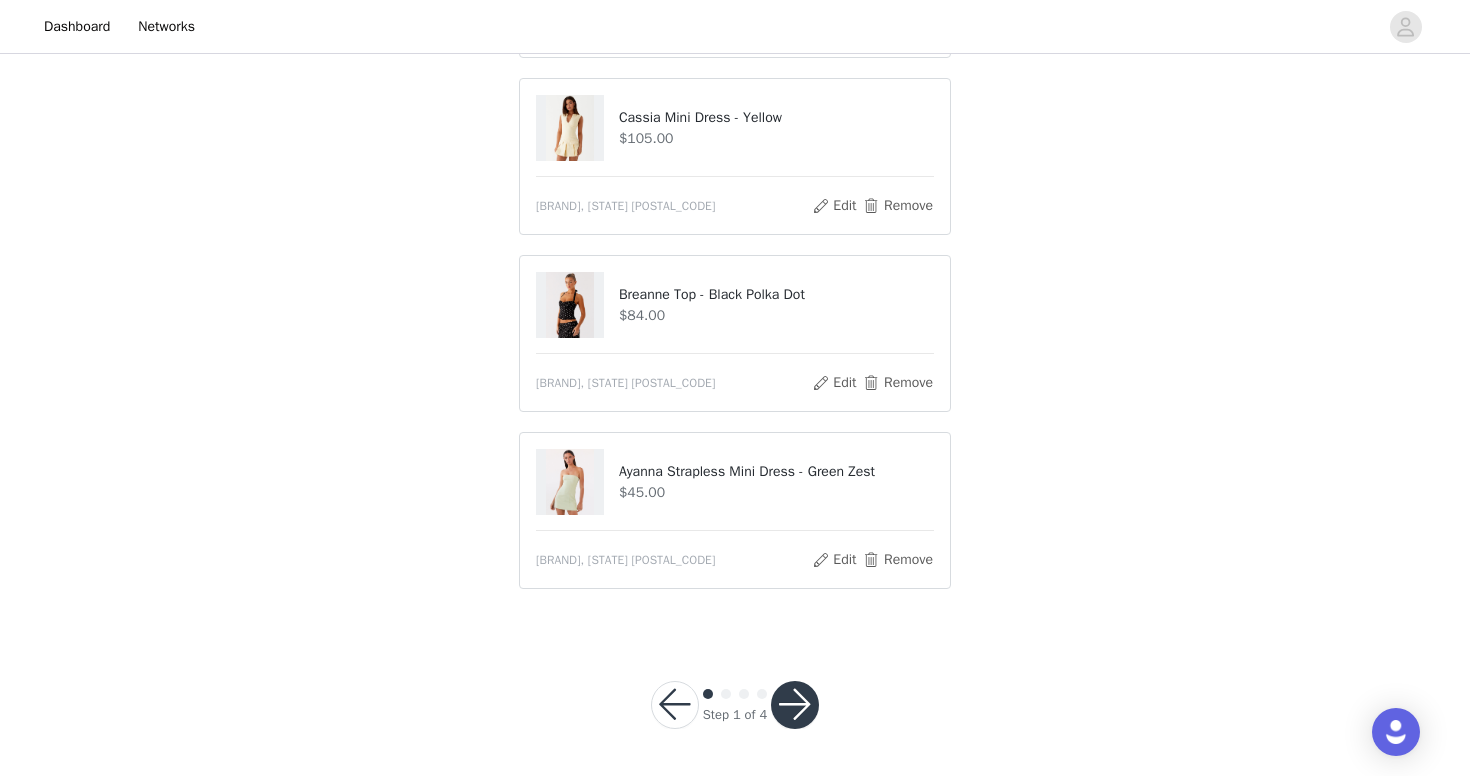 click at bounding box center [795, 705] 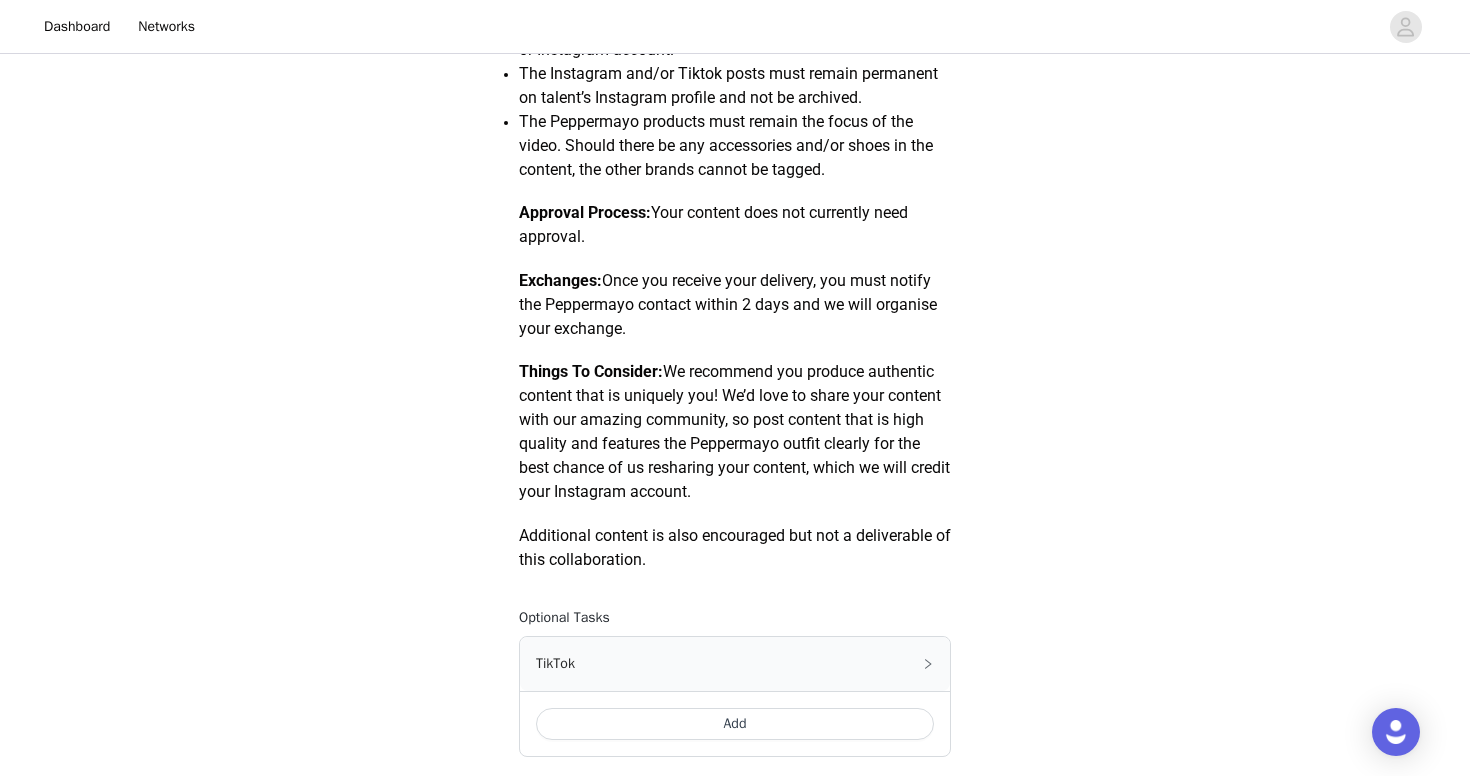scroll, scrollTop: 774, scrollLeft: 0, axis: vertical 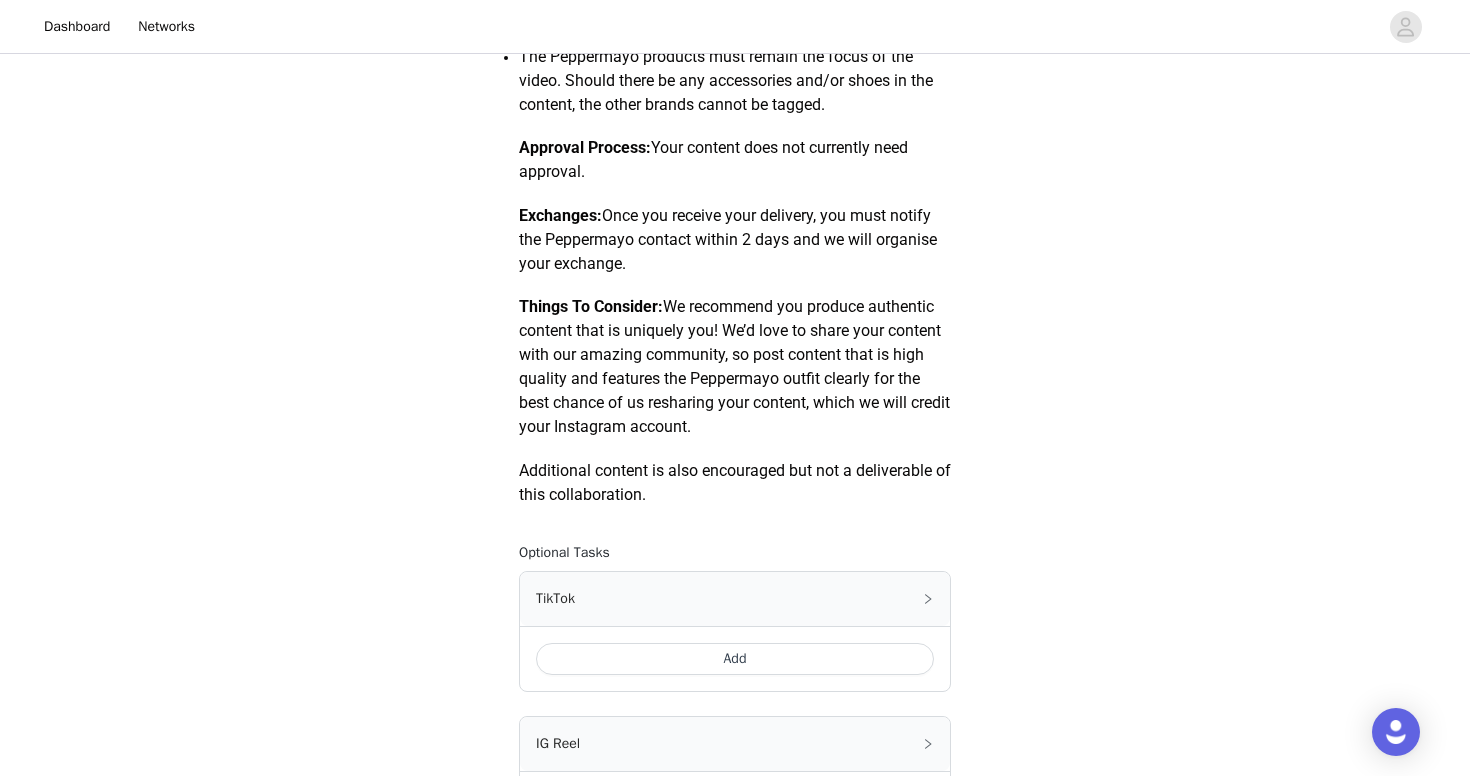 click on "Add" at bounding box center [735, 659] 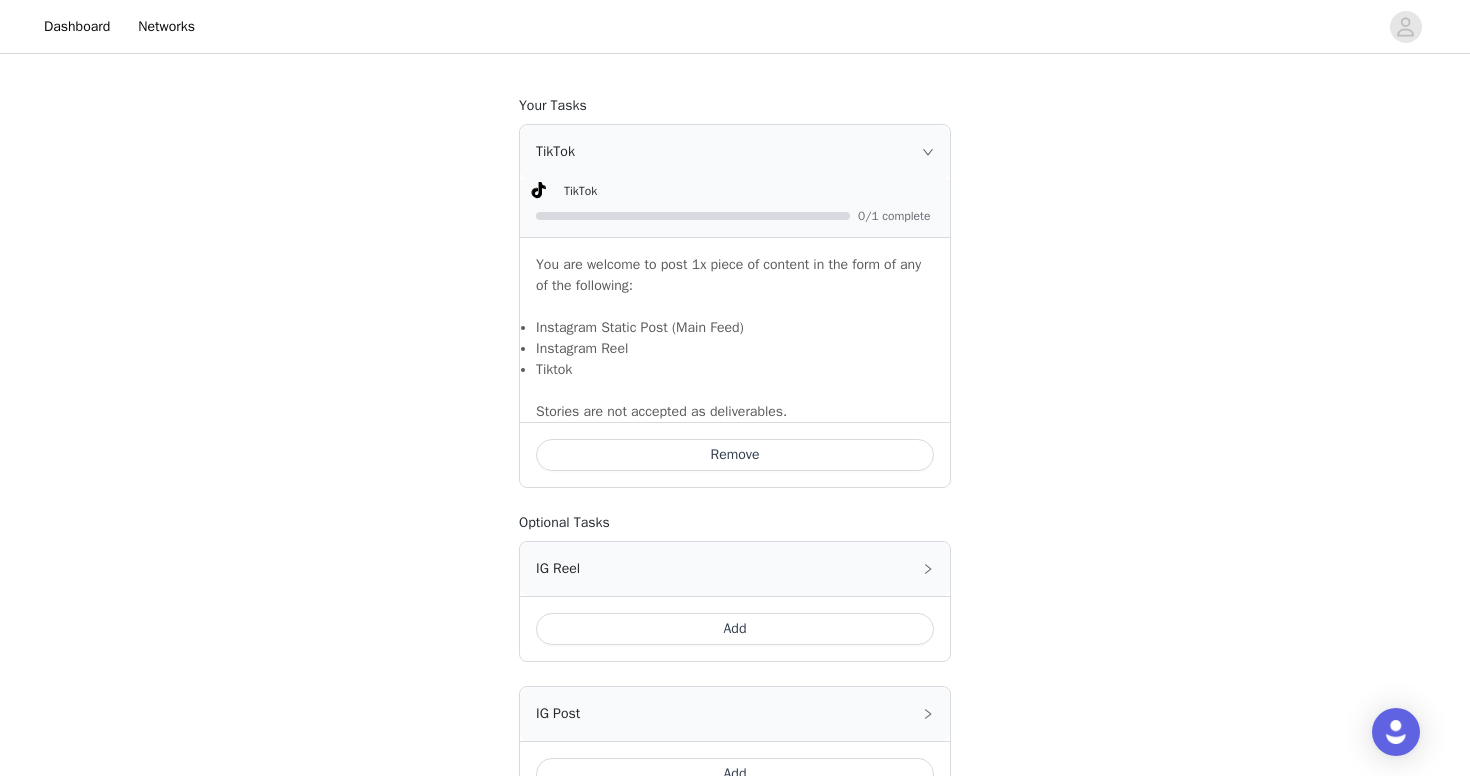 scroll, scrollTop: 1332, scrollLeft: 0, axis: vertical 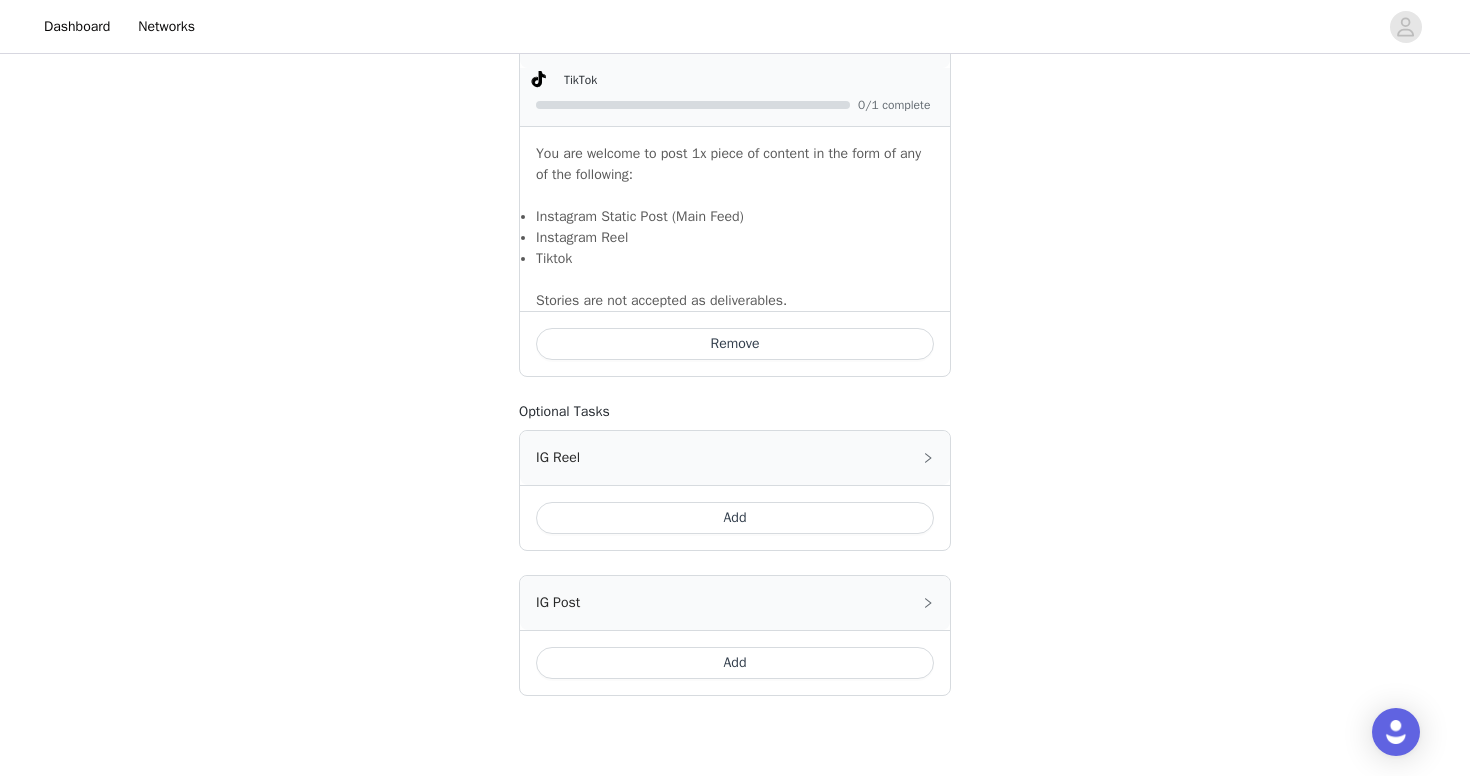 drag, startPoint x: 745, startPoint y: 502, endPoint x: 907, endPoint y: 231, distance: 315.7293 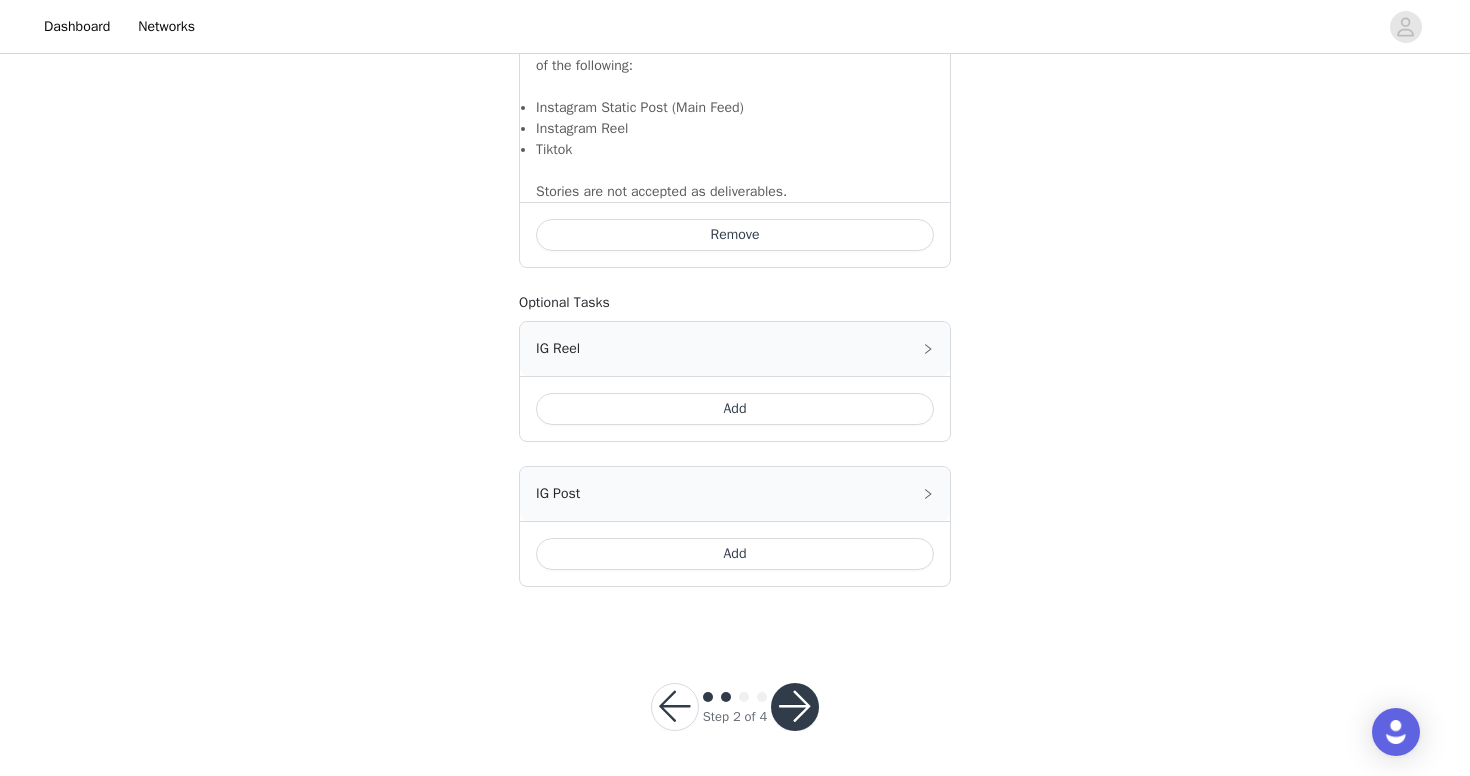 scroll, scrollTop: 1440, scrollLeft: 0, axis: vertical 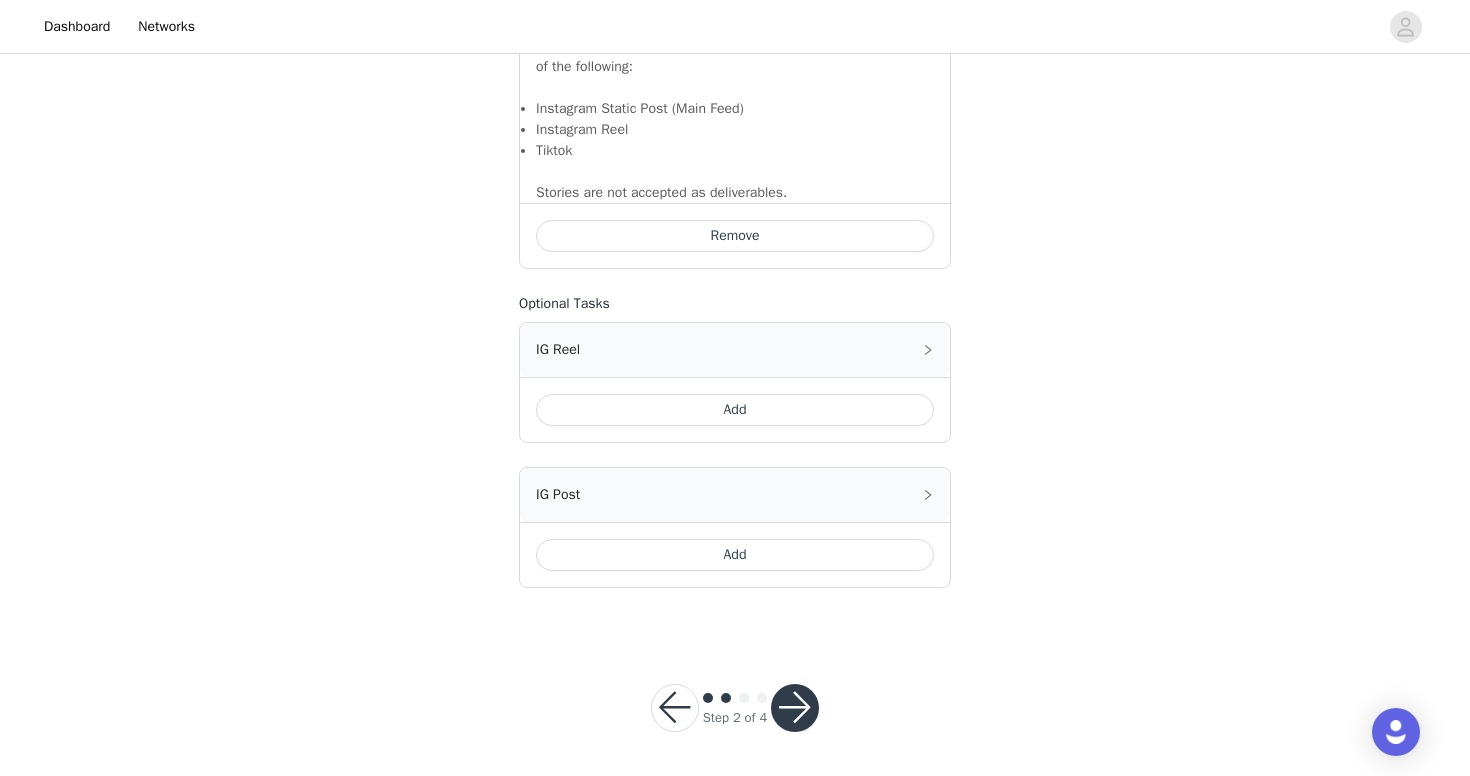 click at bounding box center (795, 708) 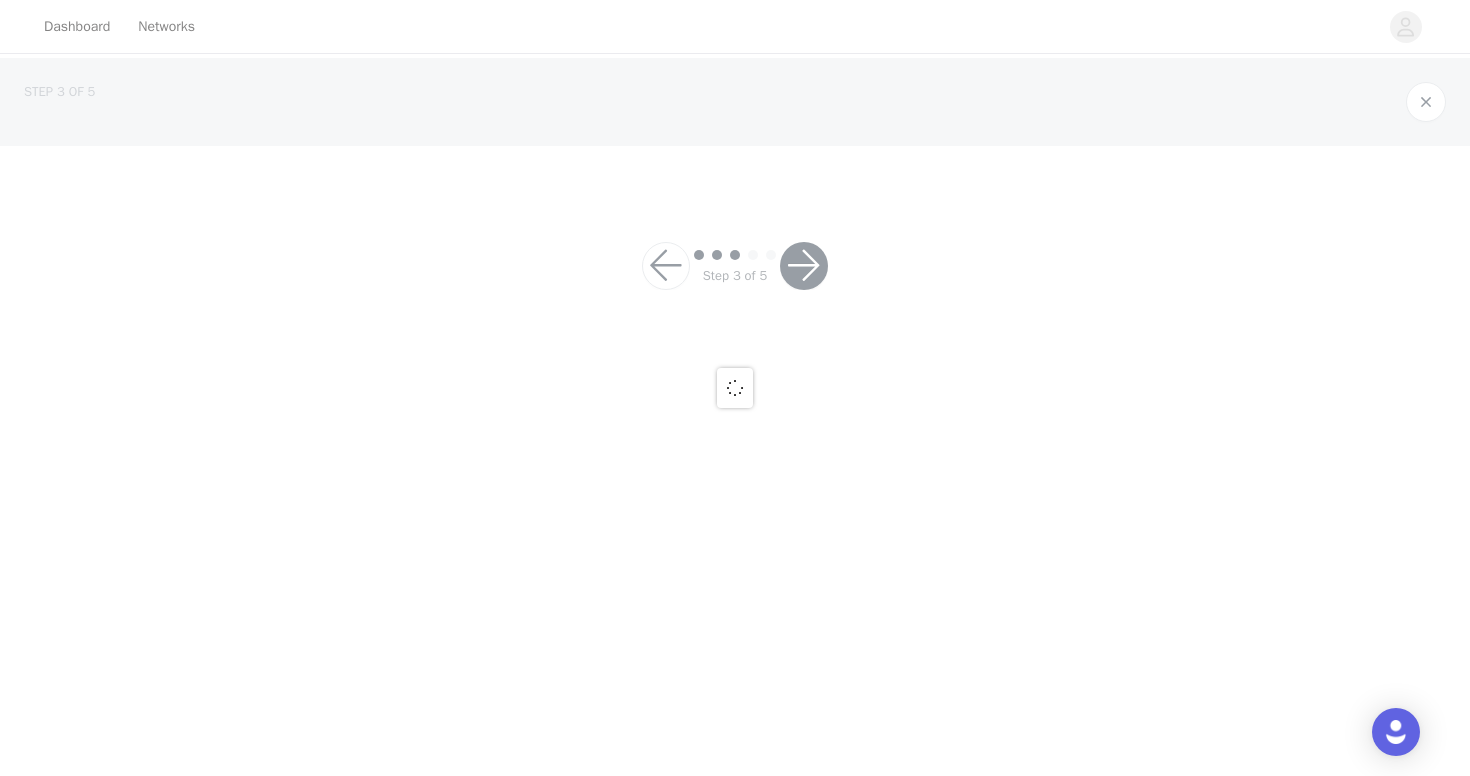 scroll, scrollTop: 0, scrollLeft: 0, axis: both 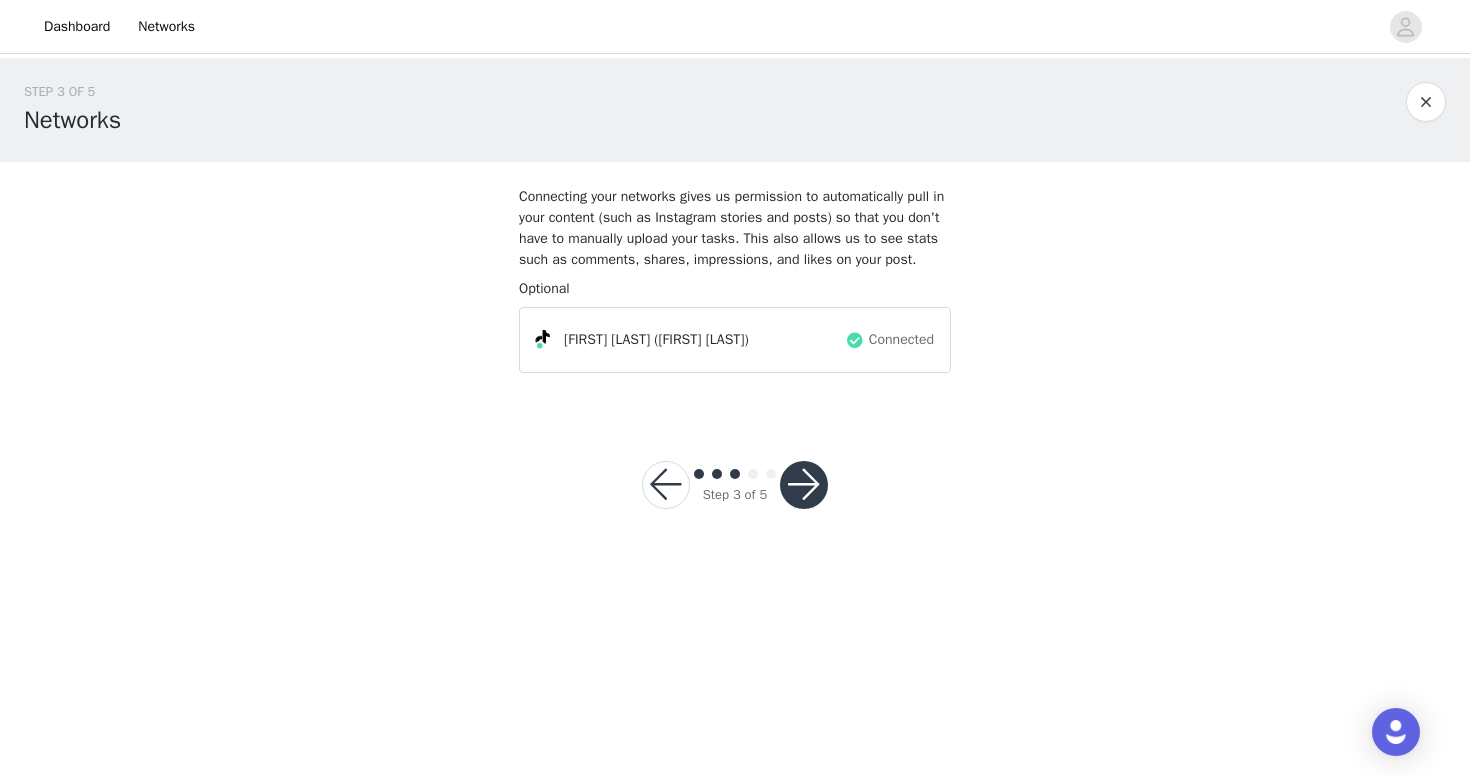 click at bounding box center (804, 485) 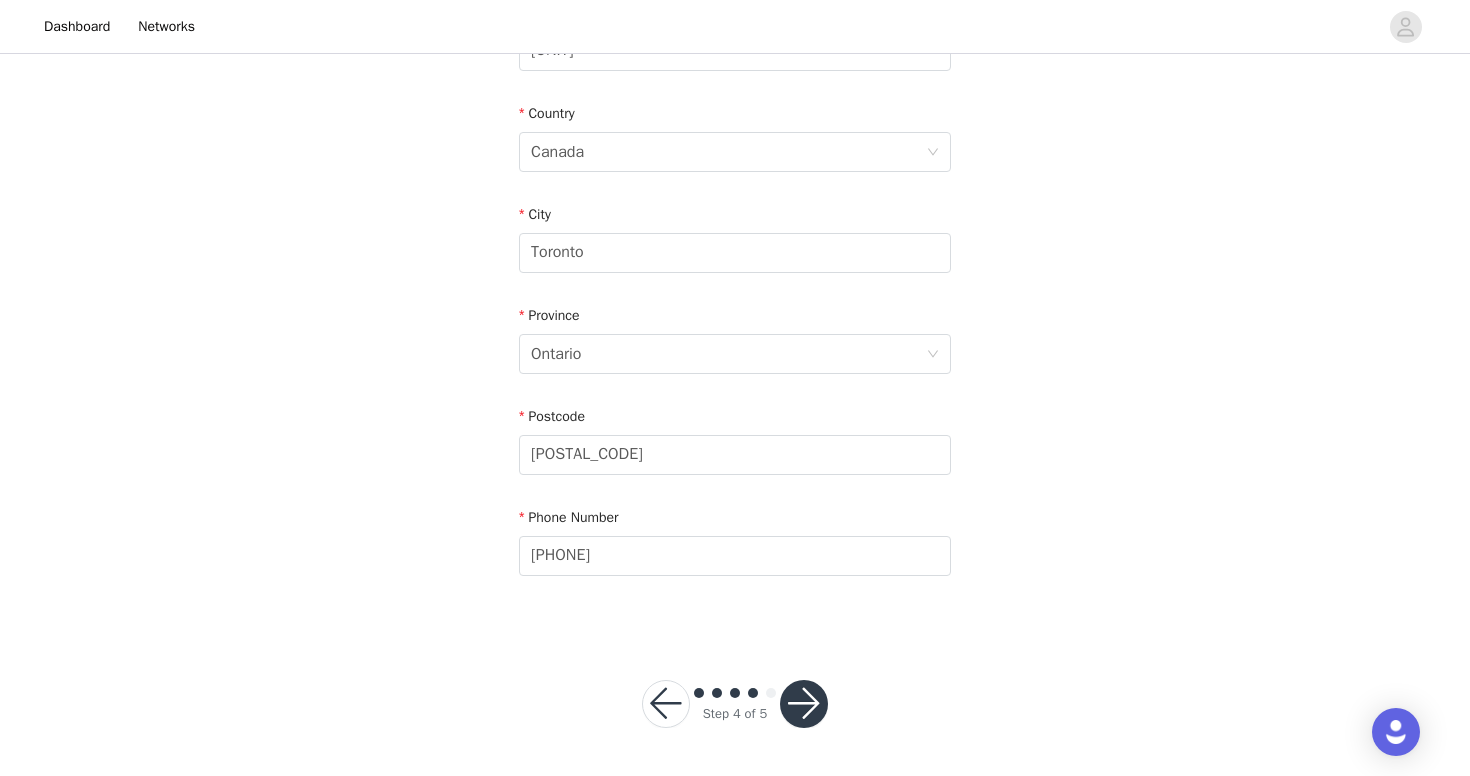 scroll, scrollTop: 587, scrollLeft: 0, axis: vertical 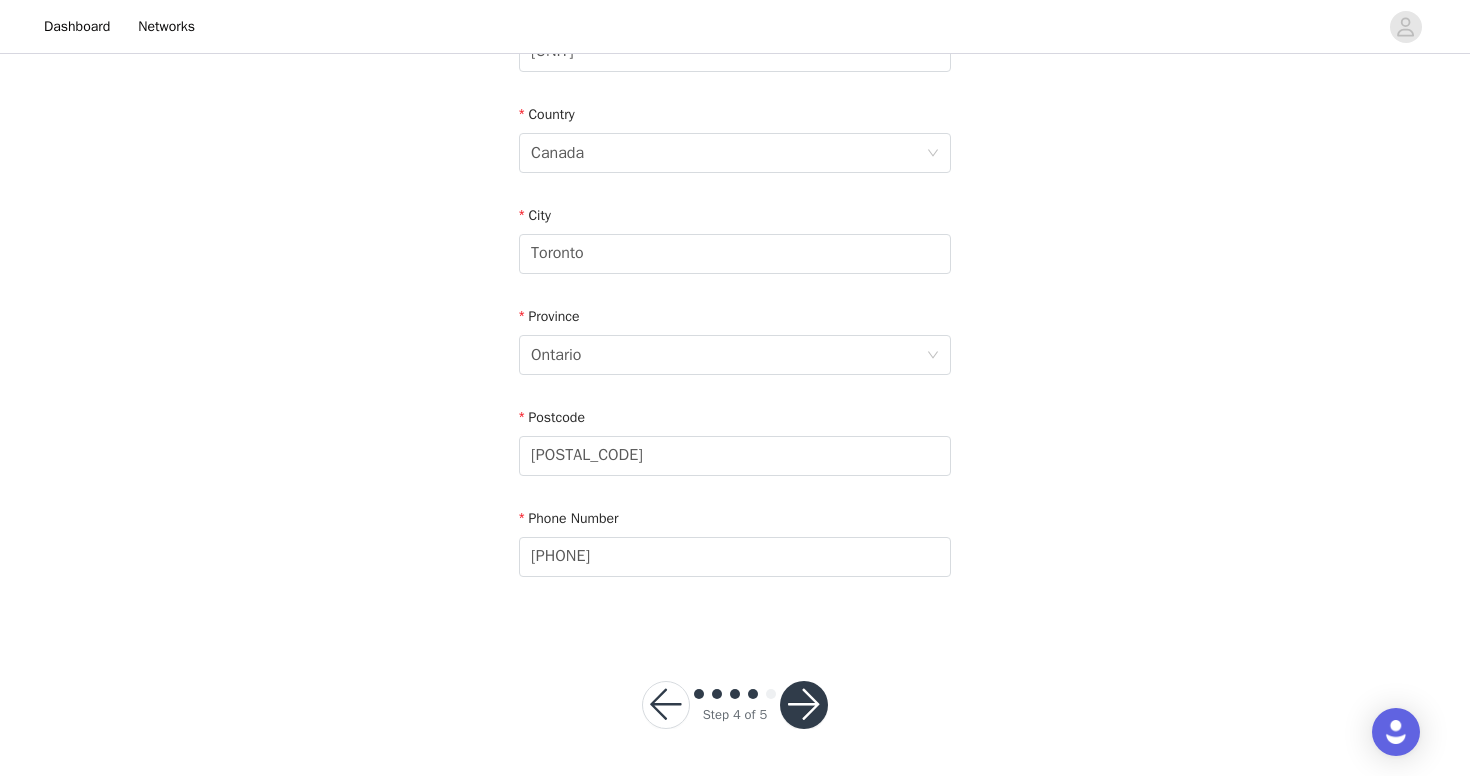 click at bounding box center [804, 705] 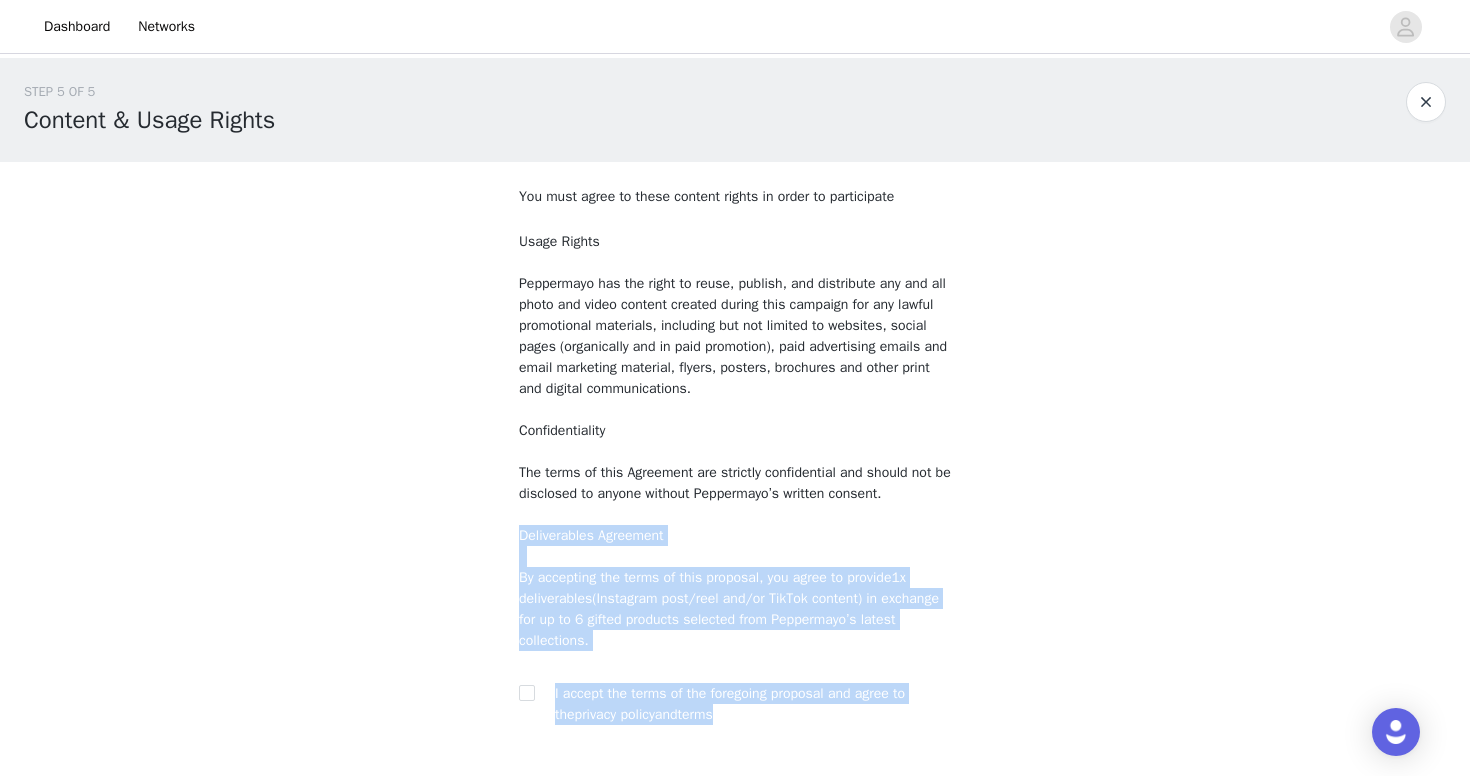 click on "You must agree to these content rights in order to participate       Usage Rights   Peppermayo has the right to reuse, publish, and distribute any and all photo and video content created during this campaign for any lawful promotional materials, including but not limited to websites, social pages (organically and in paid promotion), paid advertising emails and email marketing material, flyers, posters, brochures and other print and digital communications.   Confidentiality   The terms of this Agreement are strictly confidential and should not be disclosed to anyone without Peppermayo’s written consent.
Deliverables Agreement
By accepting the terms of this proposal, you agree to provide  1 x deliverables  (Instagram post/reel and/or TikTok content) in exchange for up to 6 gifted products selected from Peppermayo’s latest collections.
I accept the terms of the foregoing proposal and agree to the
terms" at bounding box center (735, 459) 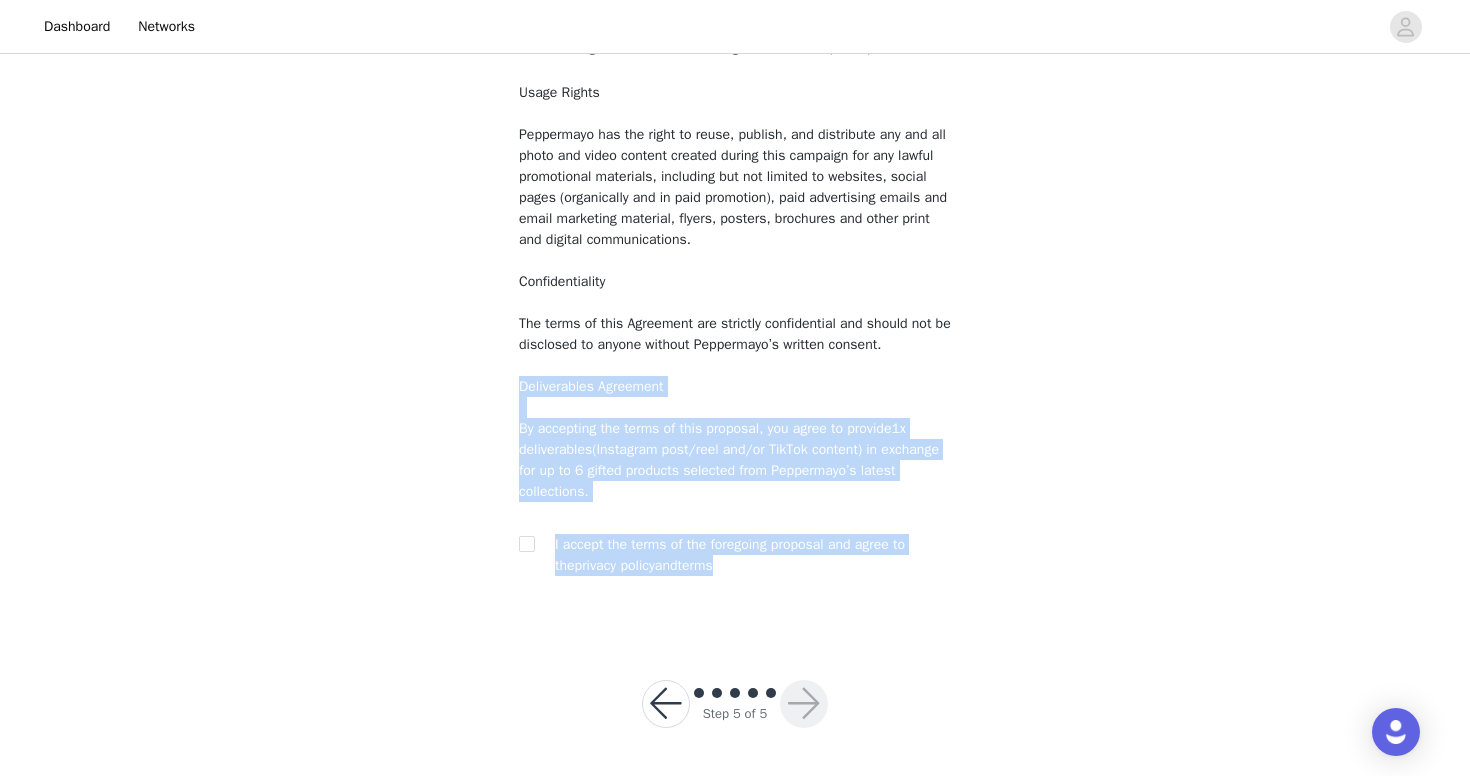scroll, scrollTop: 148, scrollLeft: 0, axis: vertical 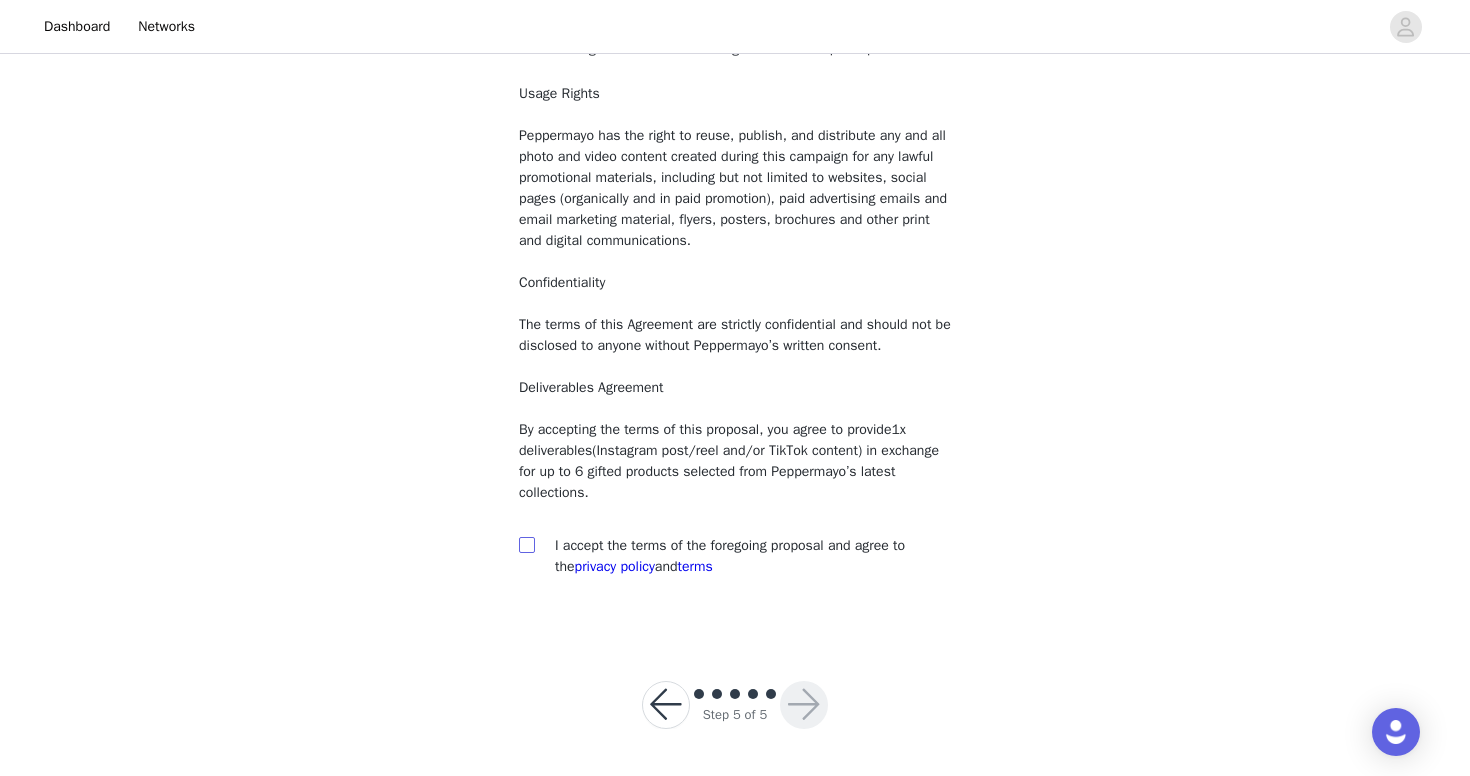 click at bounding box center [527, 545] 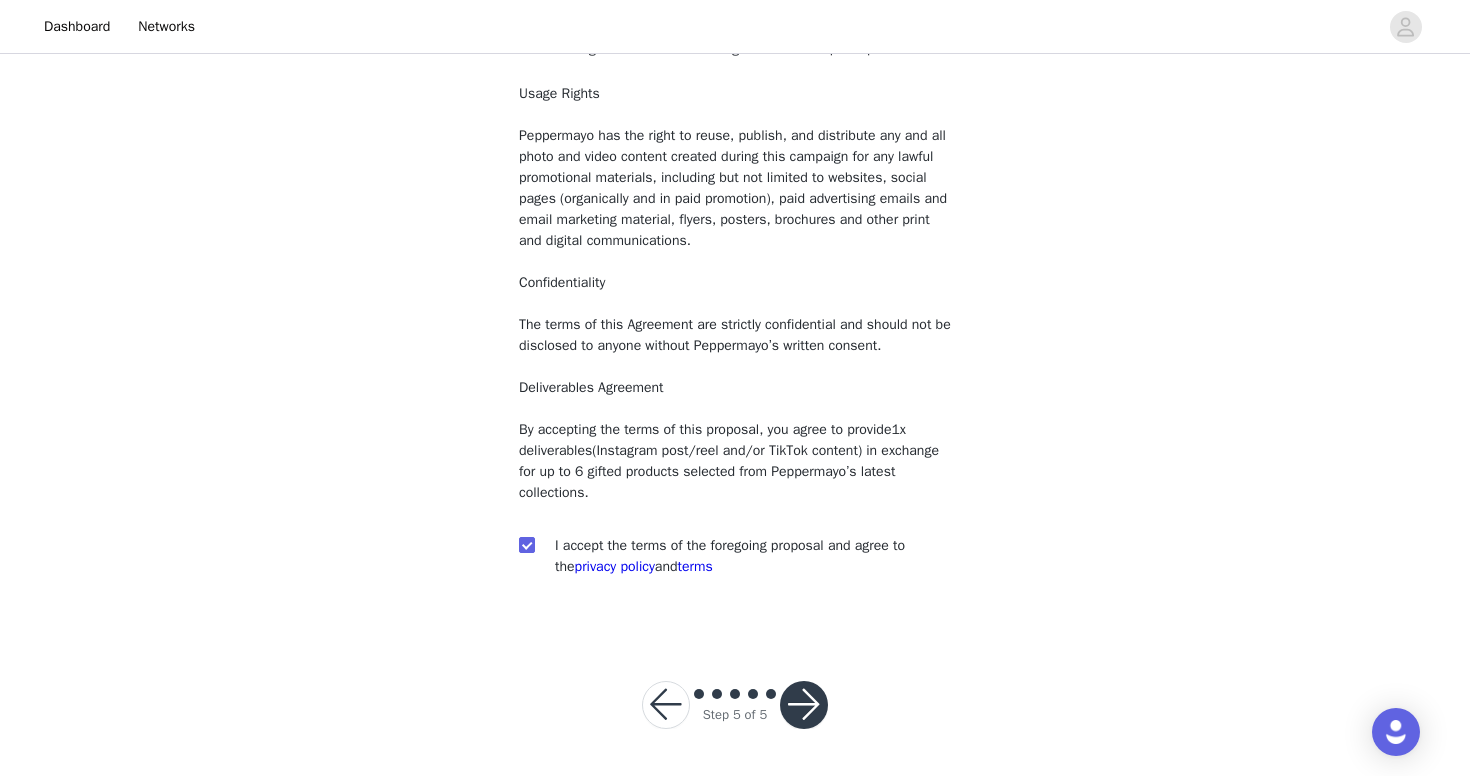 click at bounding box center [804, 705] 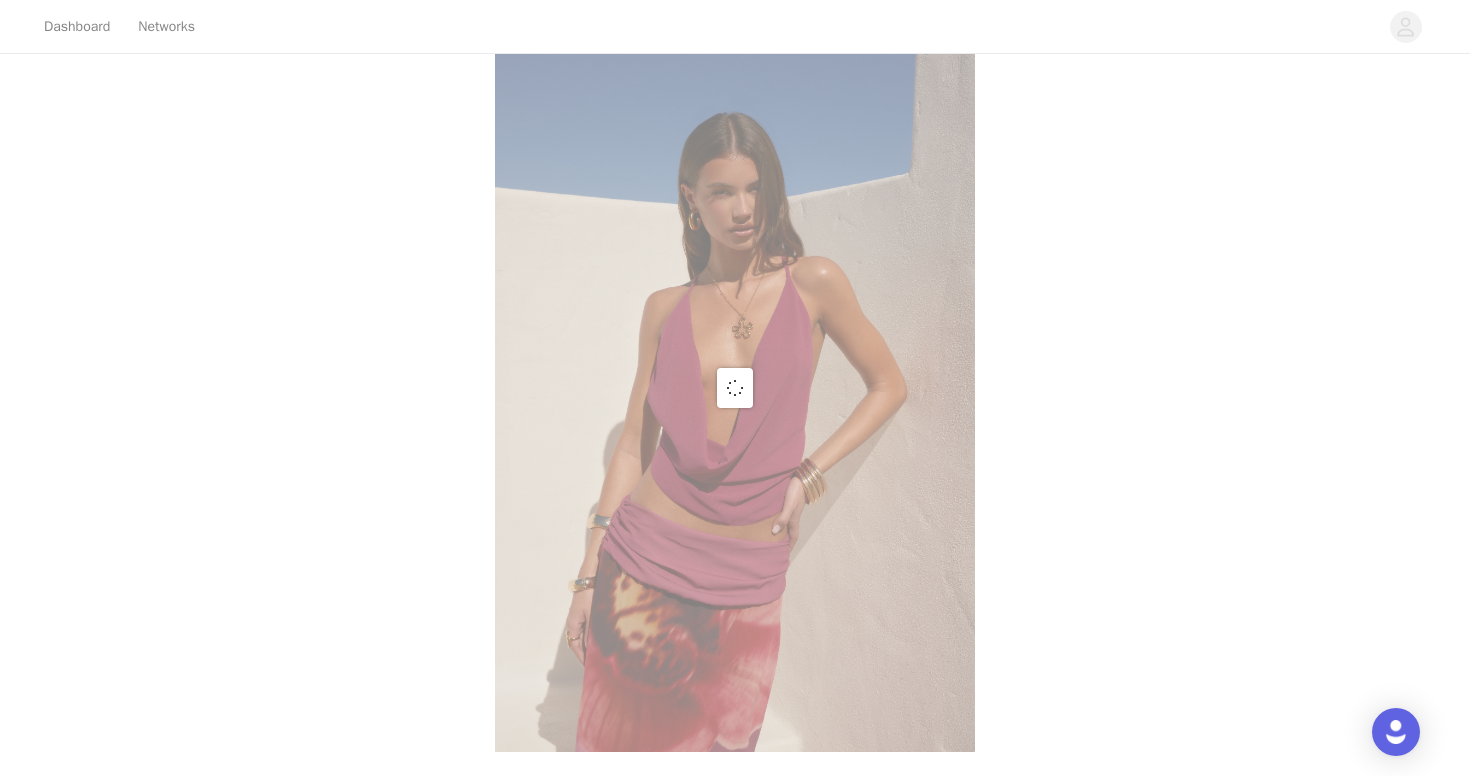 scroll, scrollTop: 26, scrollLeft: 0, axis: vertical 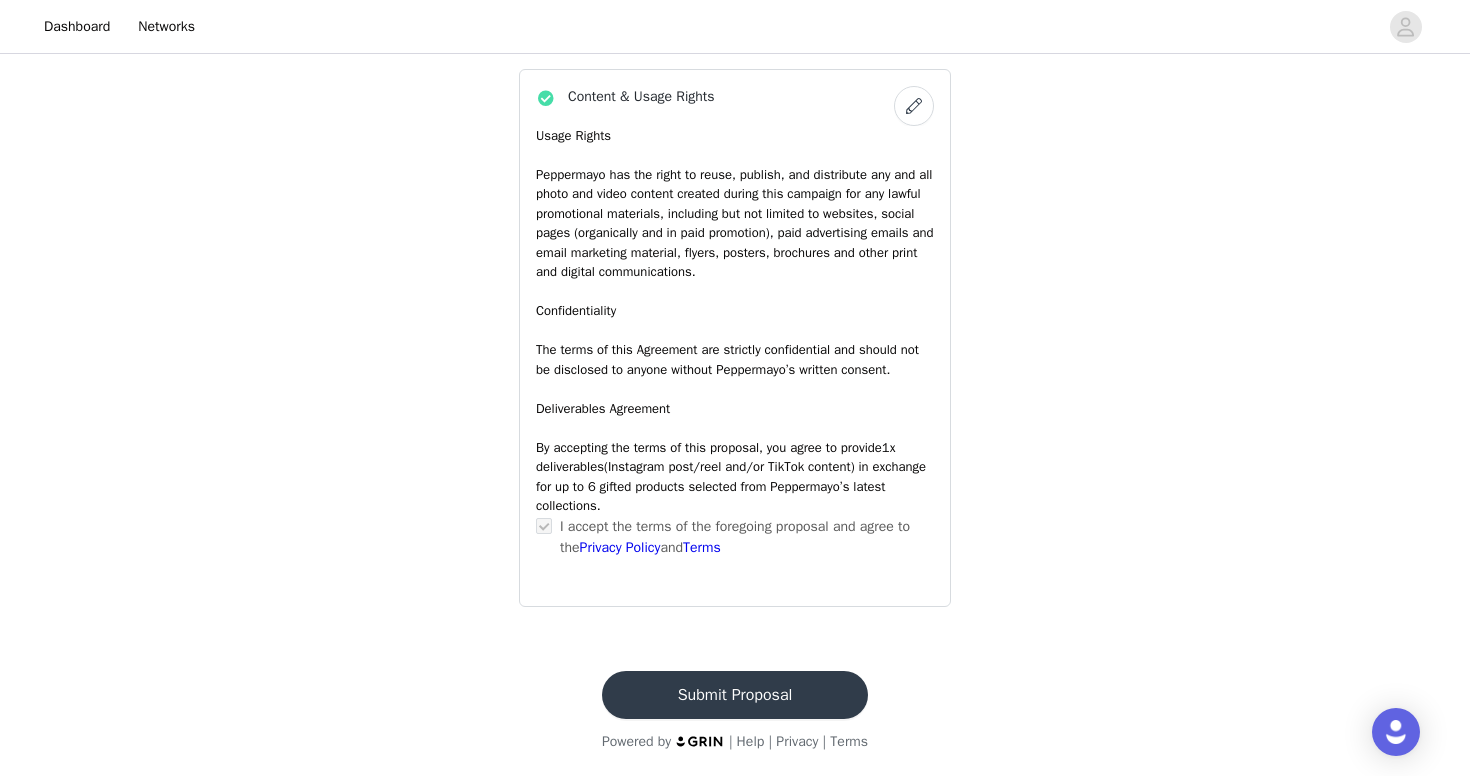 click on "Submit Proposal" at bounding box center (735, 695) 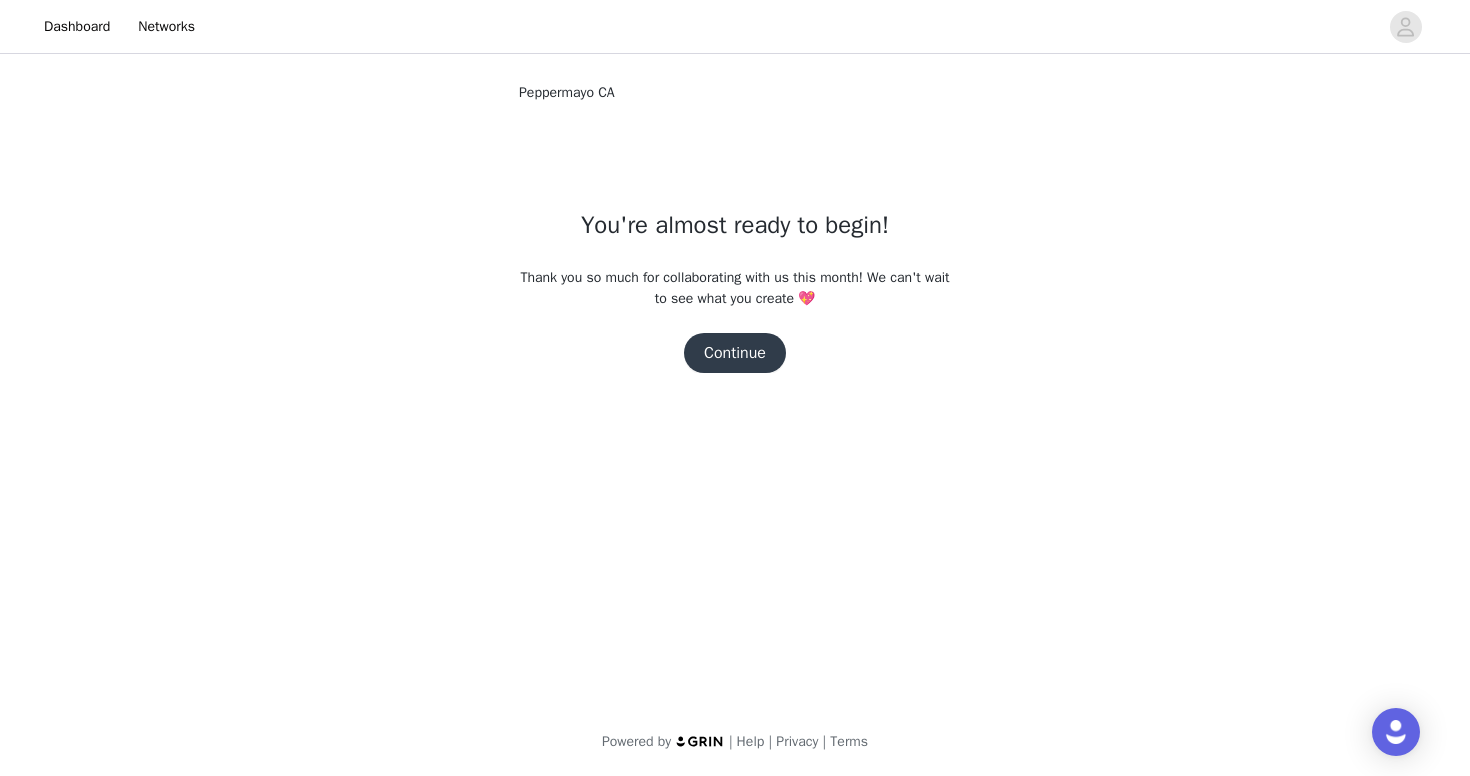 scroll, scrollTop: 0, scrollLeft: 0, axis: both 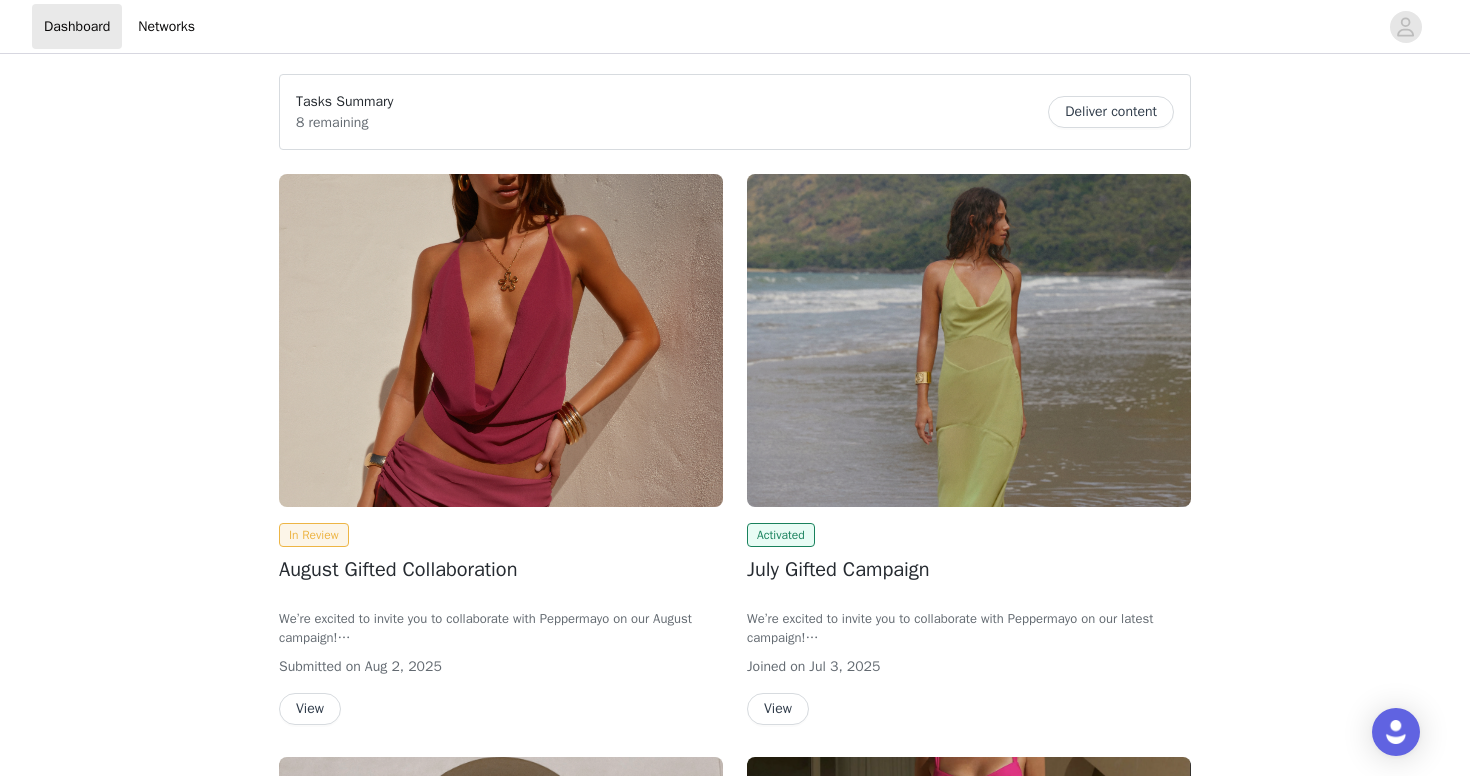 click on "Deliver content" at bounding box center (1111, 112) 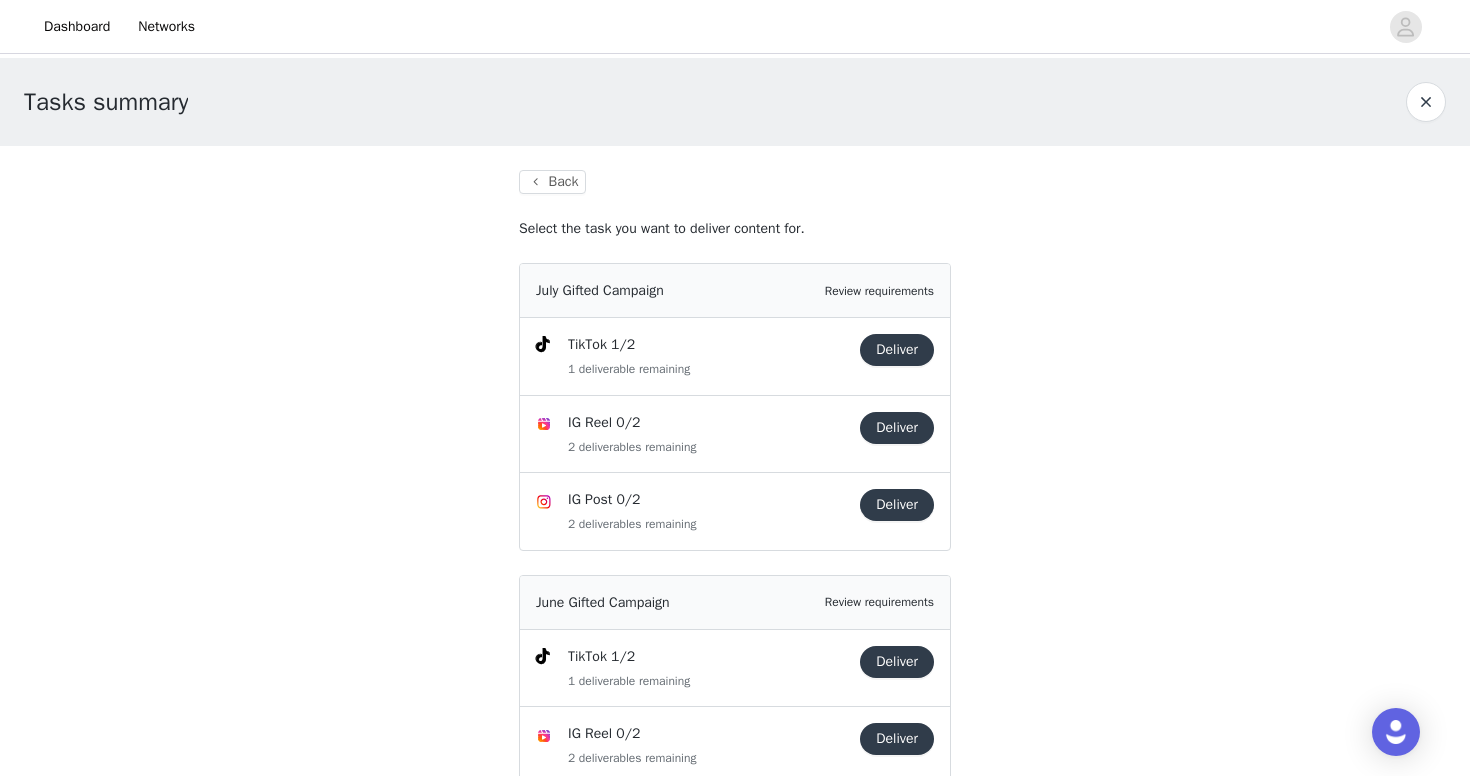 scroll, scrollTop: 0, scrollLeft: 0, axis: both 